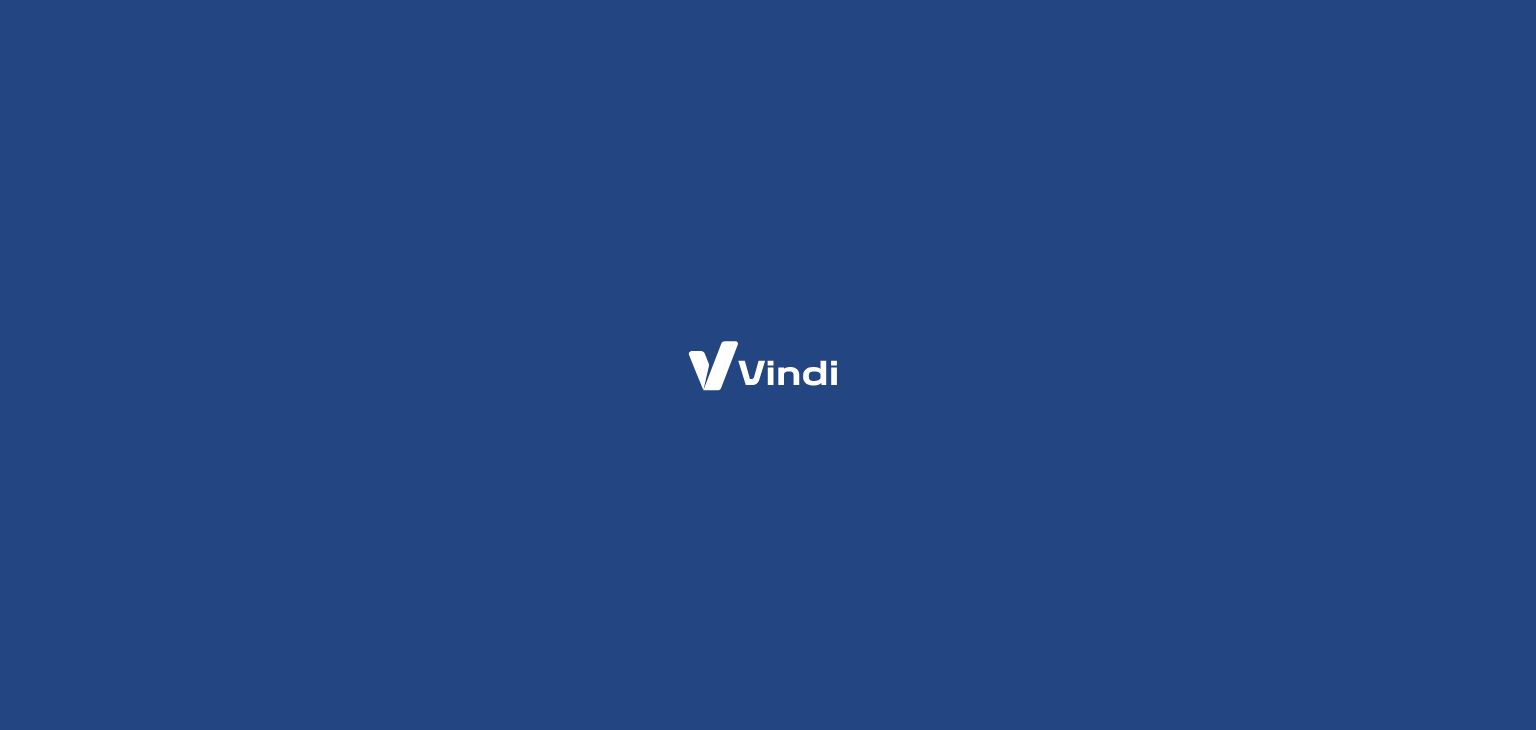 scroll, scrollTop: 0, scrollLeft: 0, axis: both 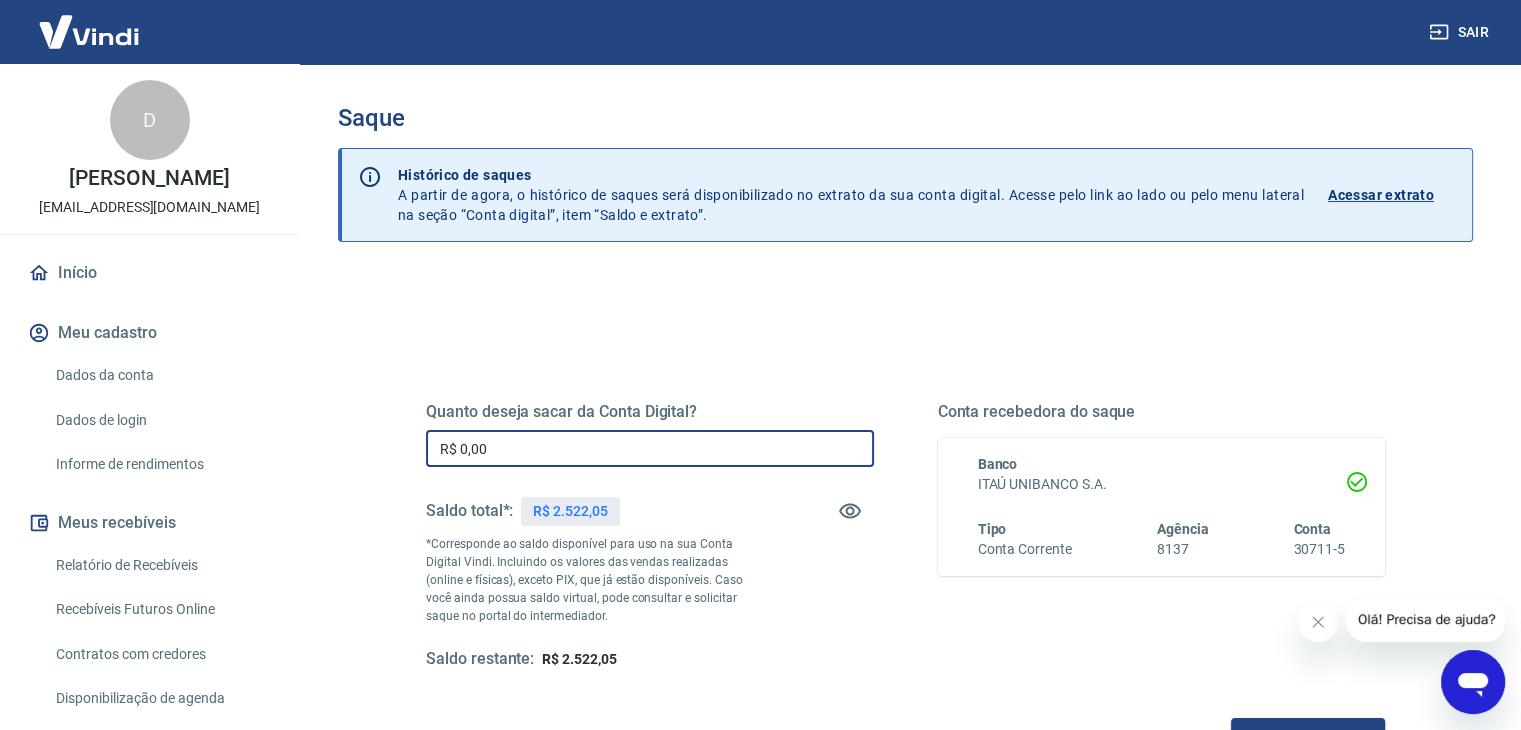 click on "R$ 0,00" at bounding box center [650, 448] 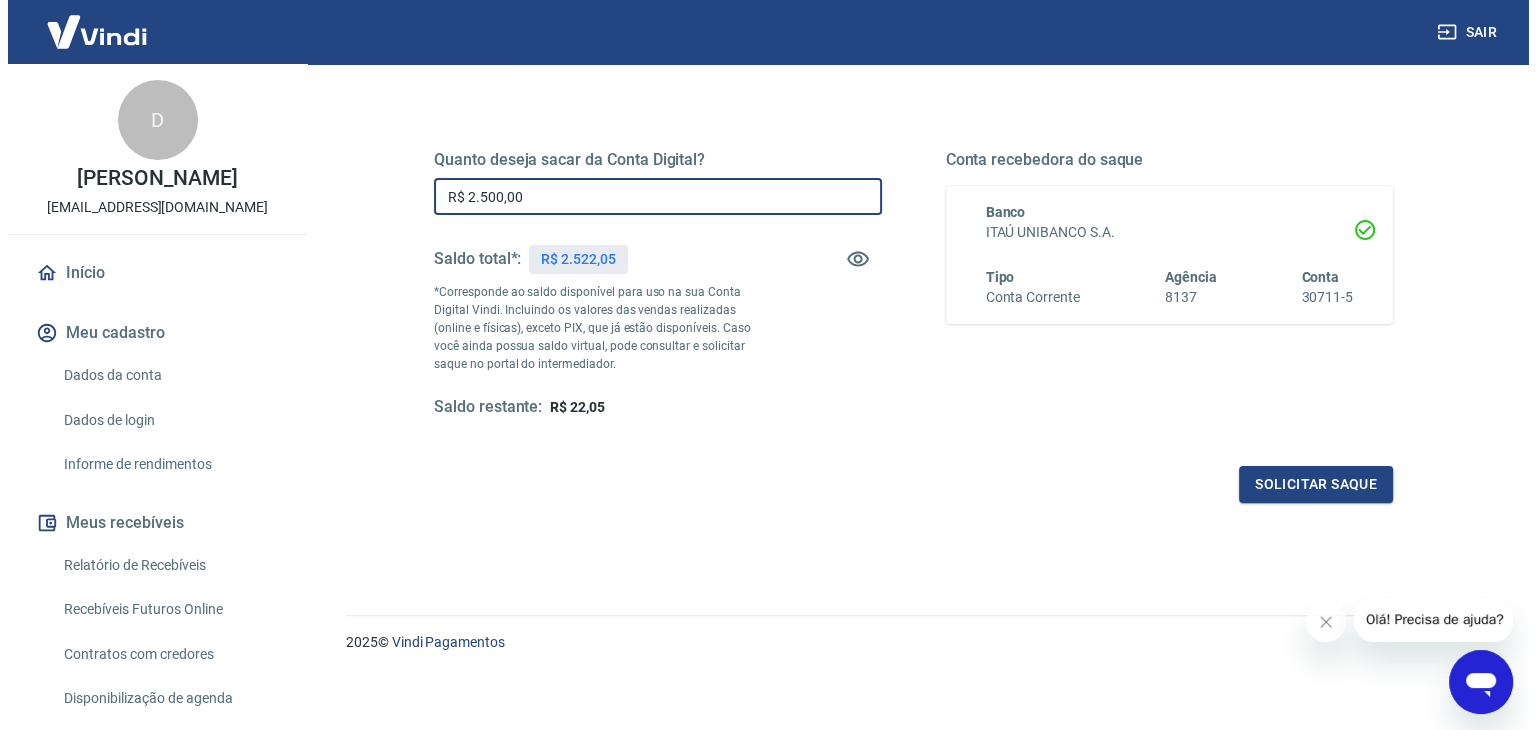 scroll, scrollTop: 258, scrollLeft: 0, axis: vertical 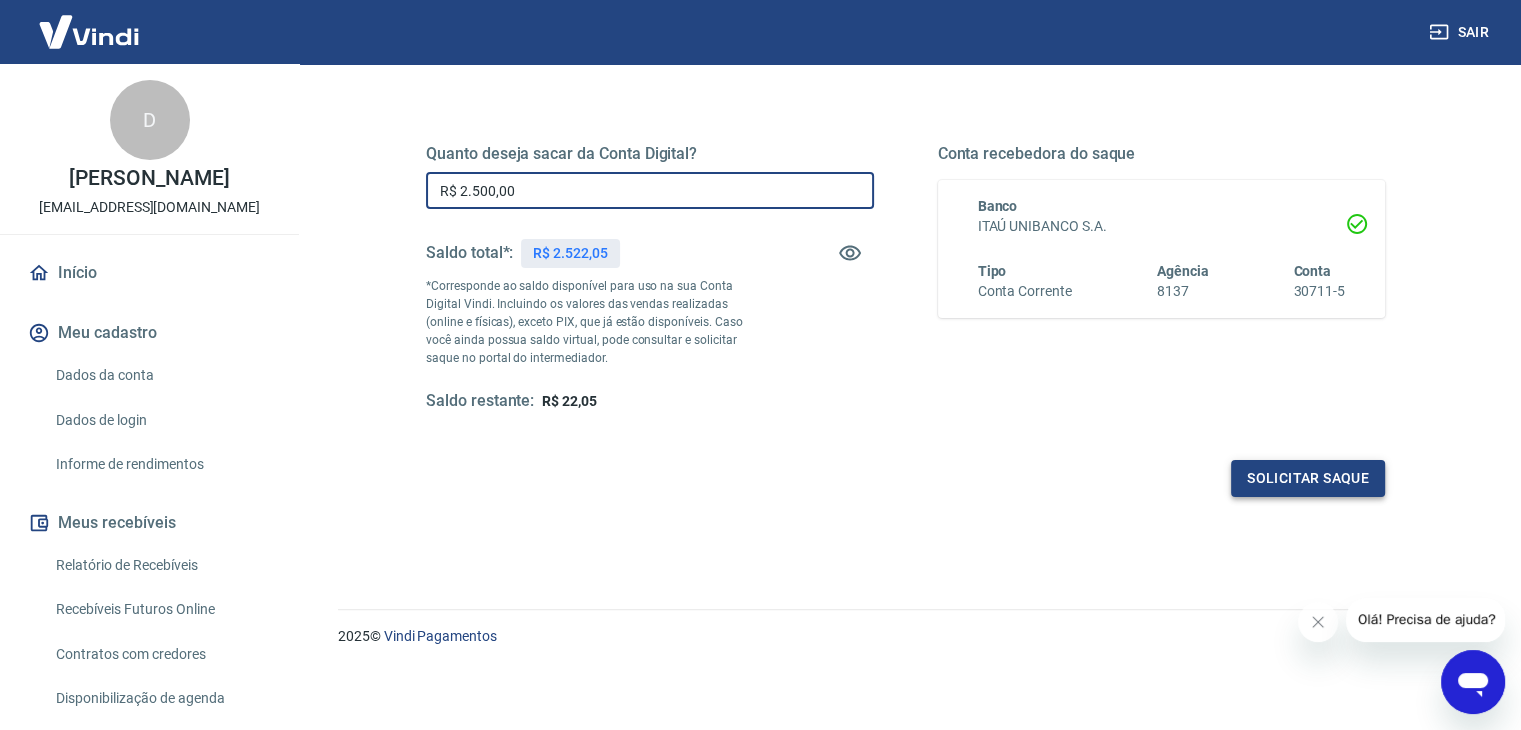 type on "R$ 2.500,00" 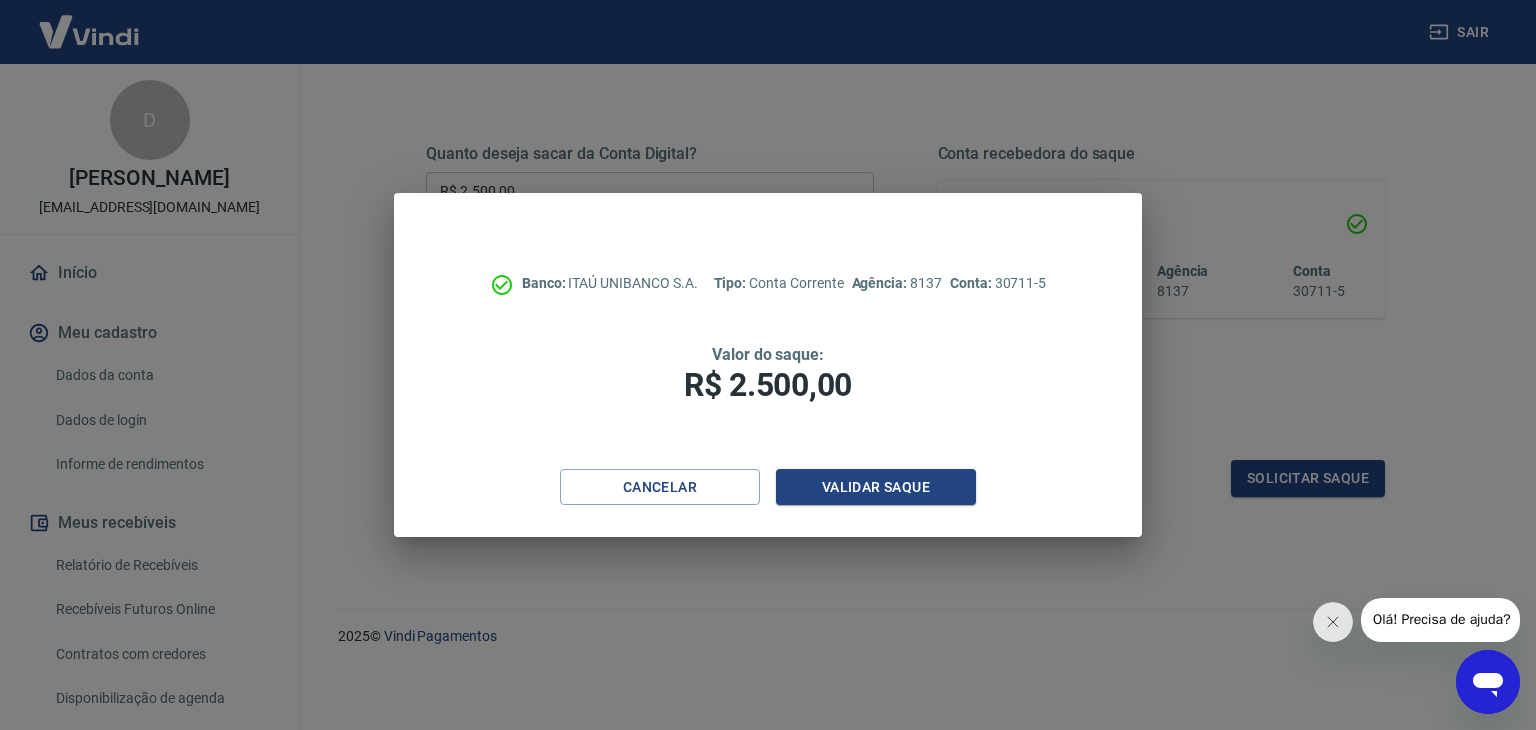 click on "Banco:   ITAÚ UNIBANCO S.A. Tipo:   Conta Corrente Agência:   8137 Conta:   30711-5 Valor do saque: R$ 2.500,00" at bounding box center (768, 331) 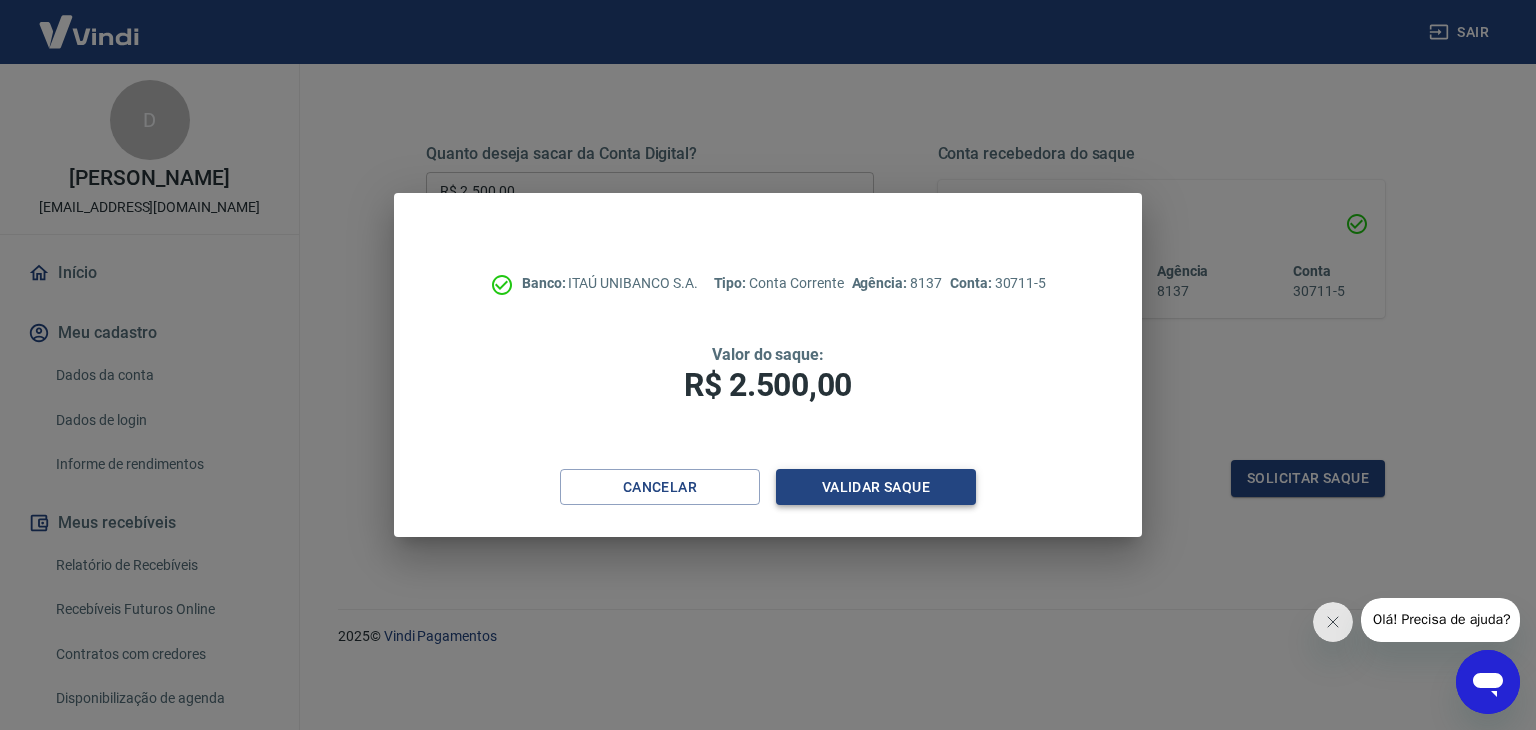 click on "Validar saque" at bounding box center (876, 487) 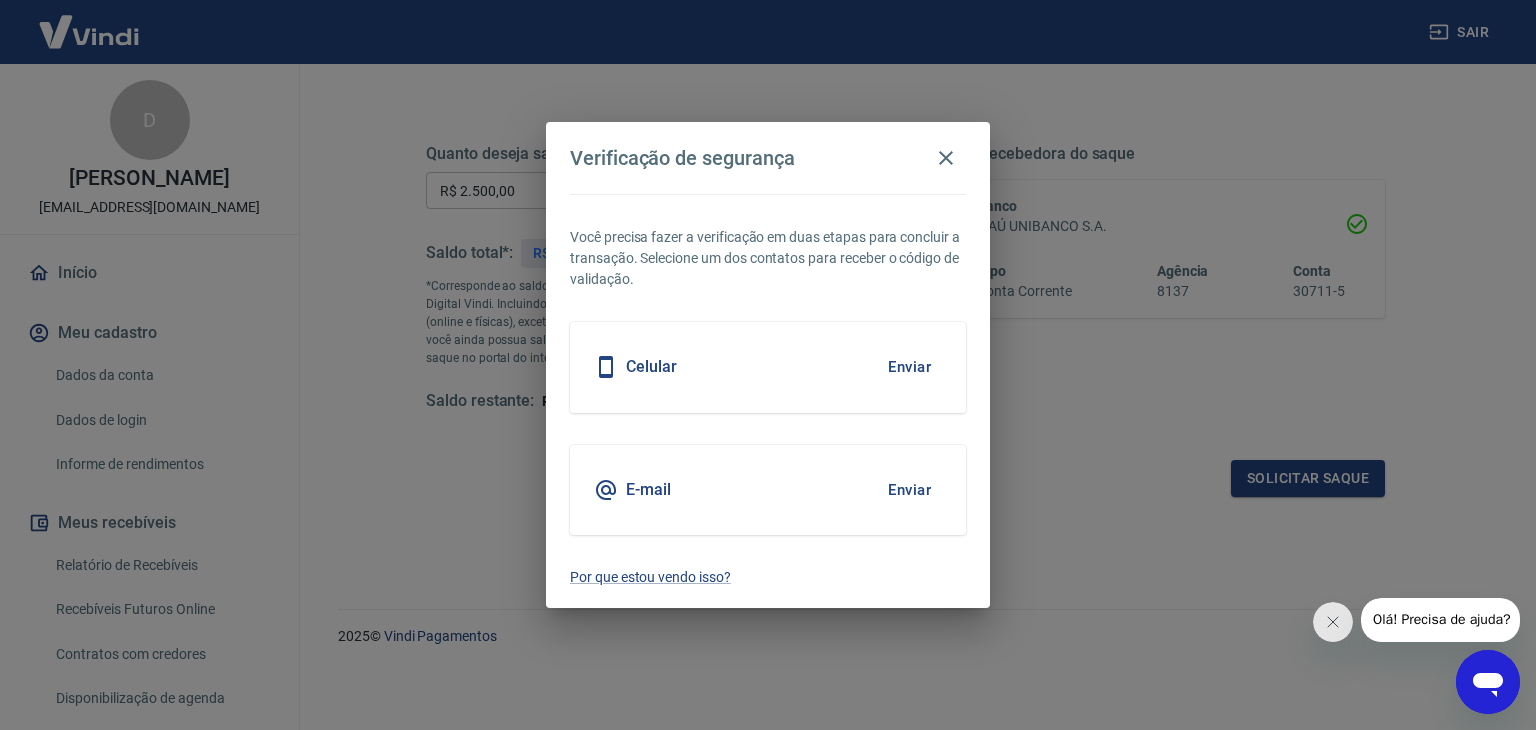 click on "Enviar" at bounding box center (909, 490) 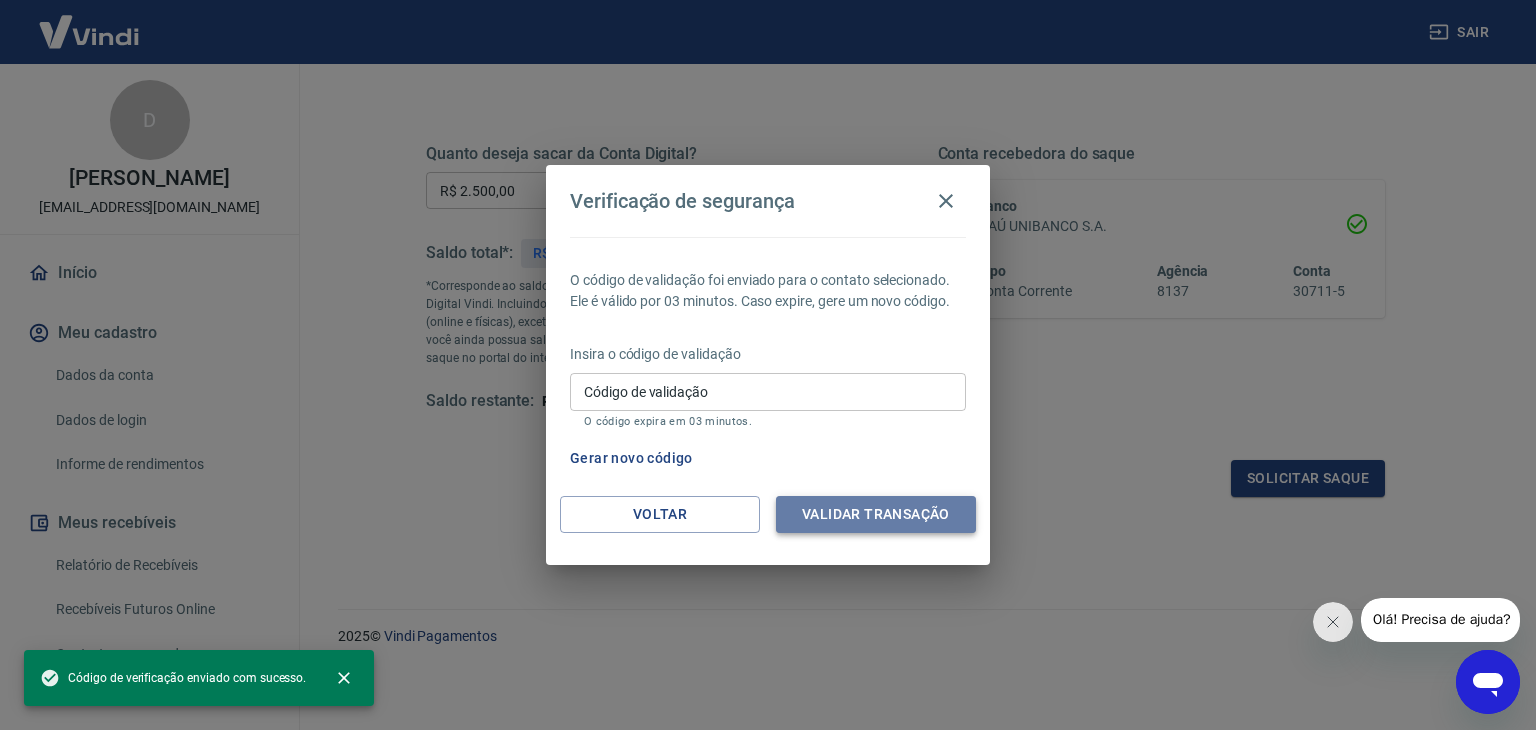 click on "Validar transação" at bounding box center (876, 514) 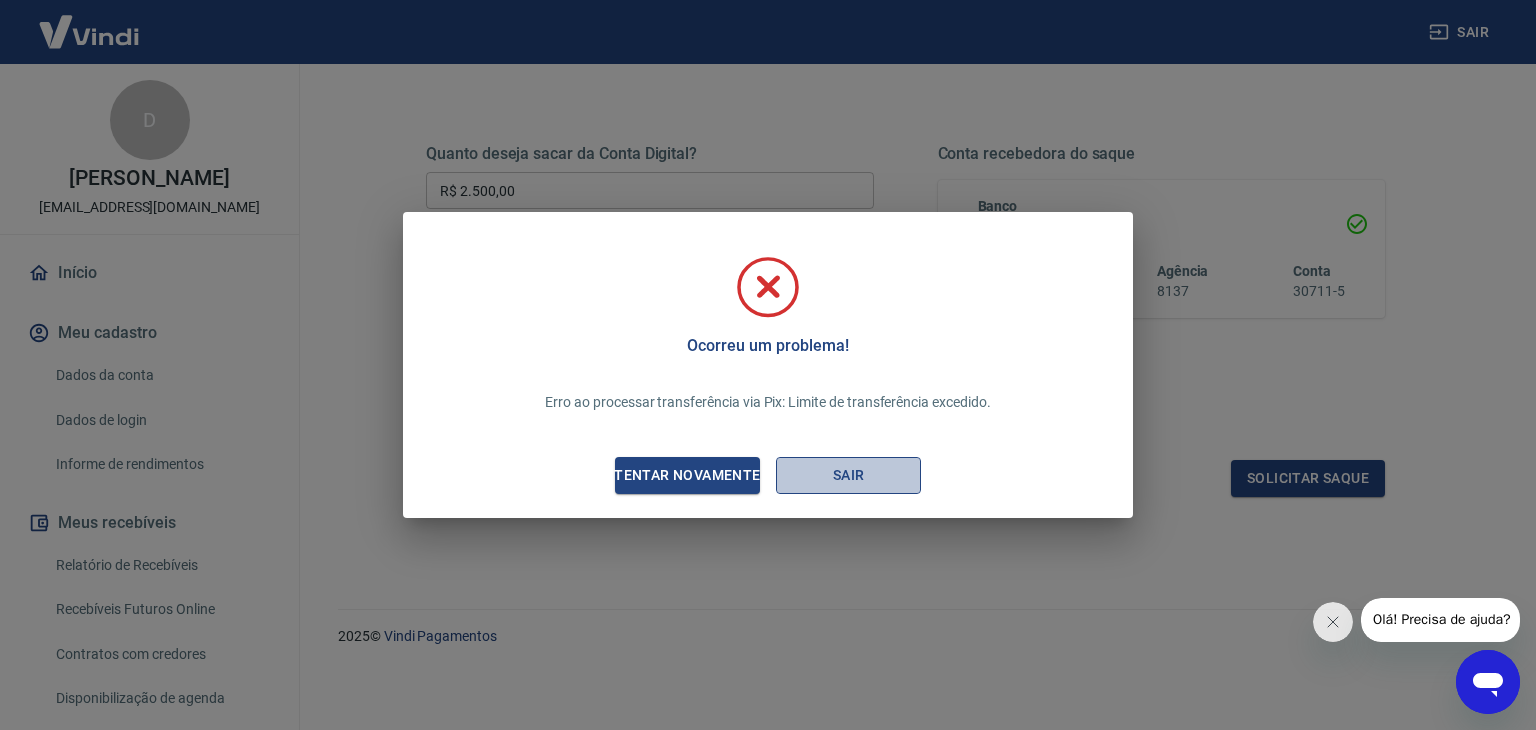 click on "Sair" at bounding box center [848, 475] 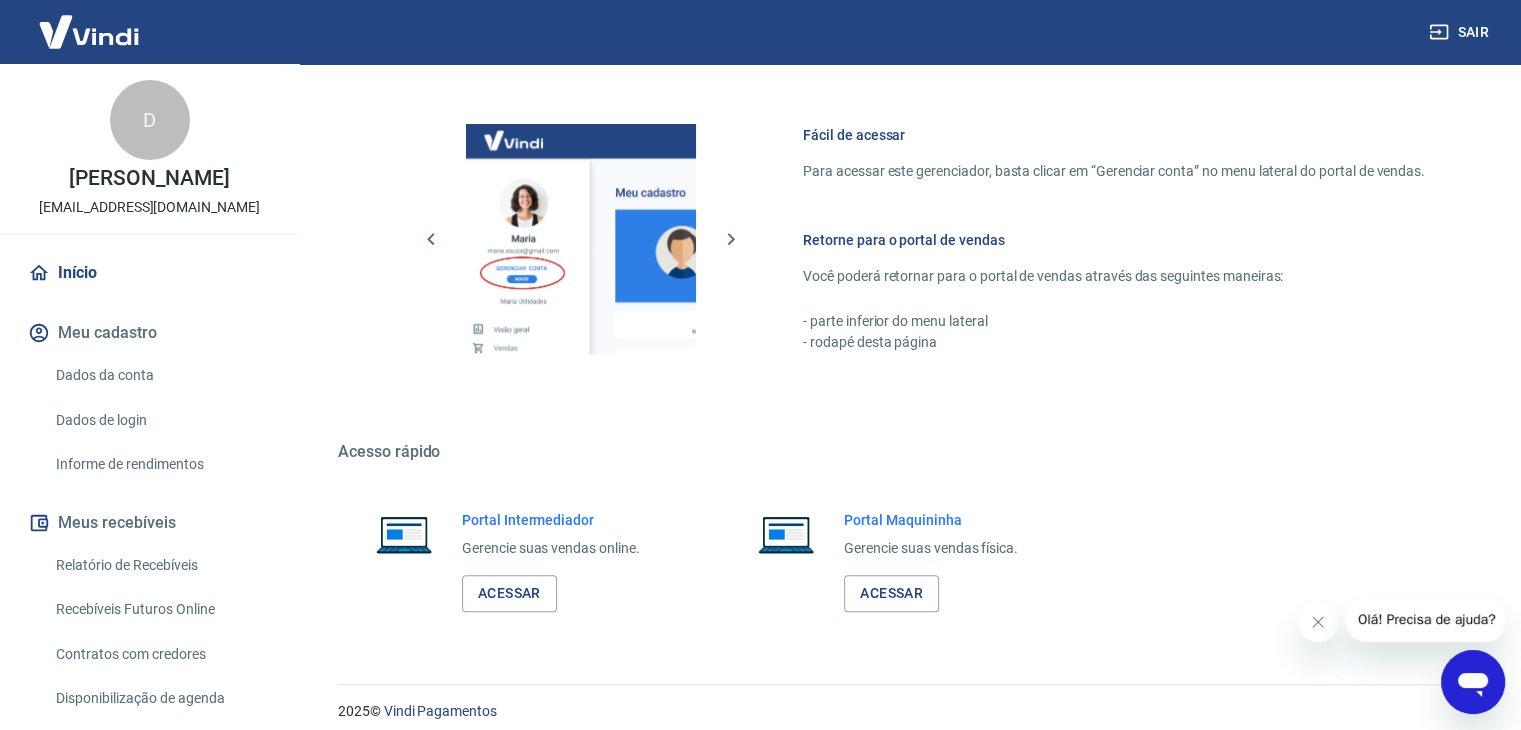 scroll, scrollTop: 848, scrollLeft: 0, axis: vertical 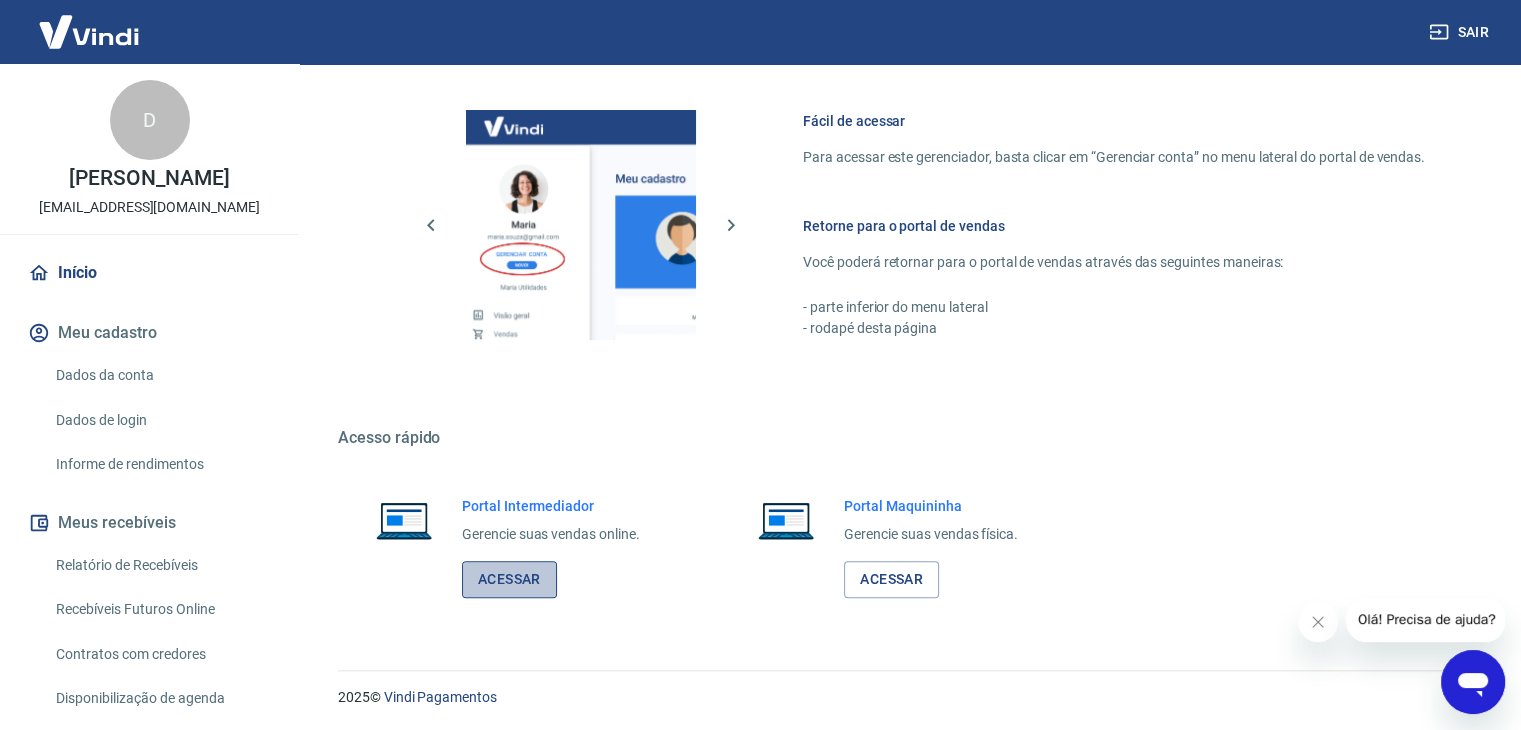 click on "Acessar" at bounding box center (509, 579) 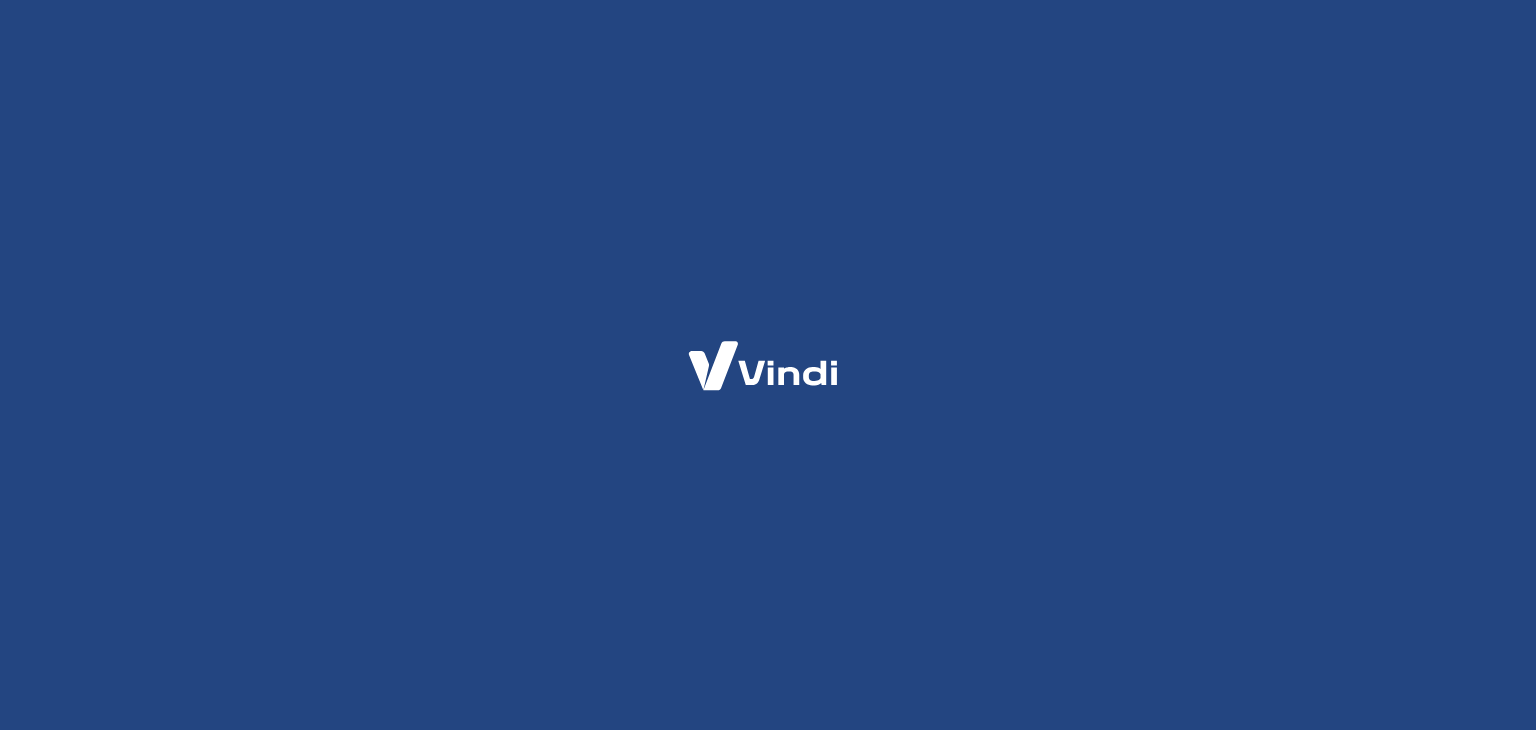 scroll, scrollTop: 0, scrollLeft: 0, axis: both 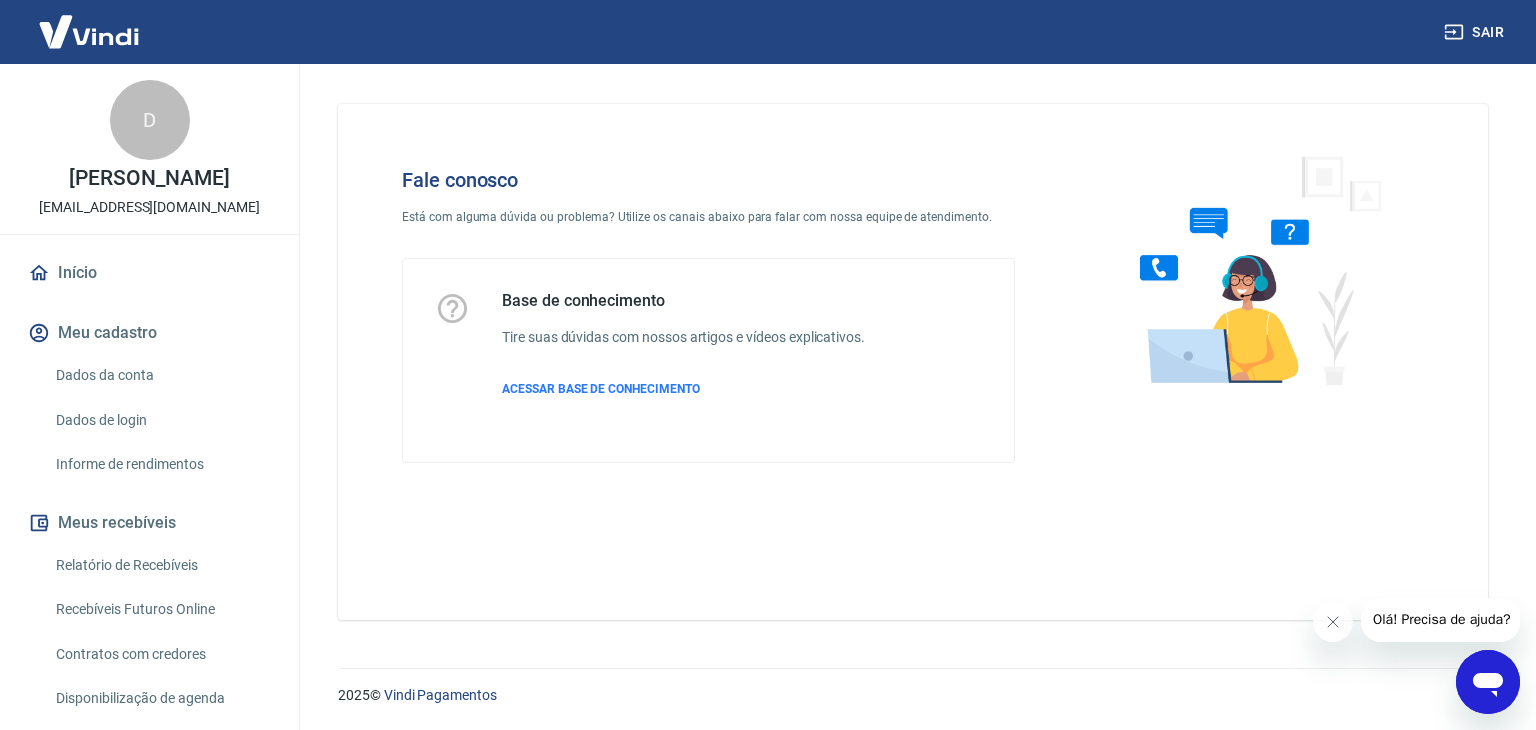 click at bounding box center (1488, 682) 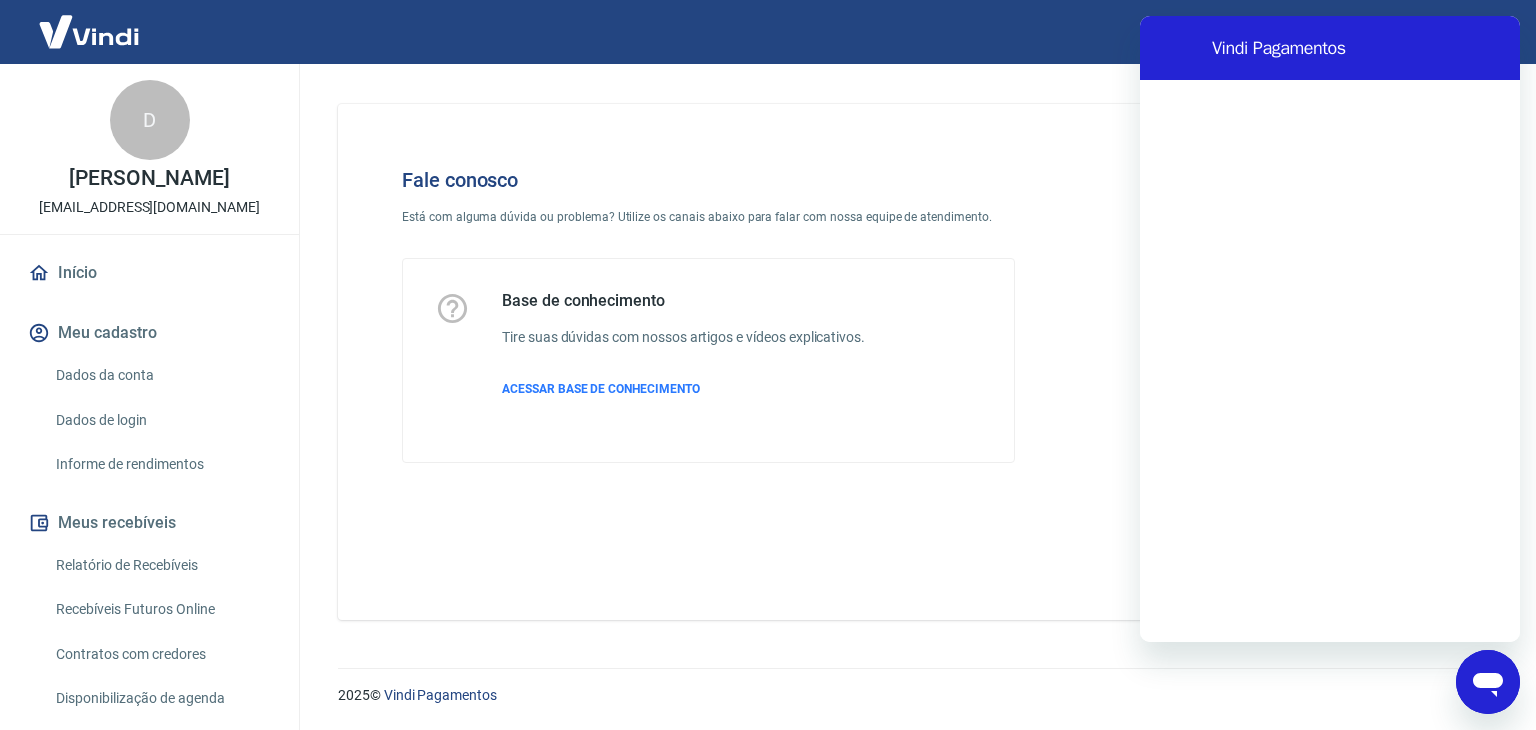 scroll, scrollTop: 0, scrollLeft: 0, axis: both 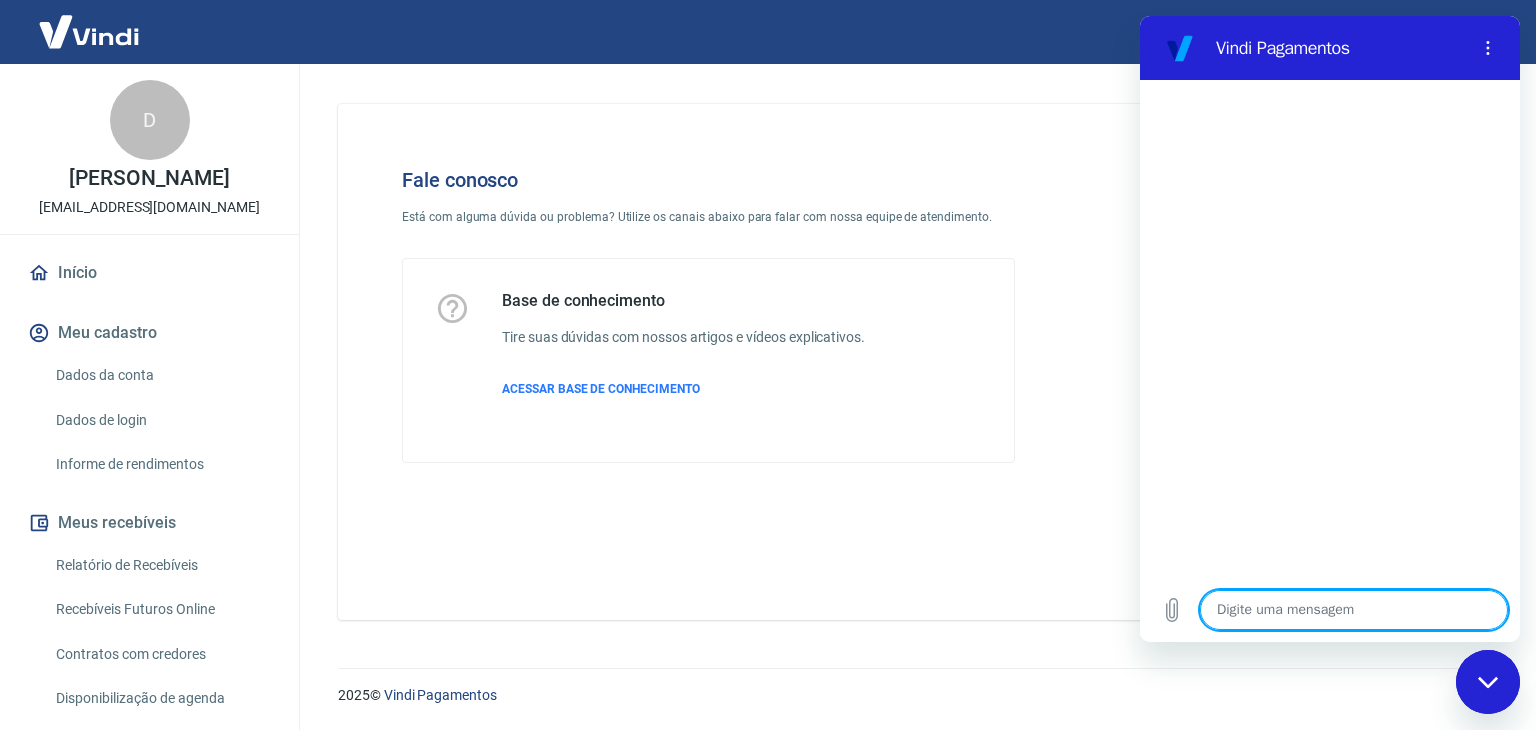 type on "o" 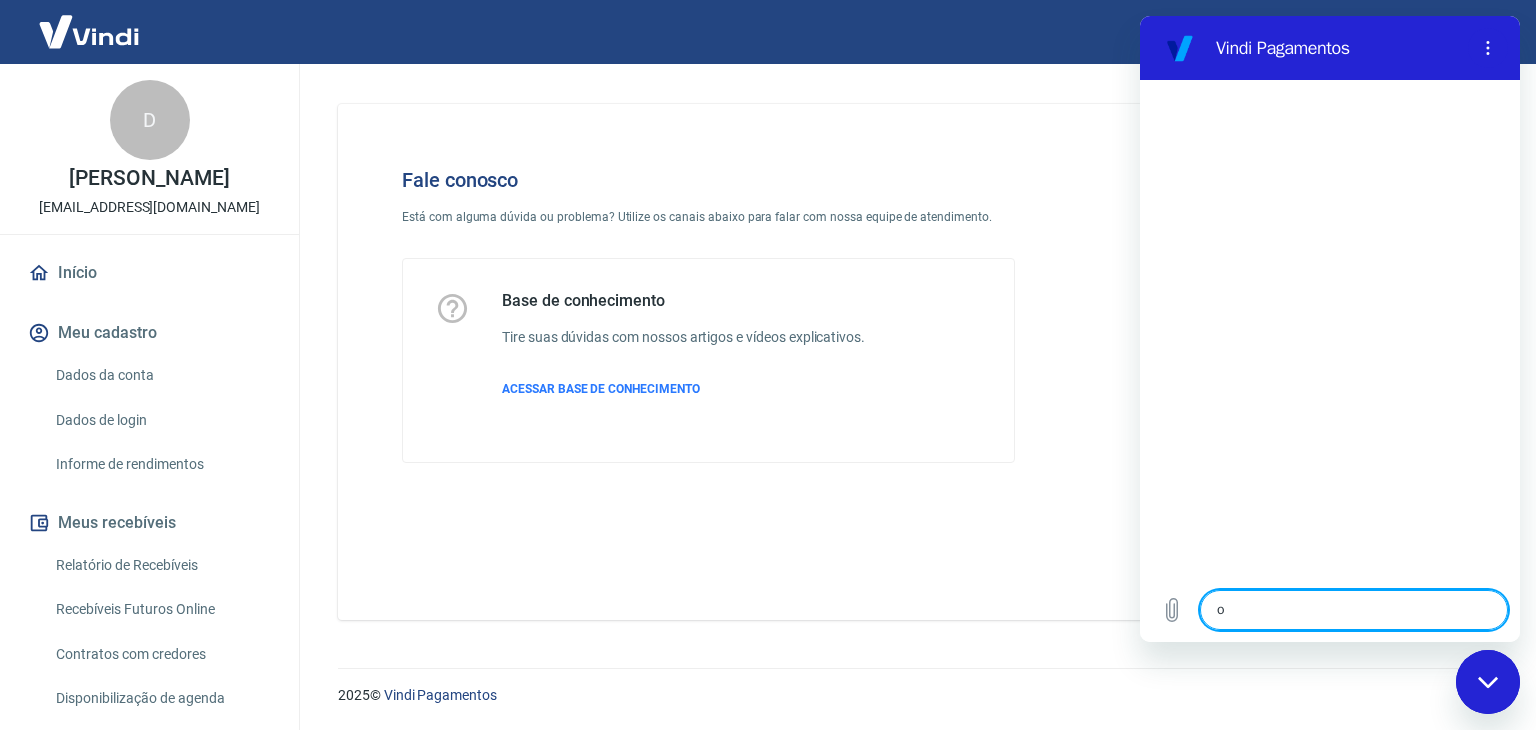 type on "ol" 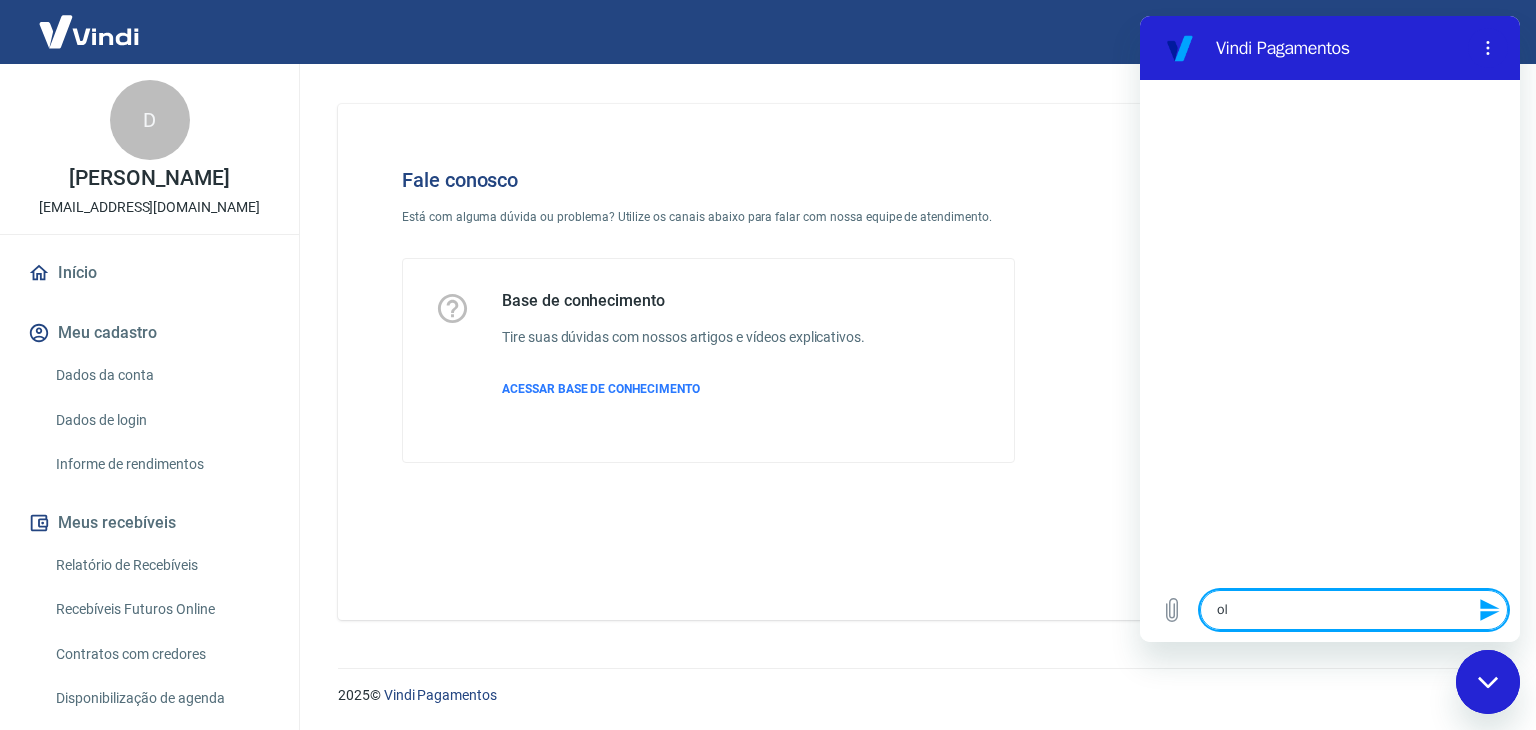 type on "ola" 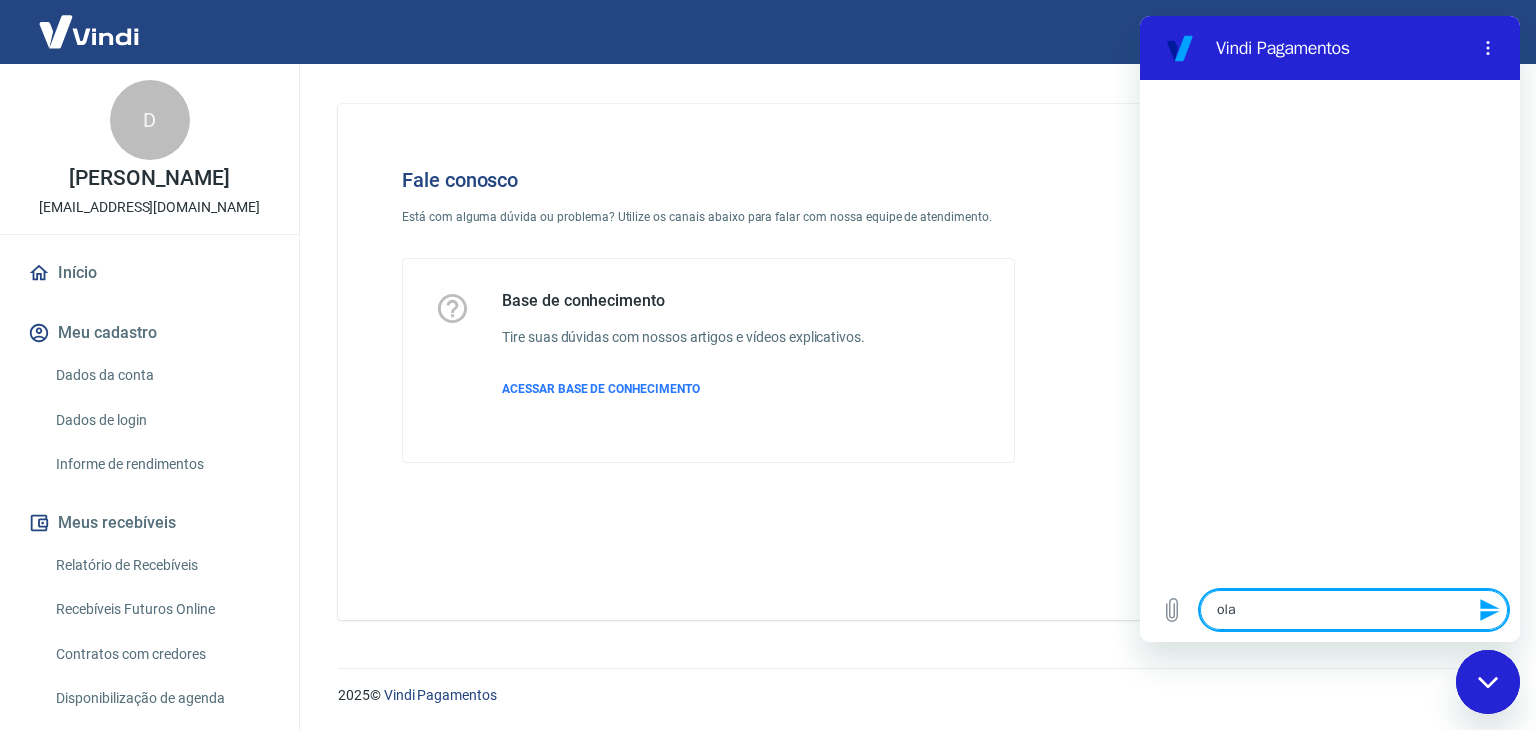 type 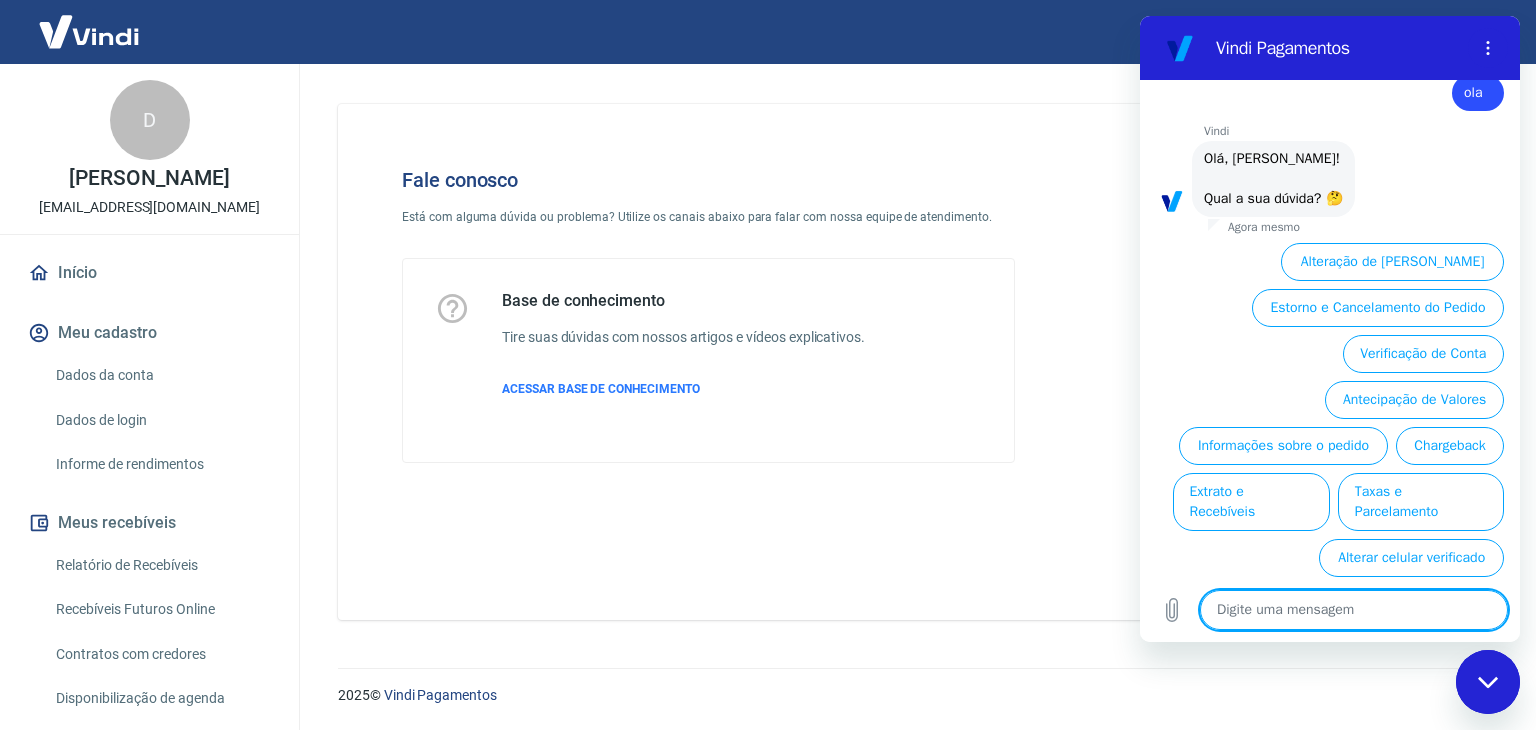 scroll, scrollTop: 72, scrollLeft: 0, axis: vertical 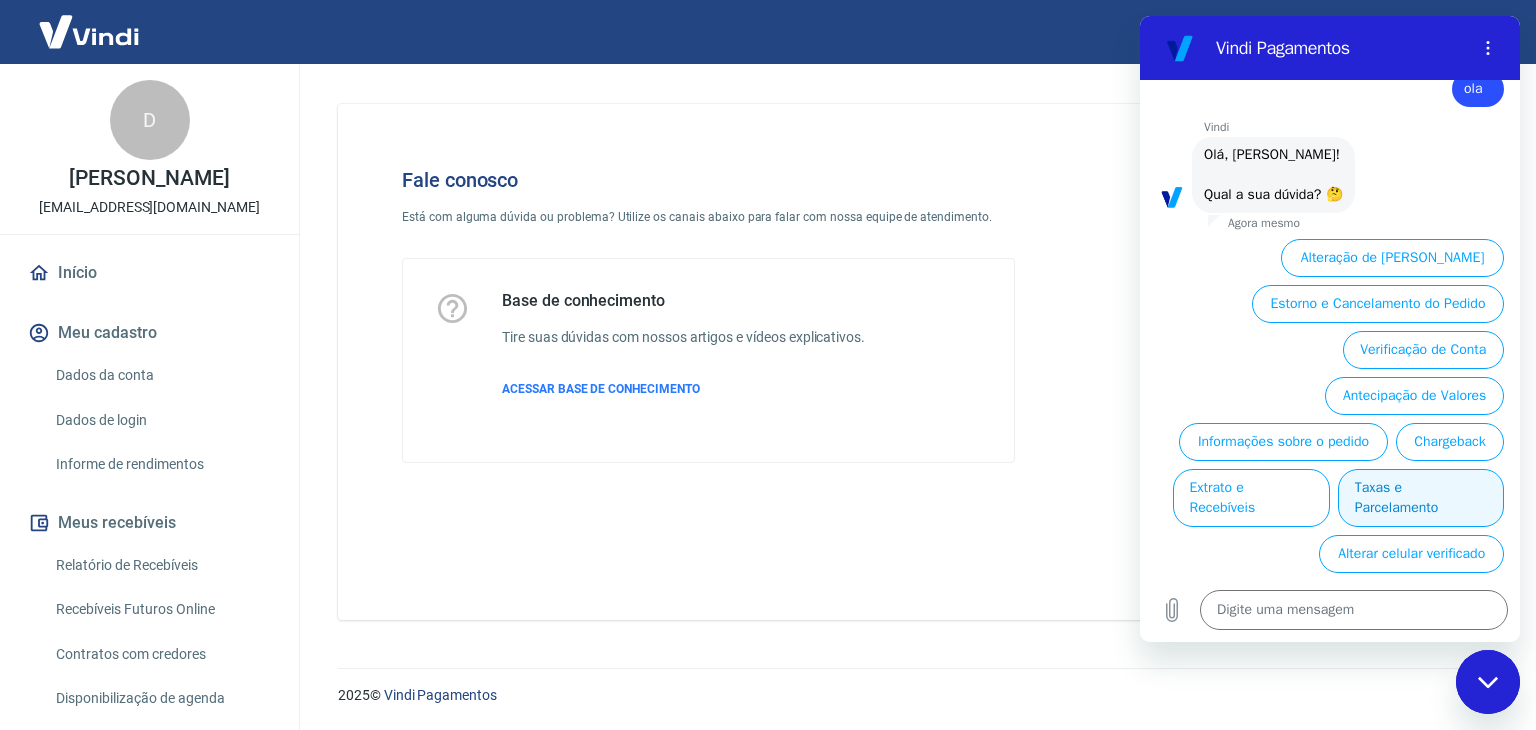 click on "Taxas e Parcelamento" at bounding box center [1421, 498] 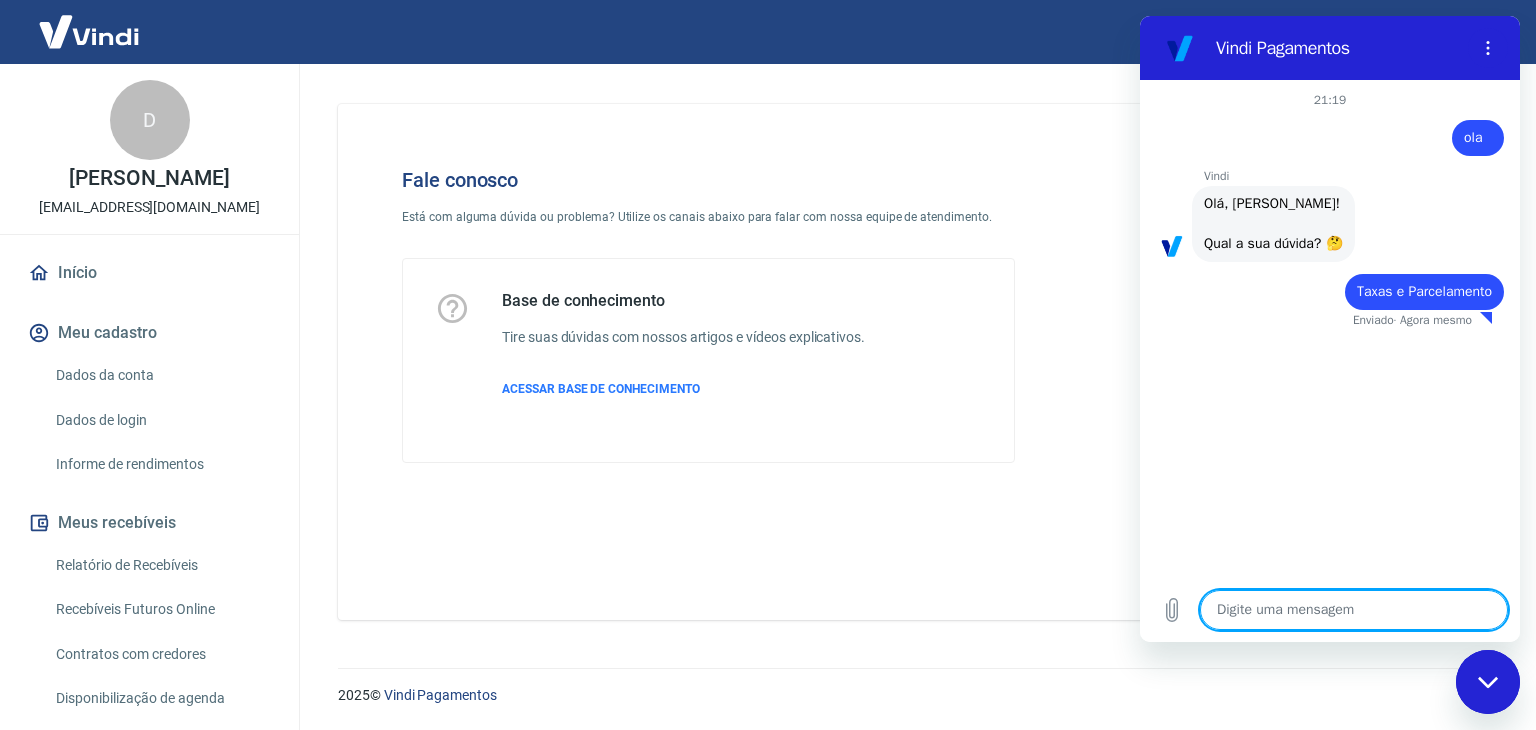 type on "x" 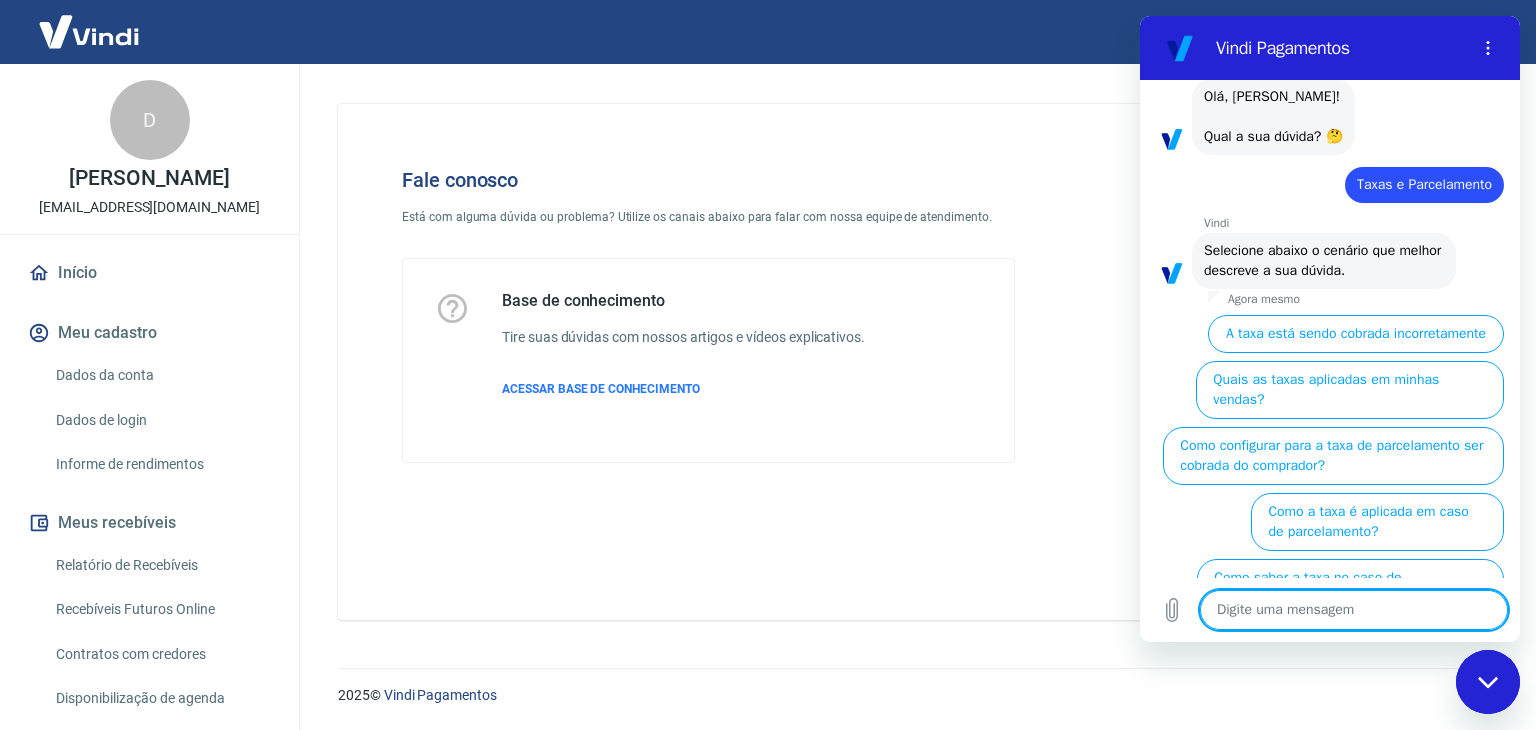 scroll, scrollTop: 109, scrollLeft: 0, axis: vertical 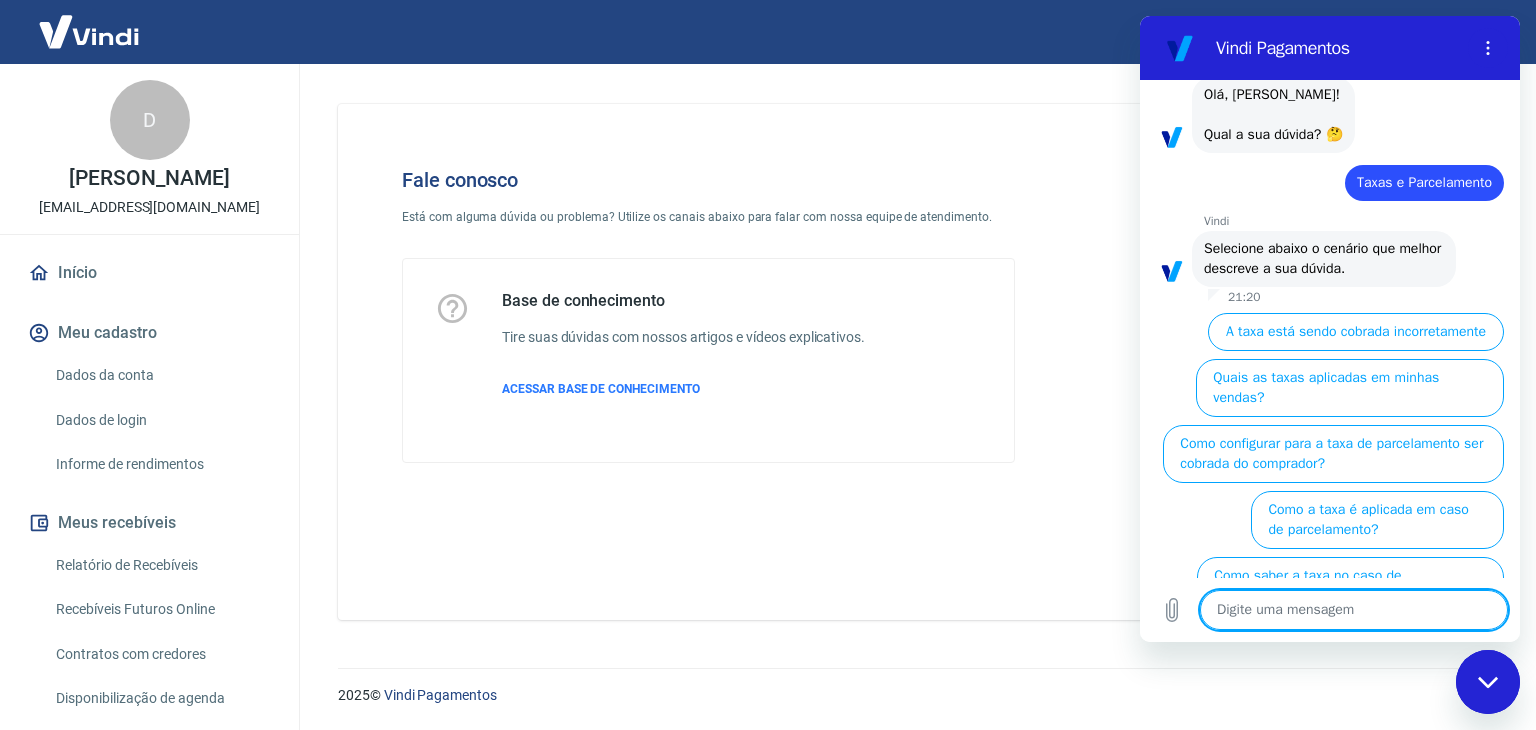 click at bounding box center [1354, 610] 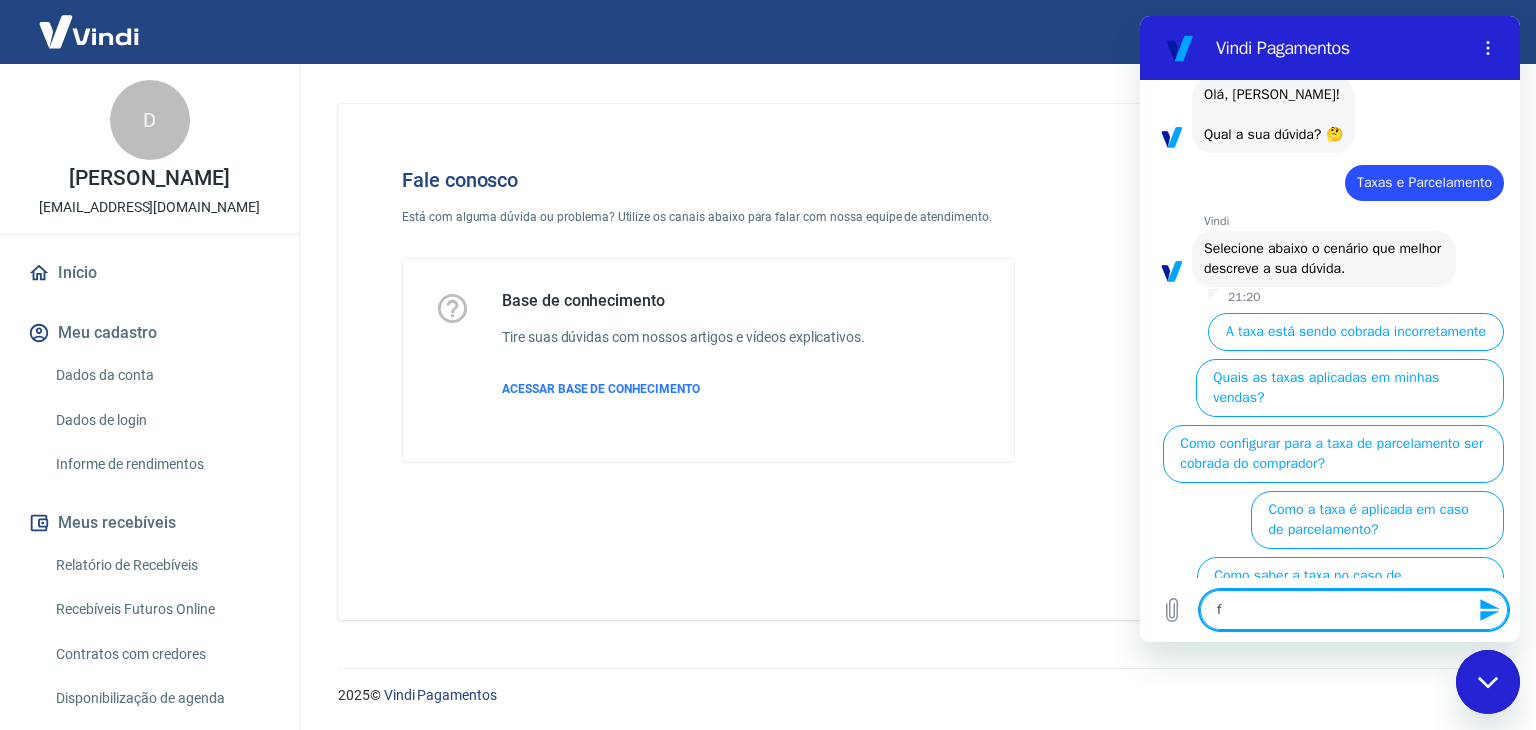 type on "fa" 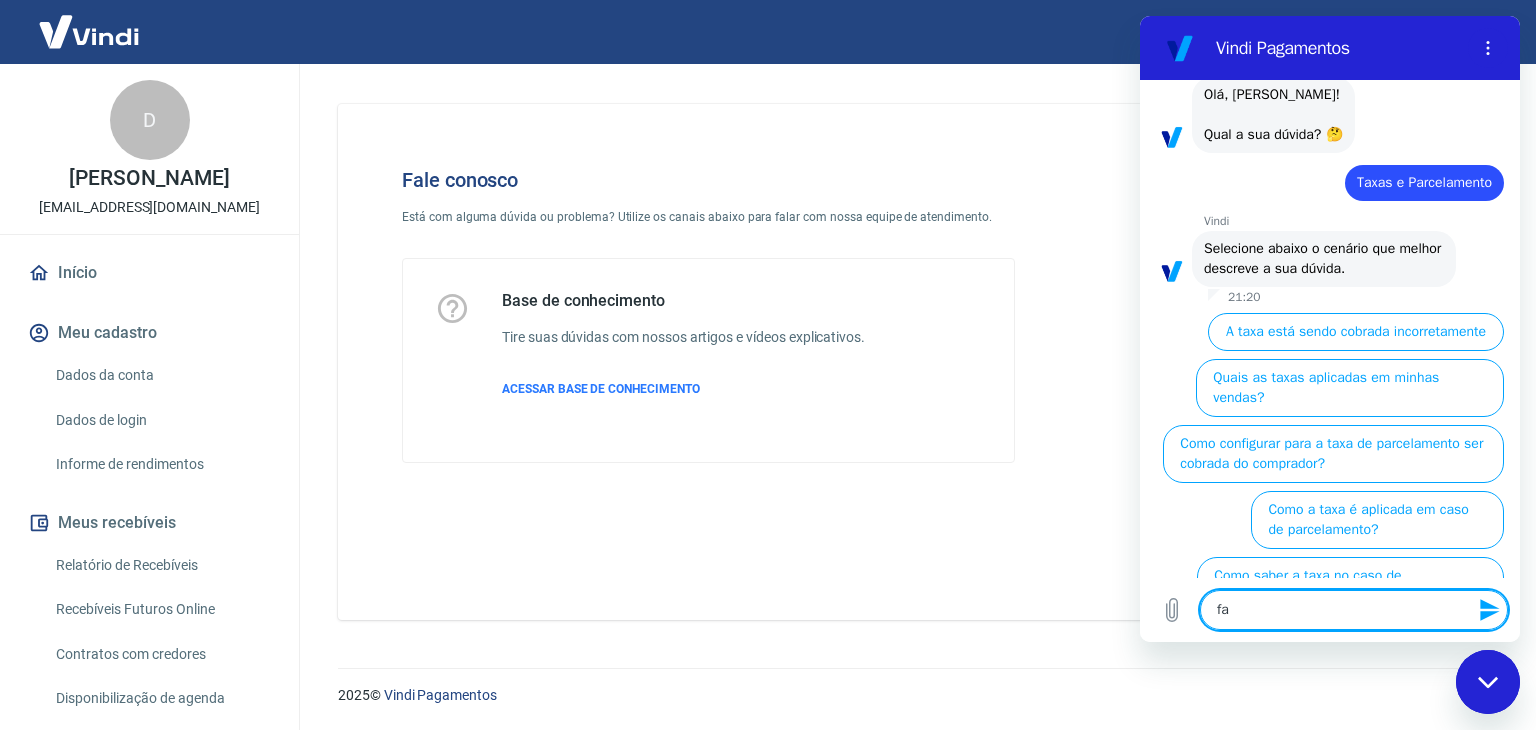 type on "fal" 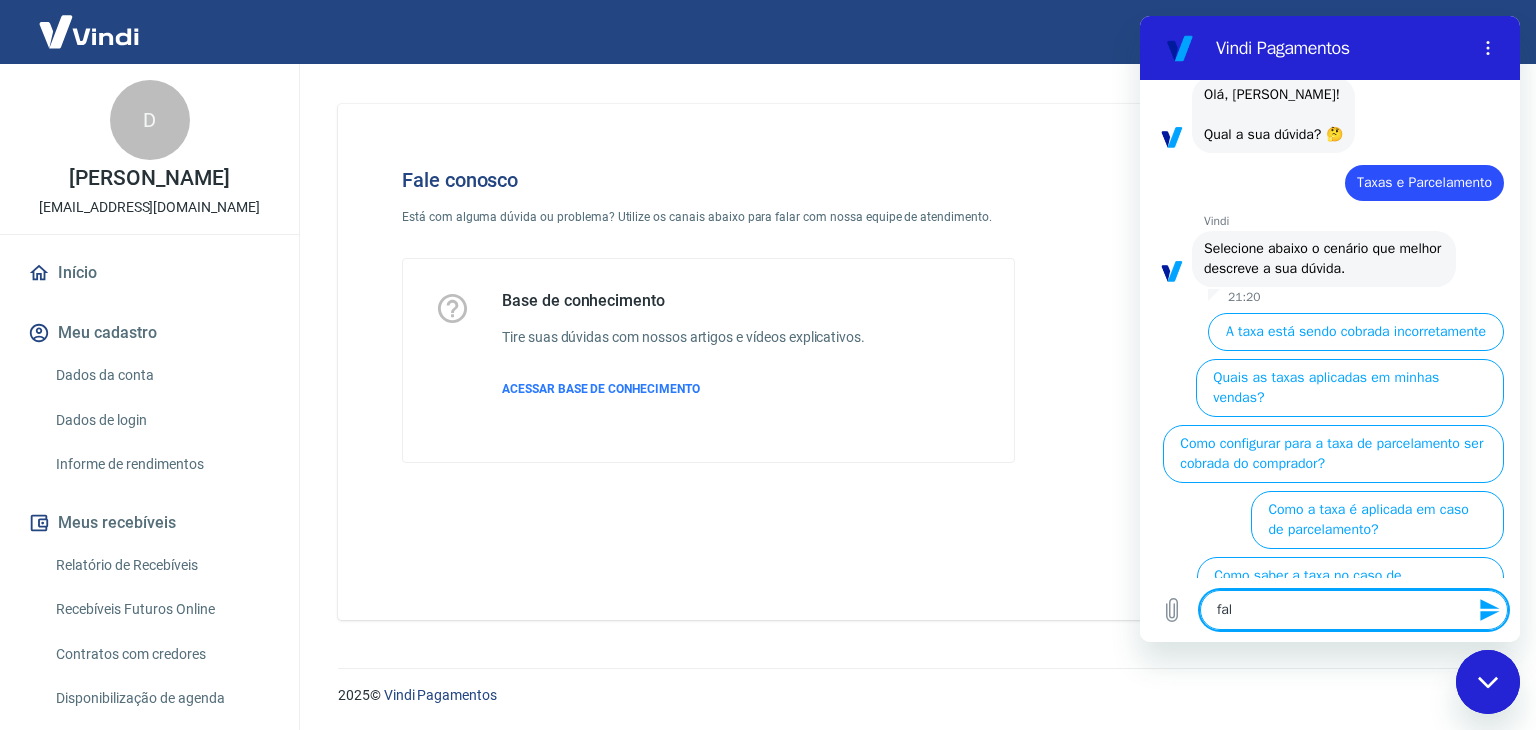 type on "fala" 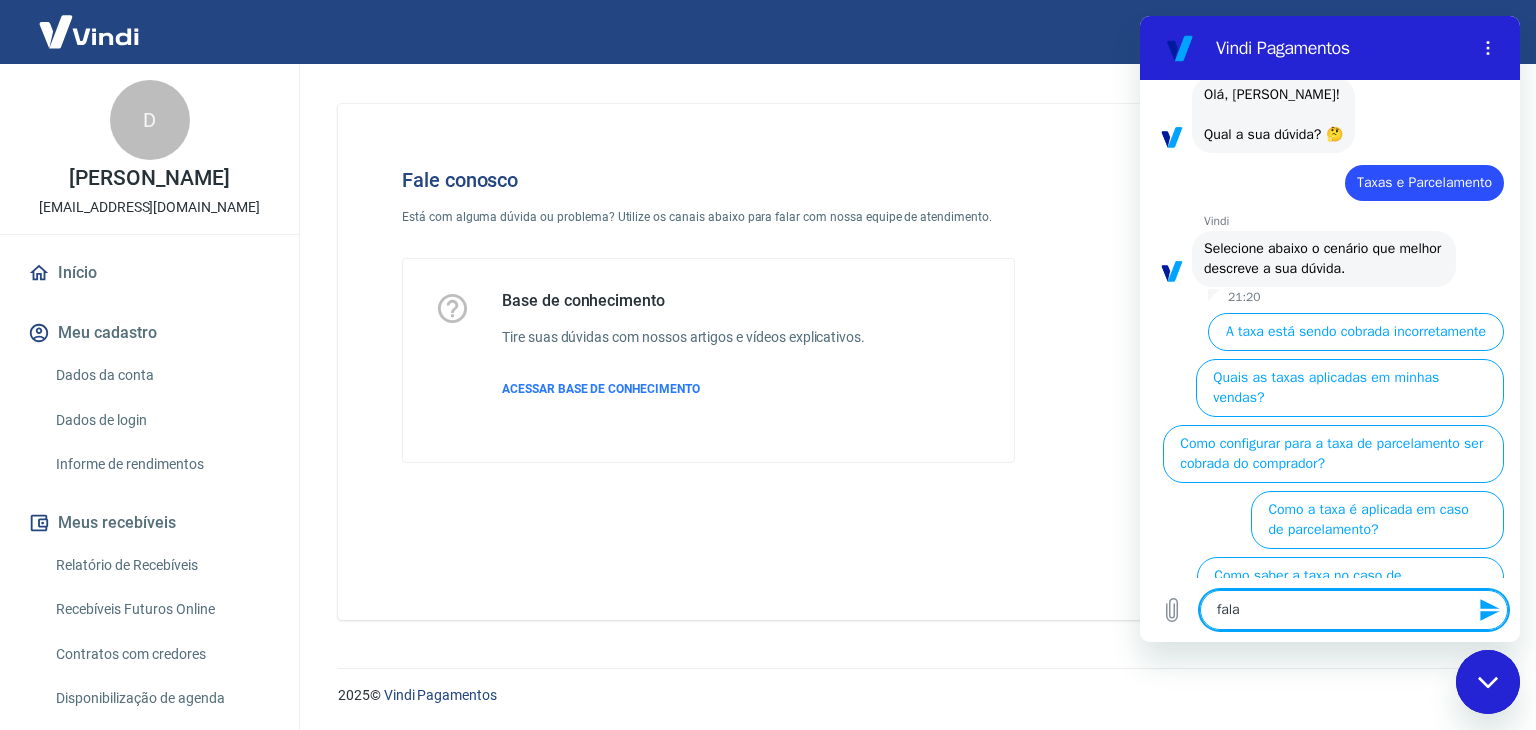 type on "falar" 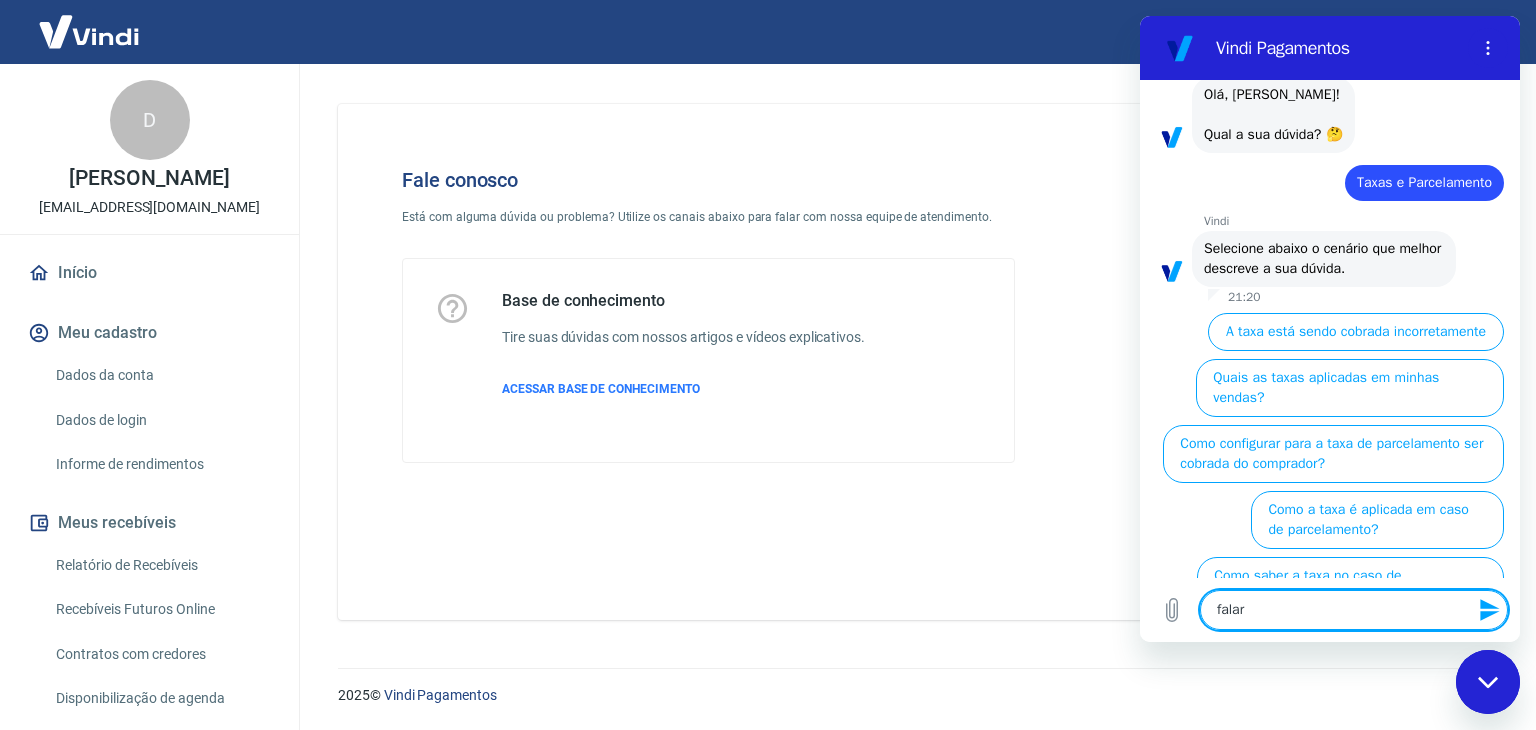 type on "falar" 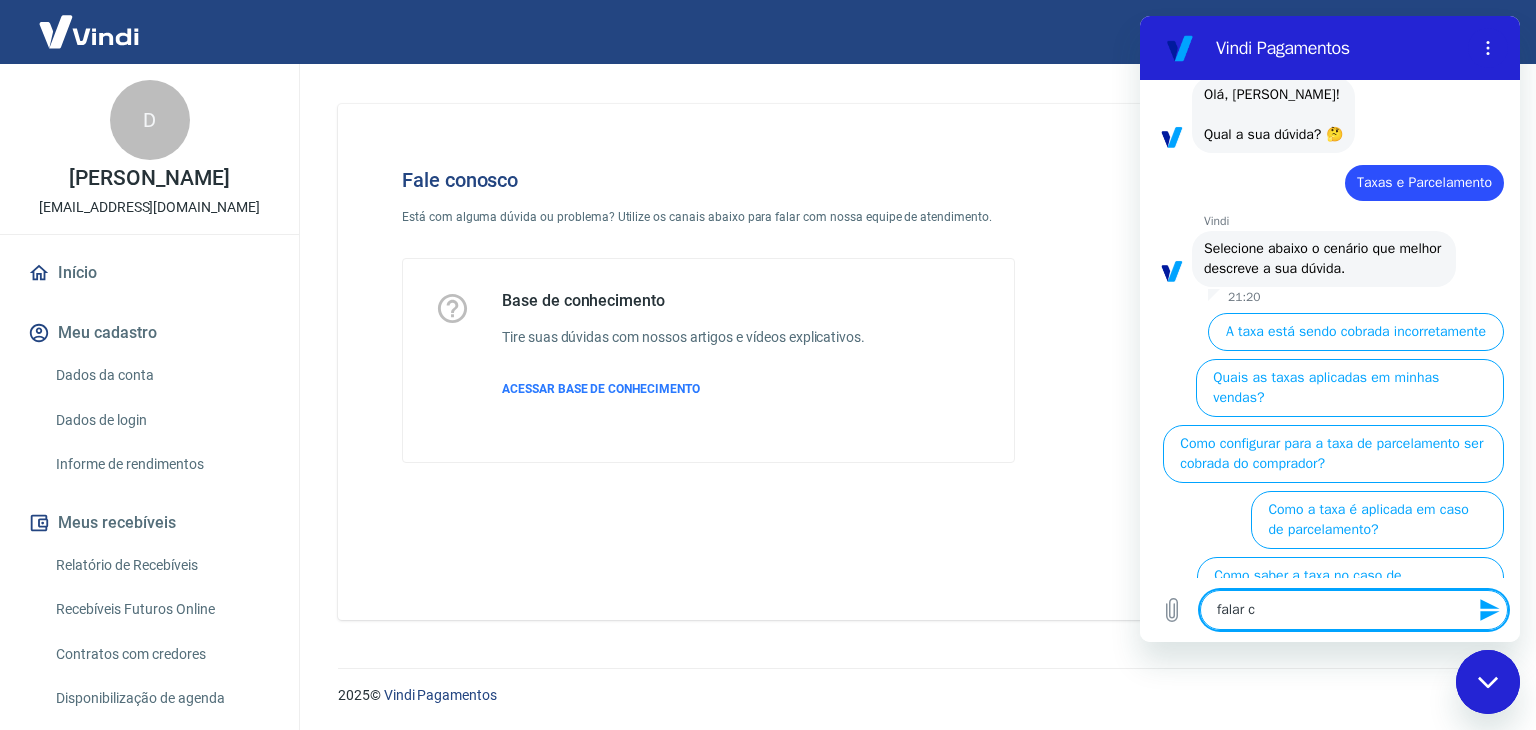 type on "falar co" 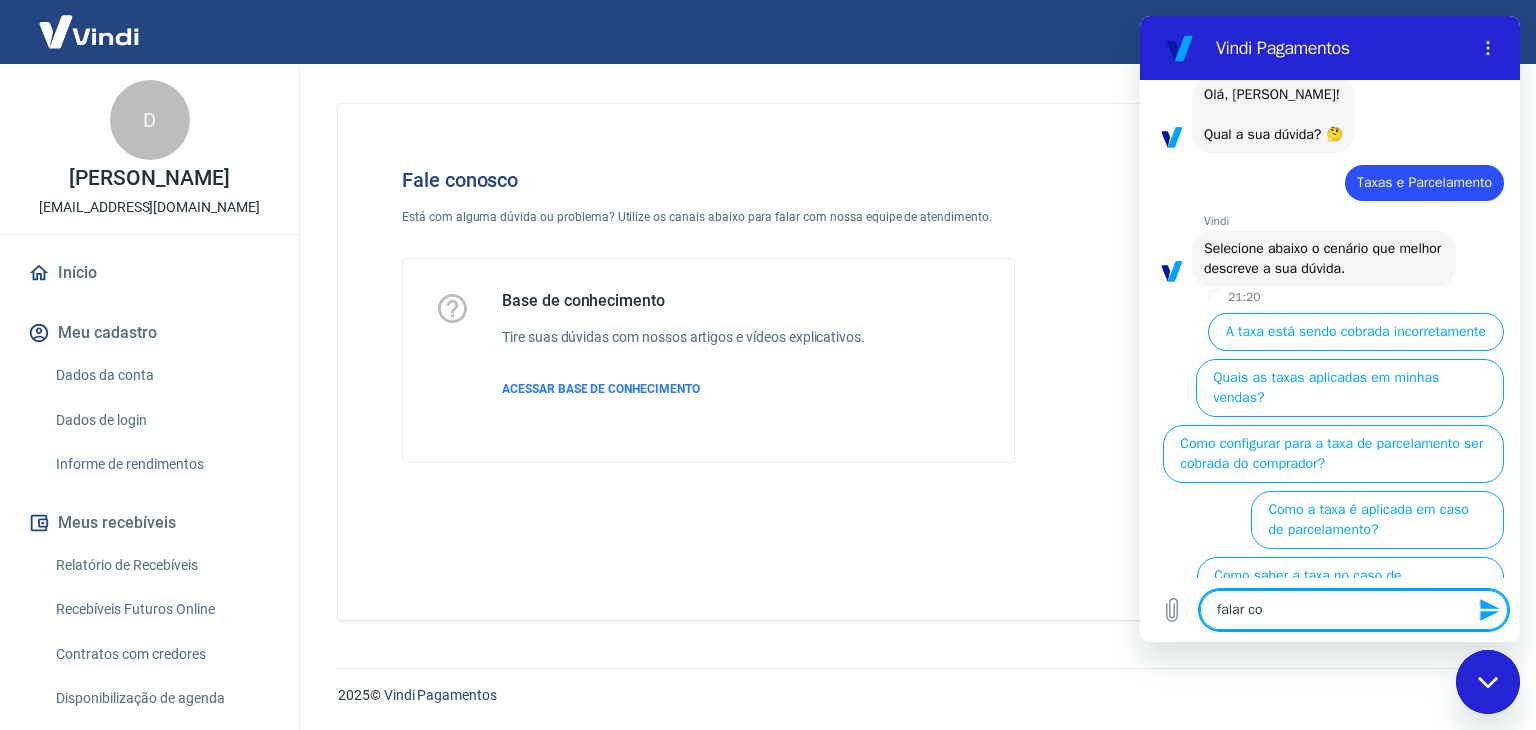 type on "falar com" 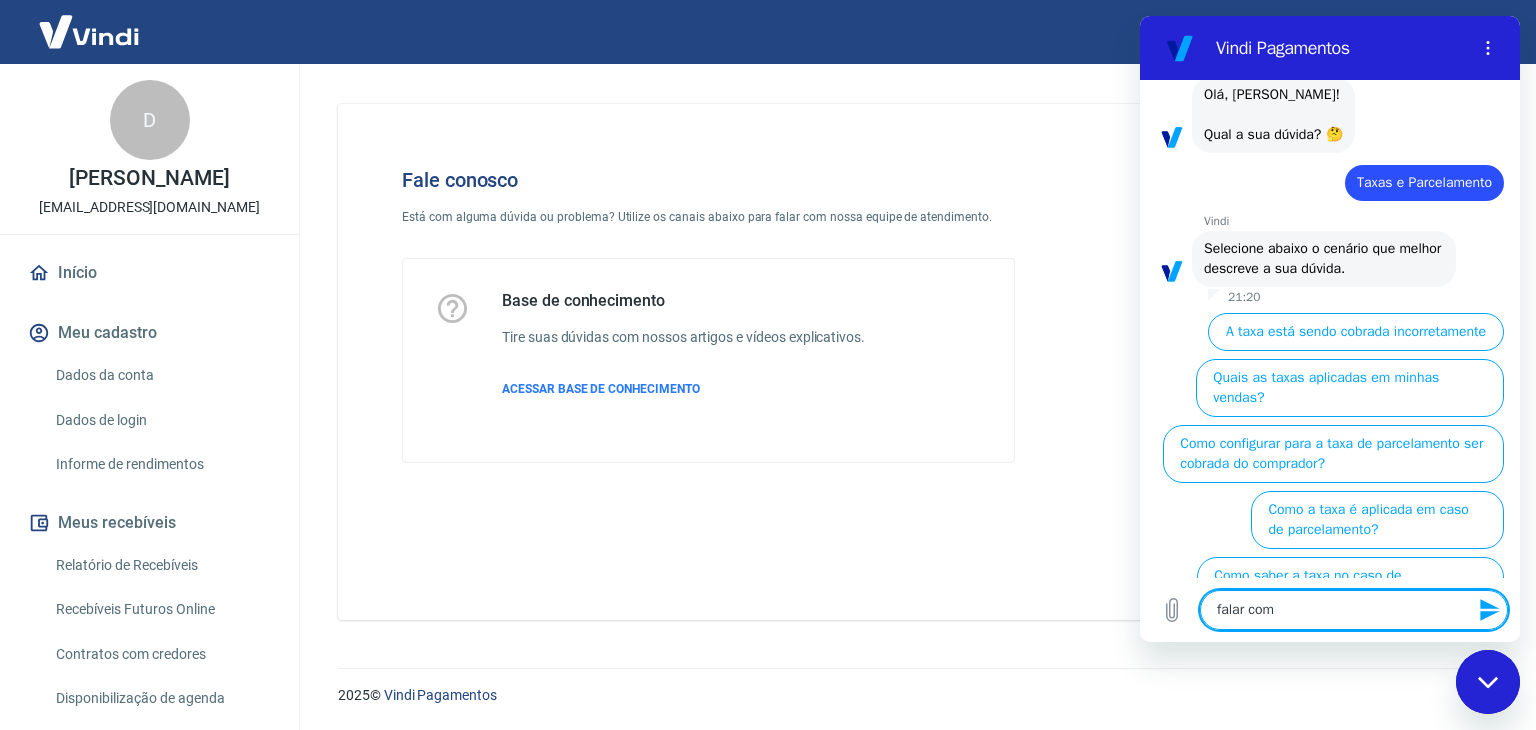 type on "x" 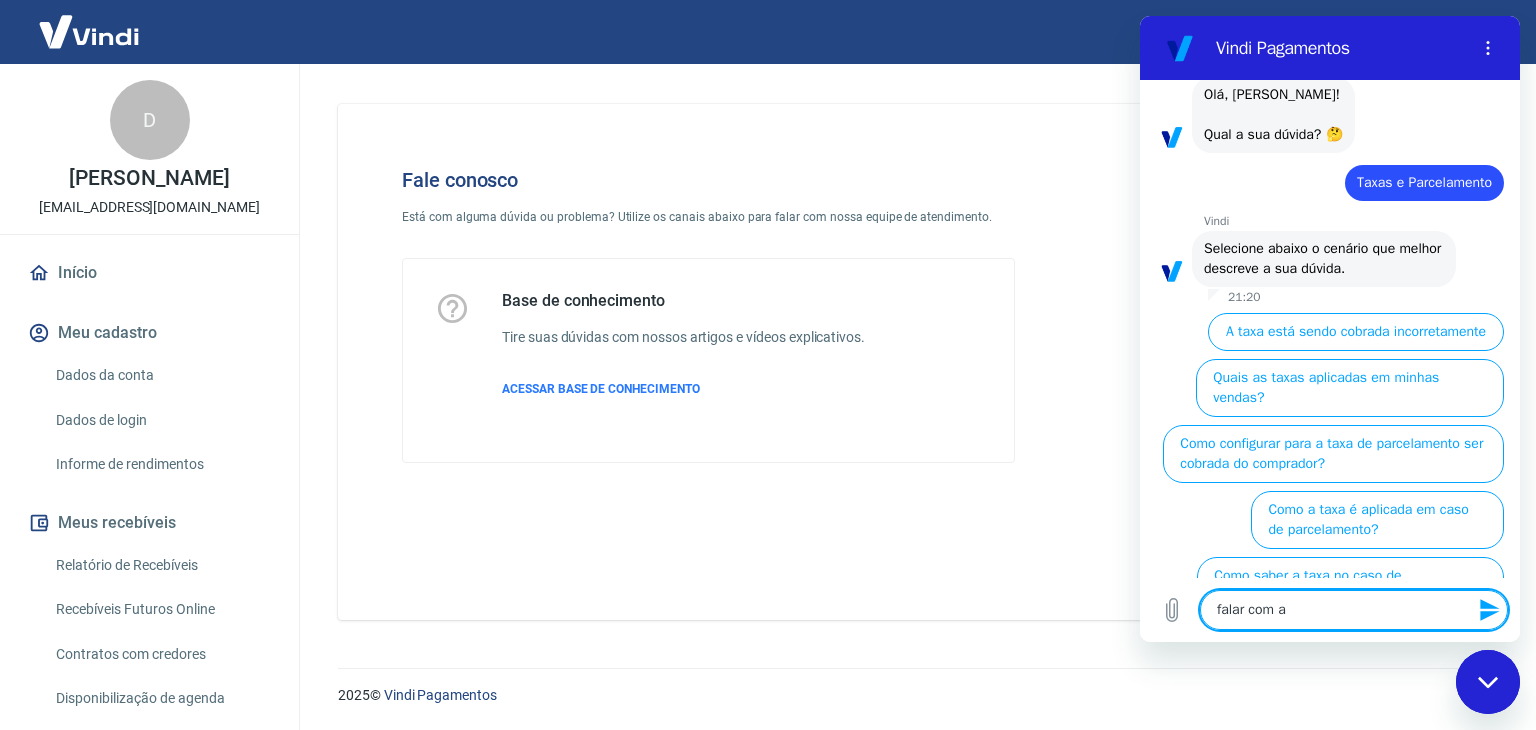 type on "falar com at" 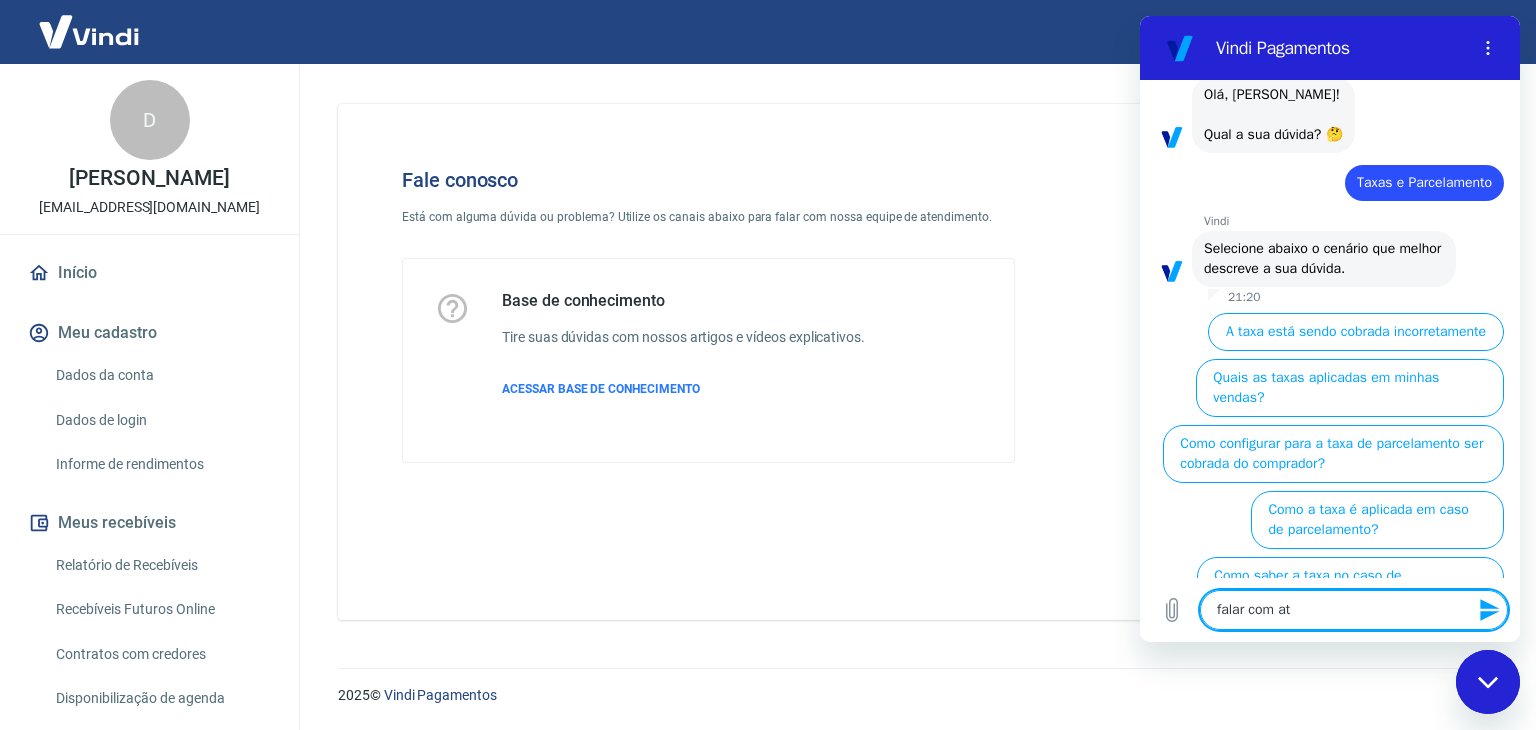 type on "falar com ate" 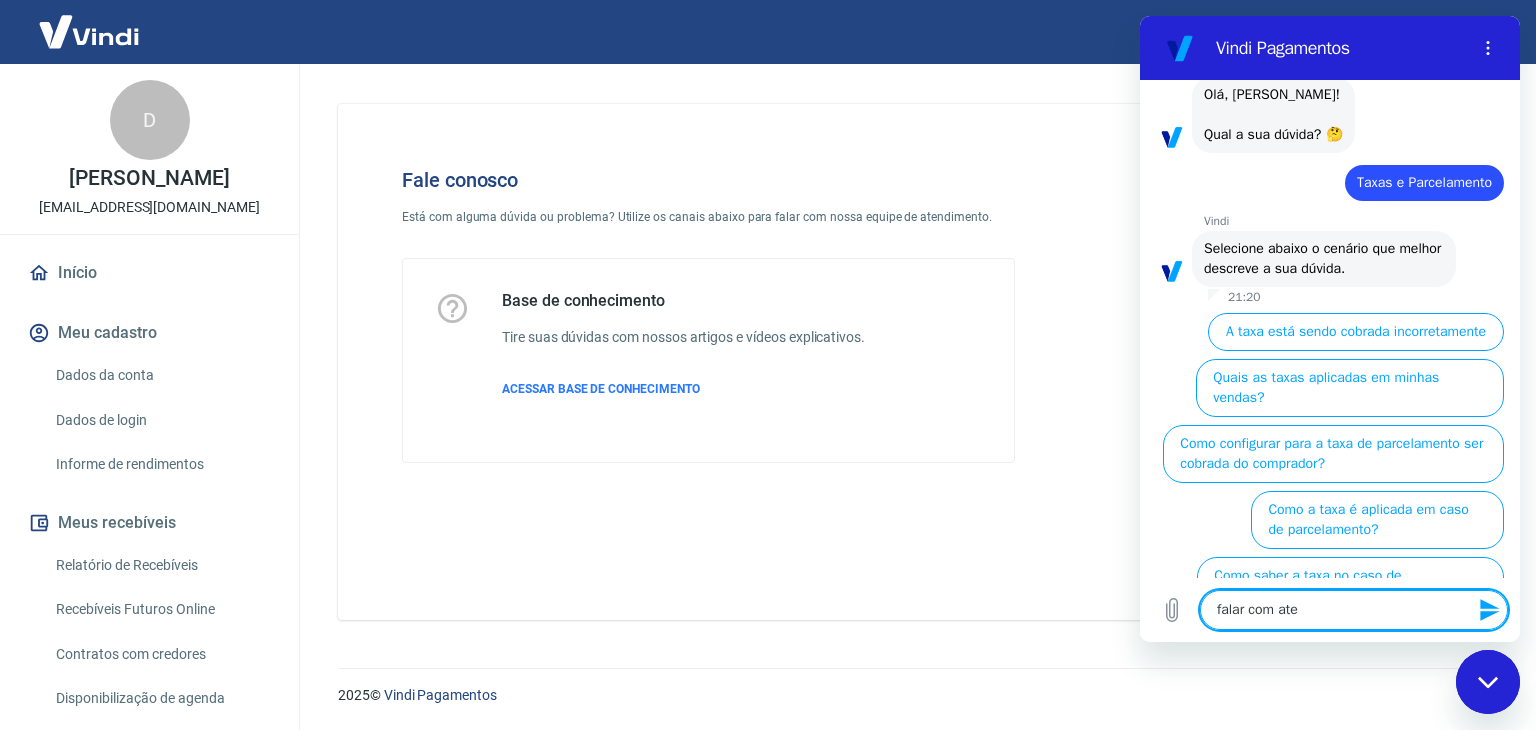 type on "falar com aten" 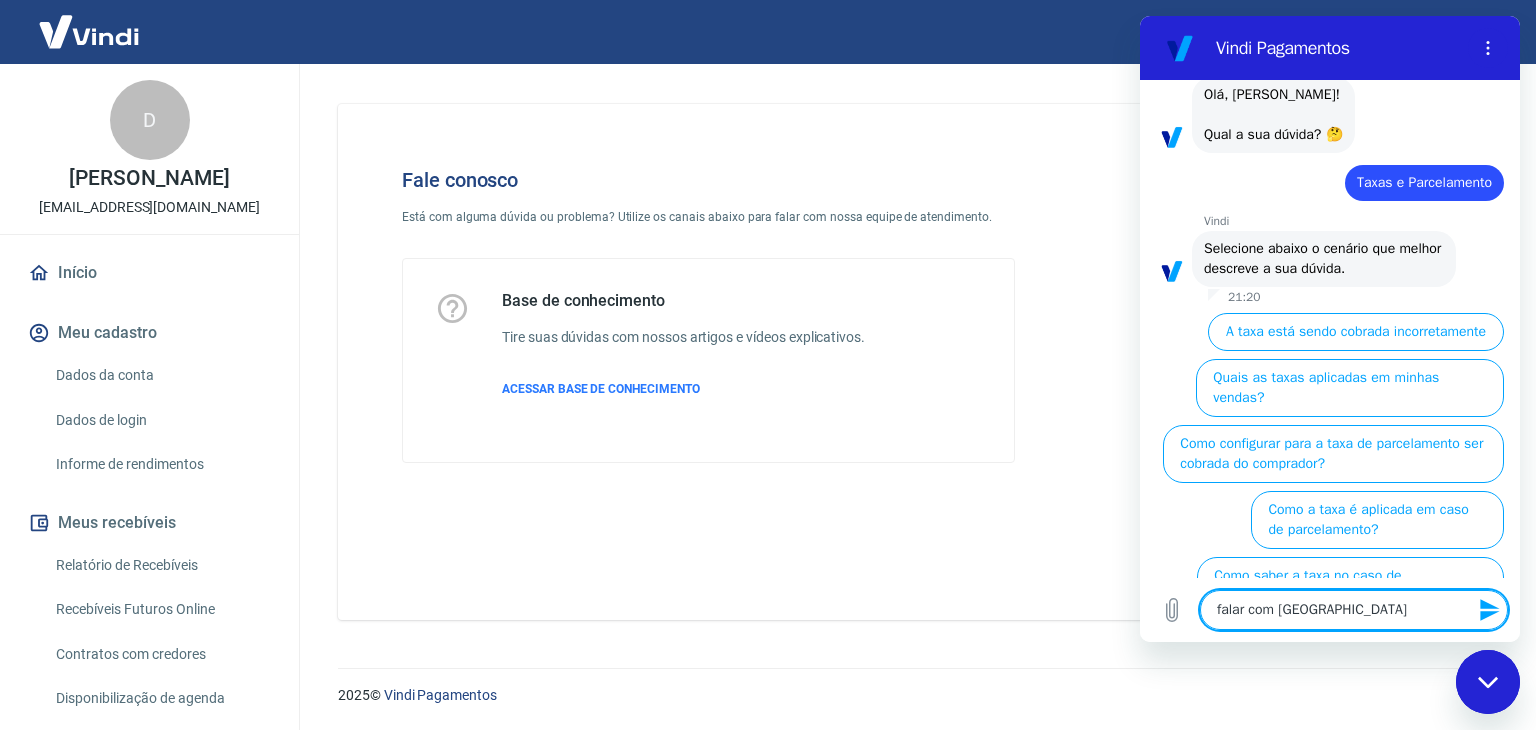 type on "x" 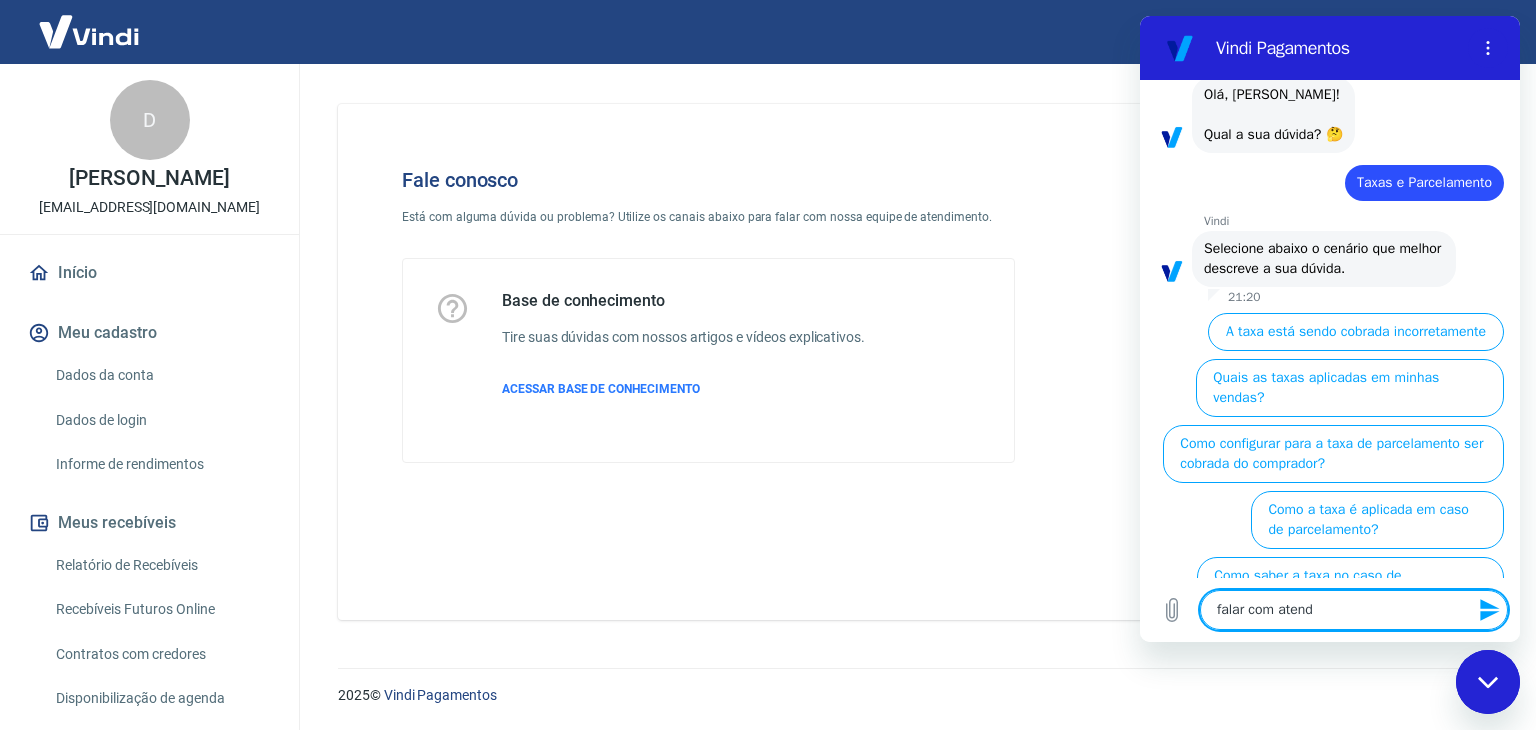 type on "falar com atende" 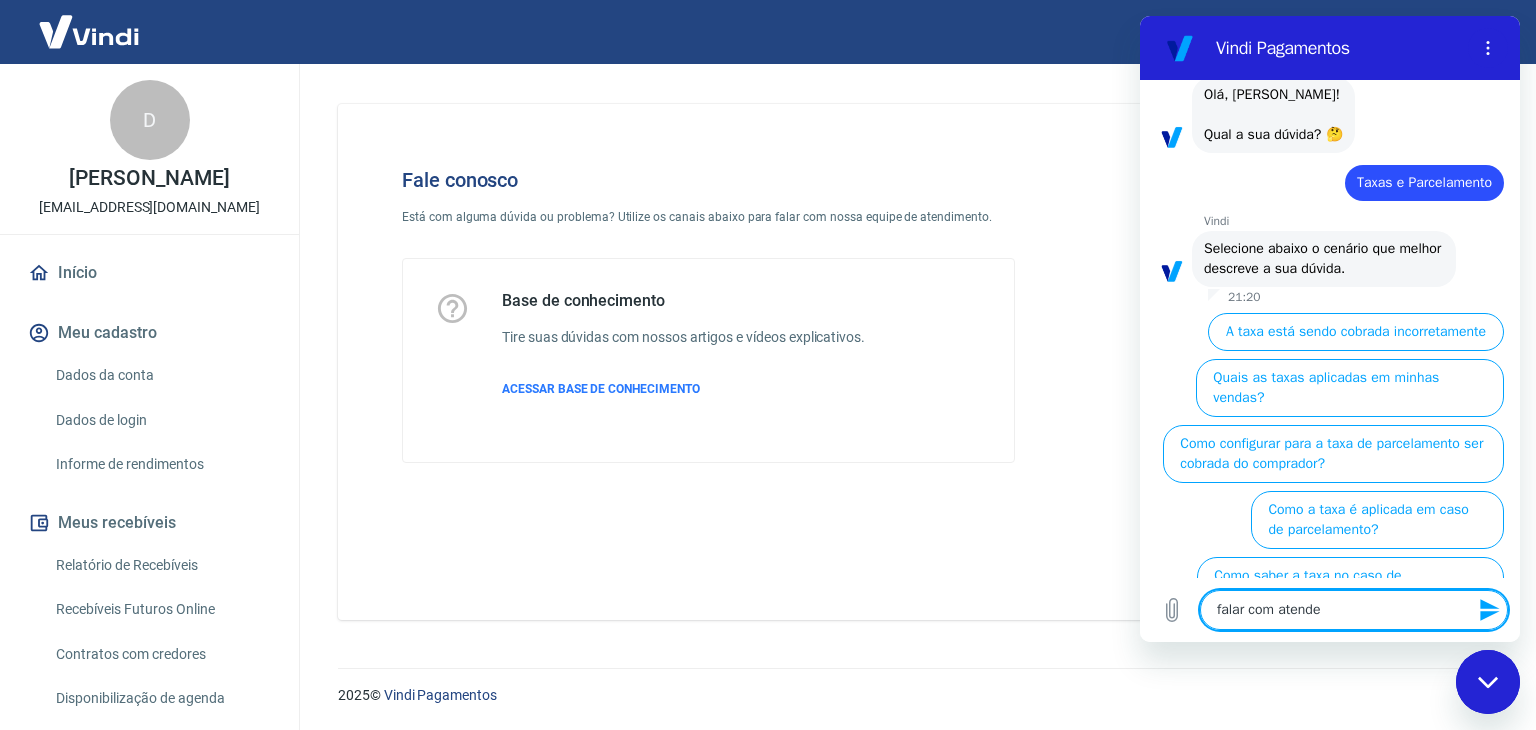 type on "falar com atenden" 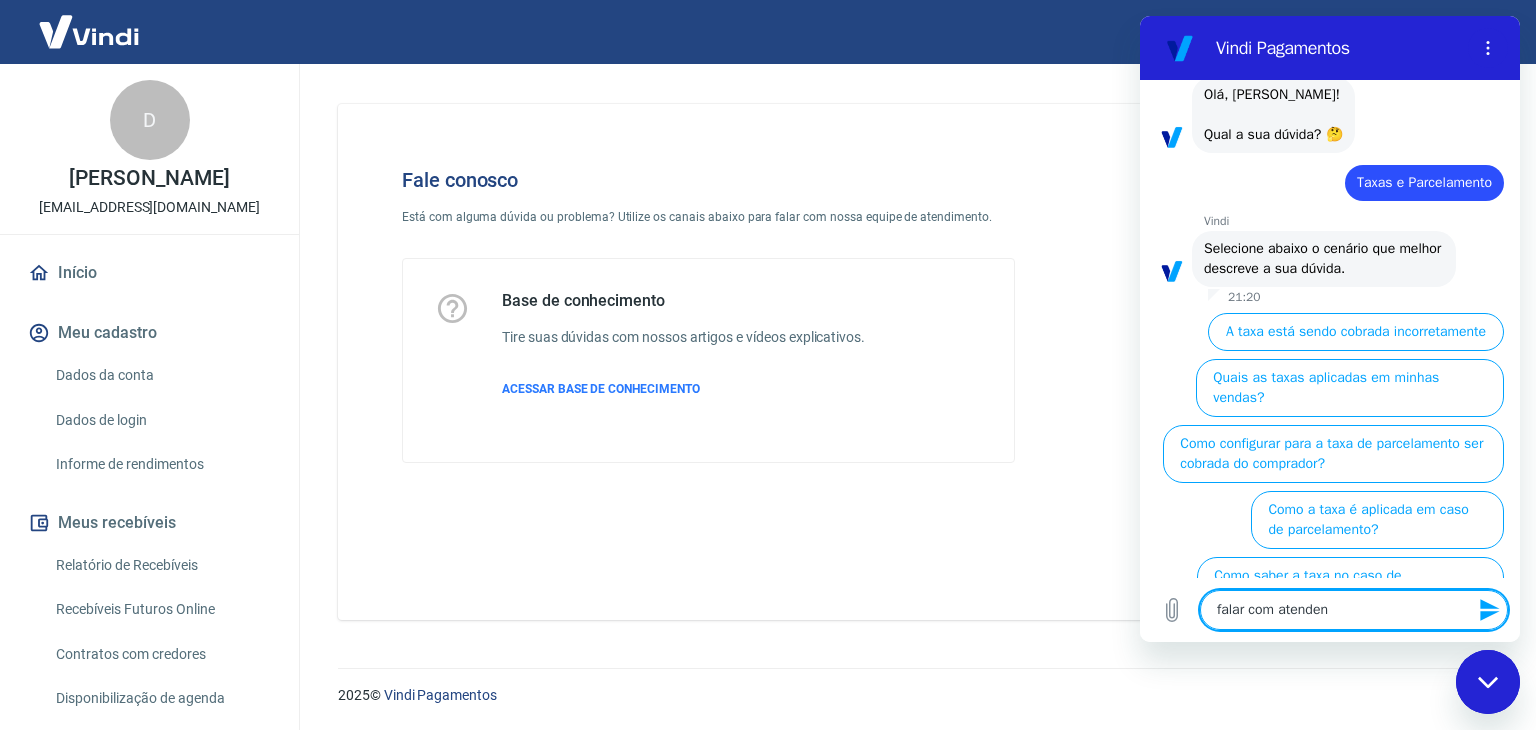 type on "falar com atendent" 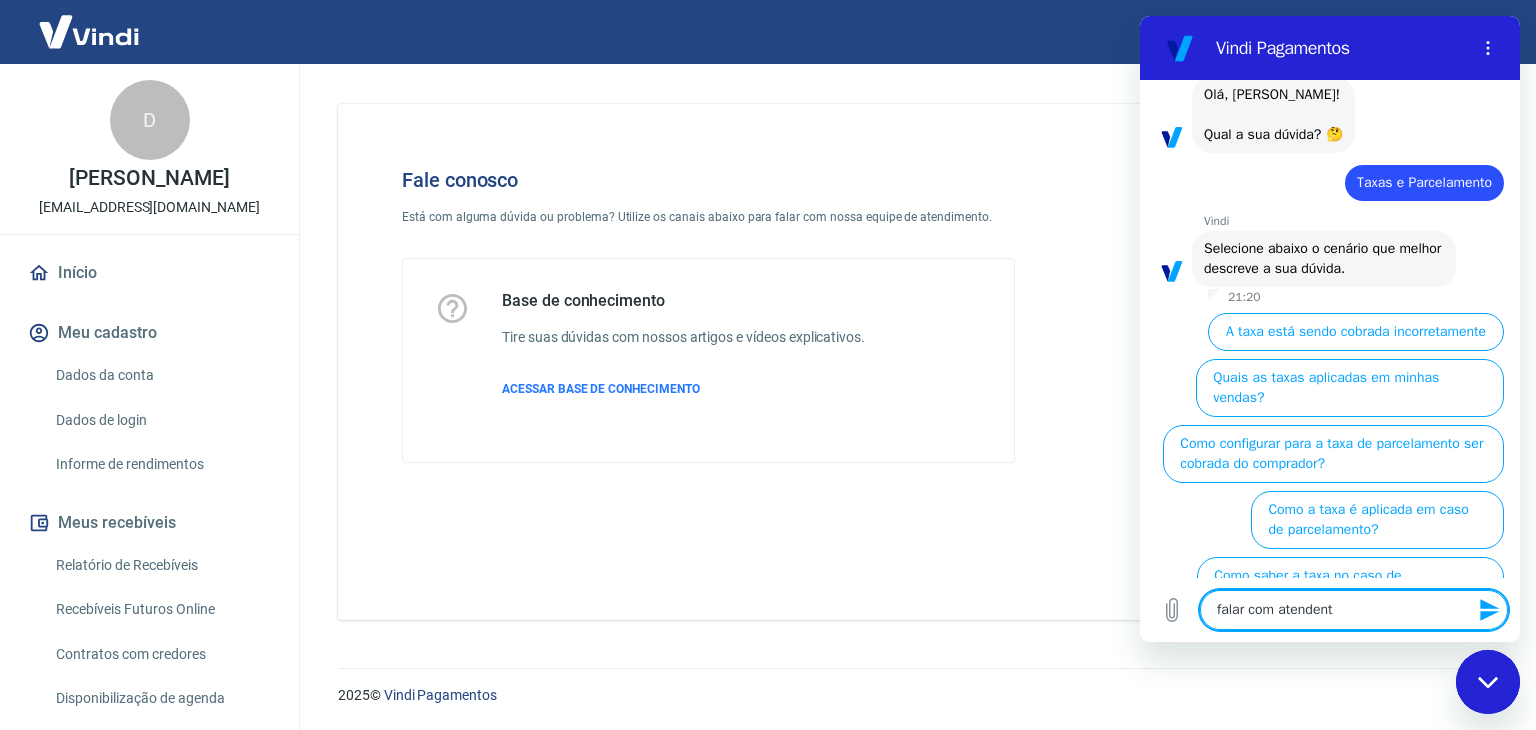 type on "falar com atendente" 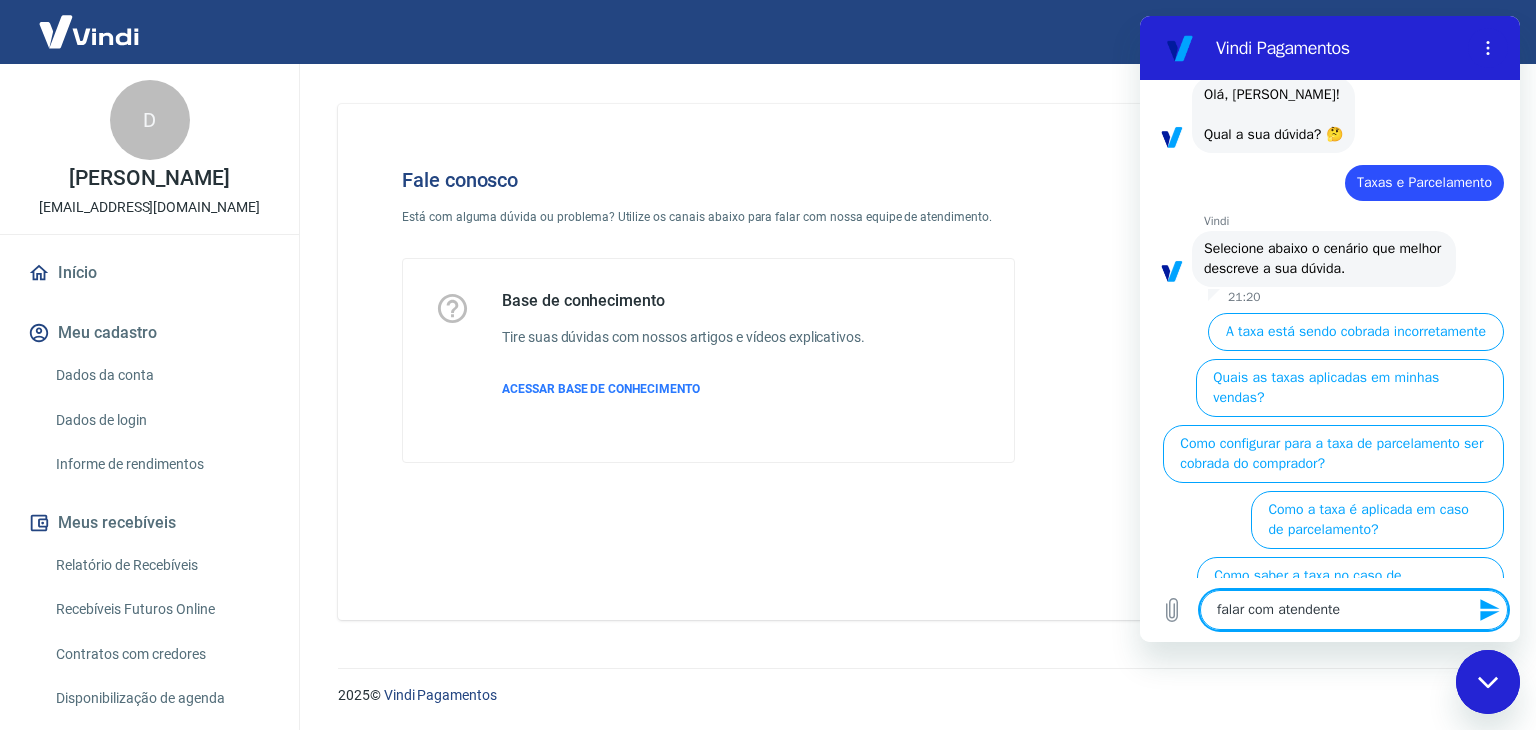 type 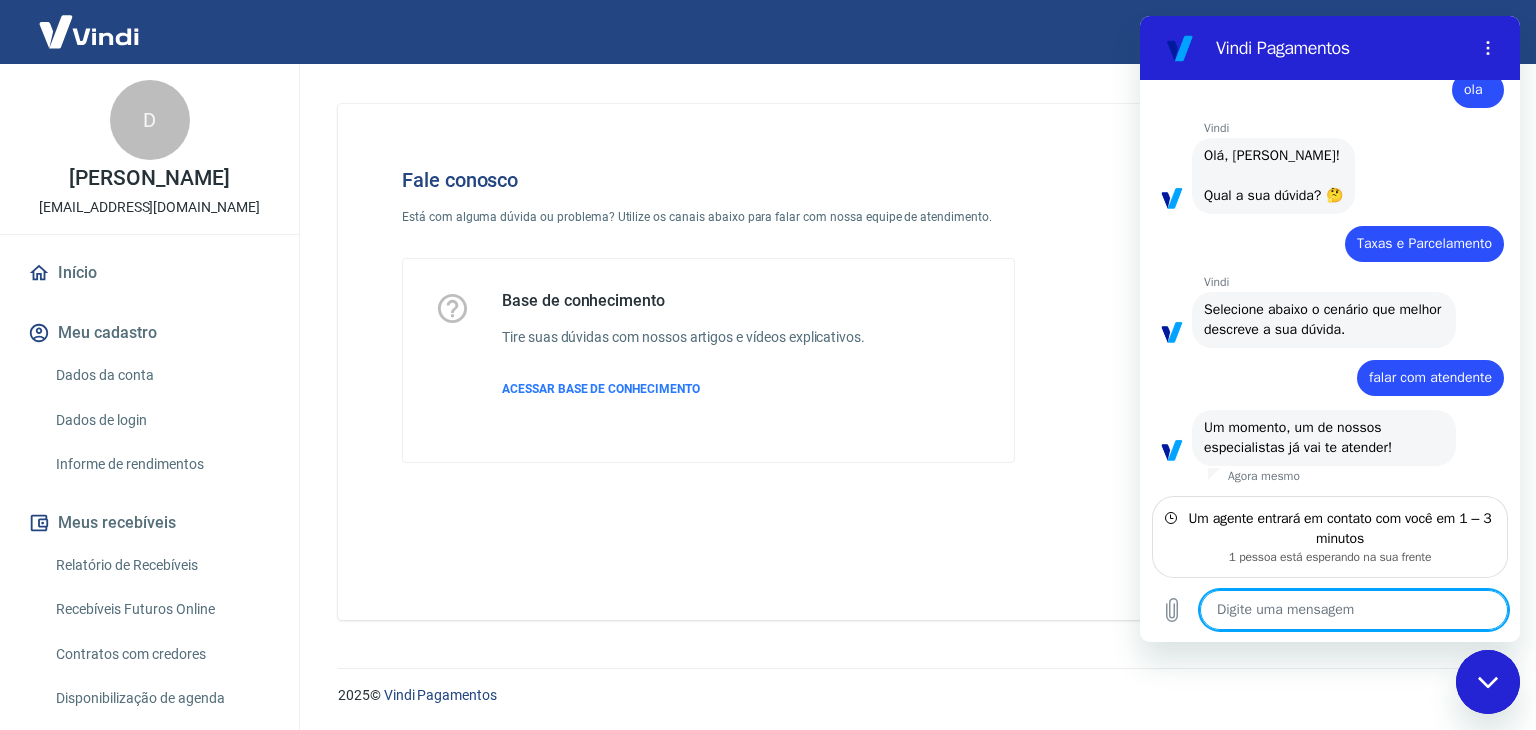 scroll, scrollTop: 28, scrollLeft: 0, axis: vertical 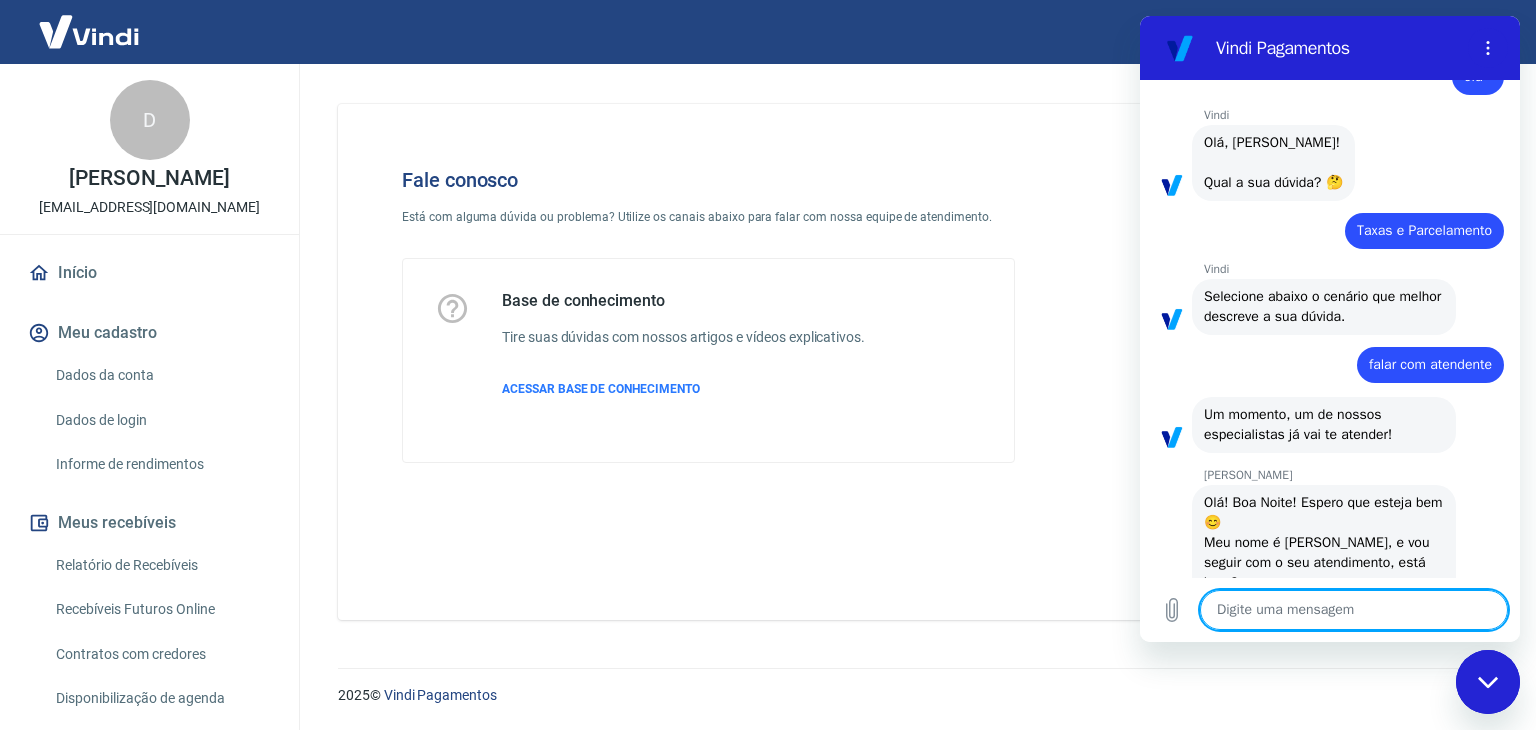 type on "x" 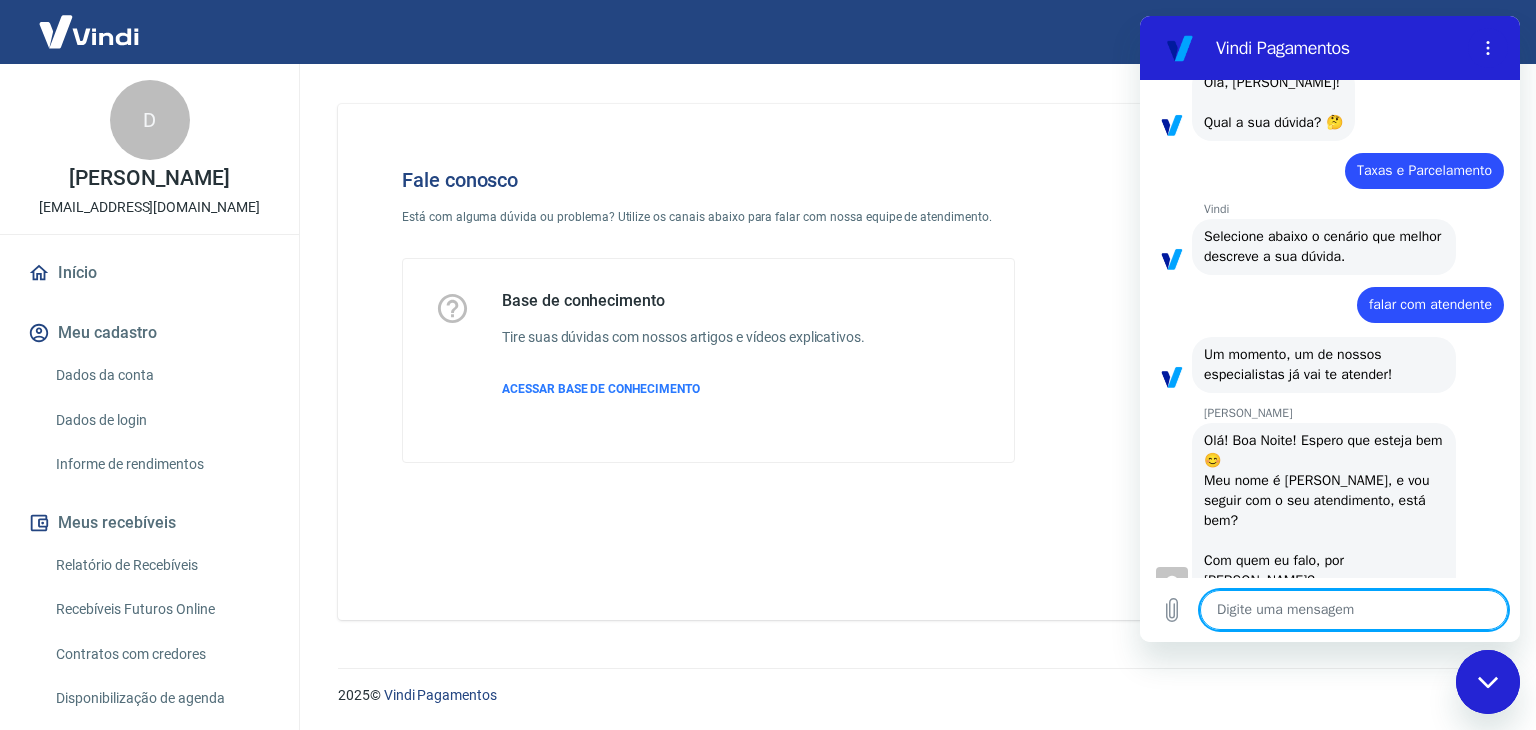 scroll, scrollTop: 125, scrollLeft: 0, axis: vertical 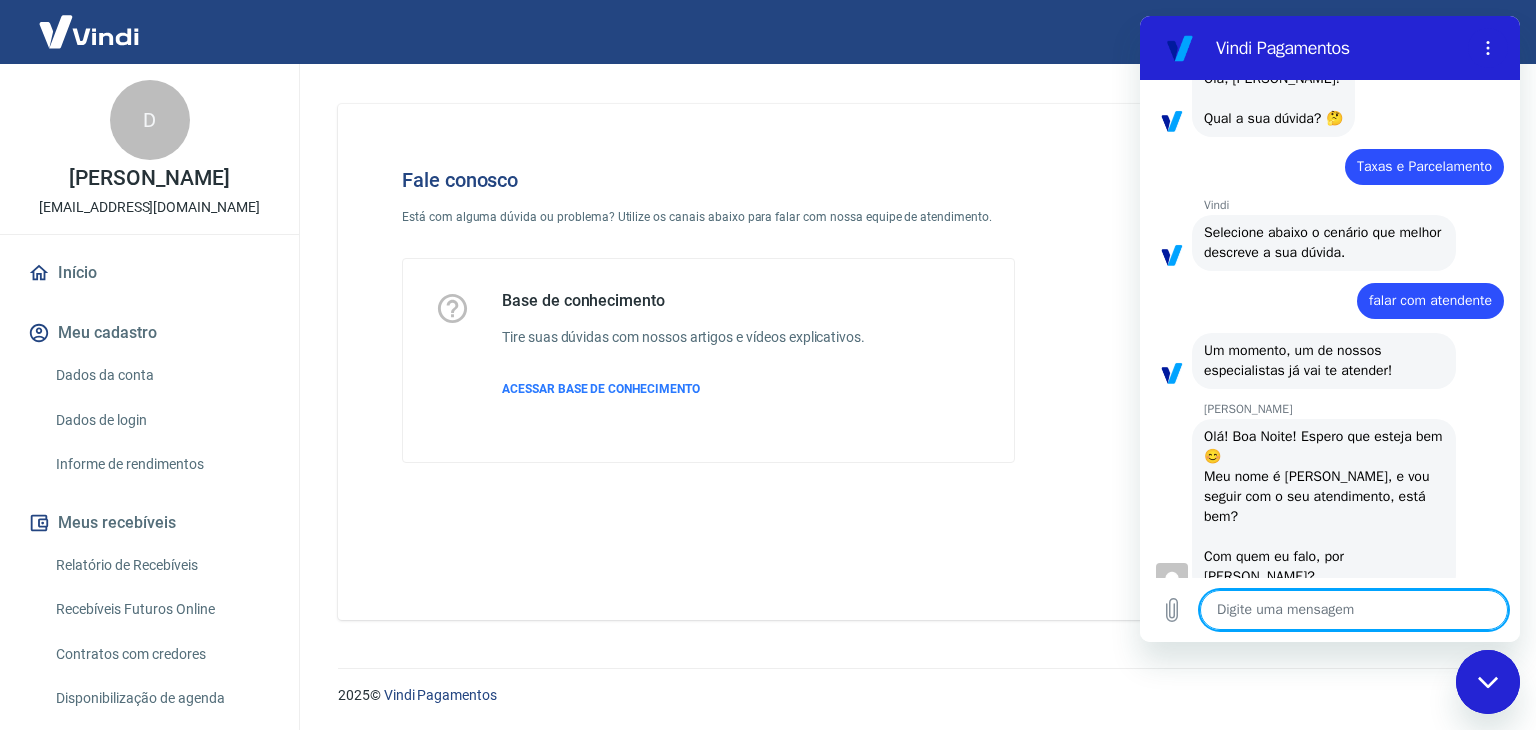 type on "o" 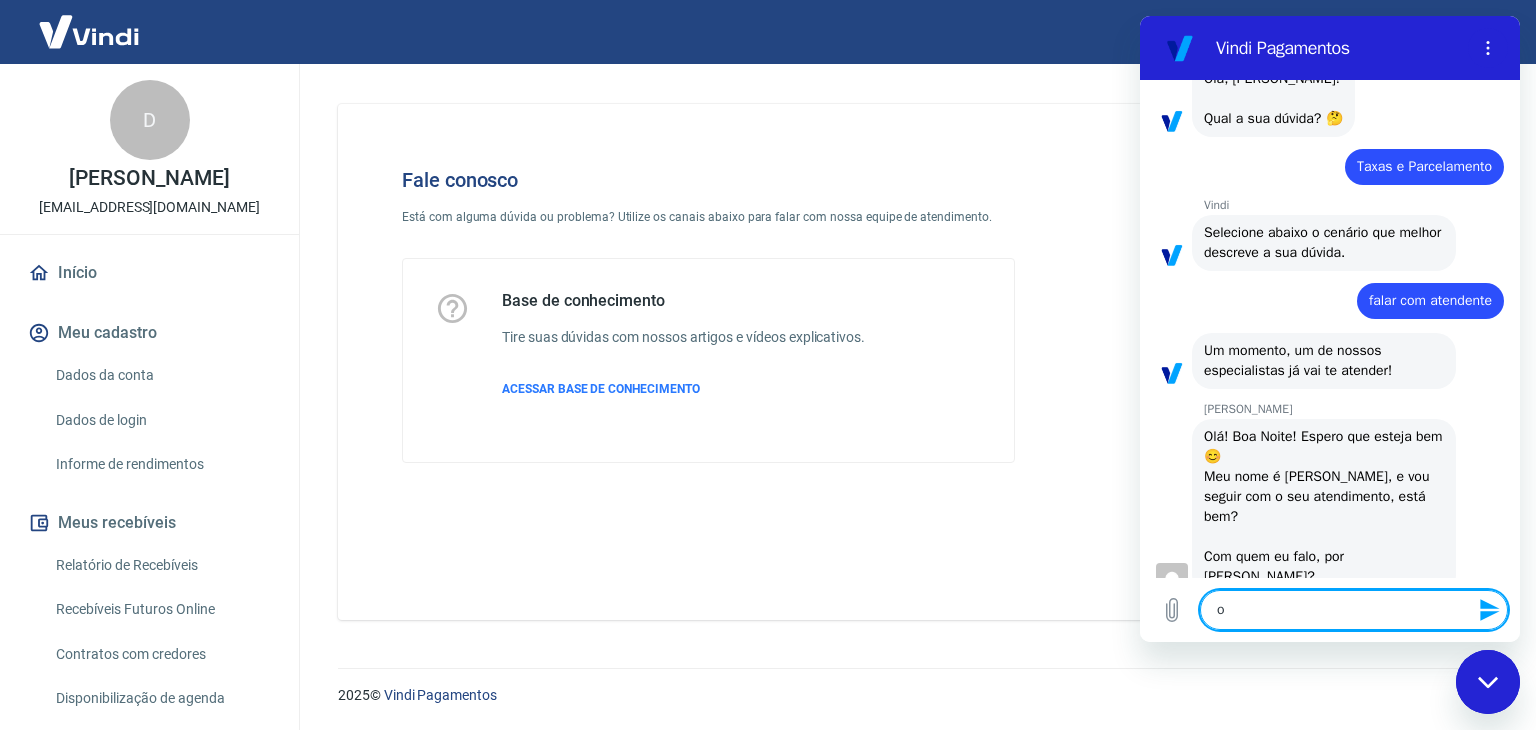 type on "oi" 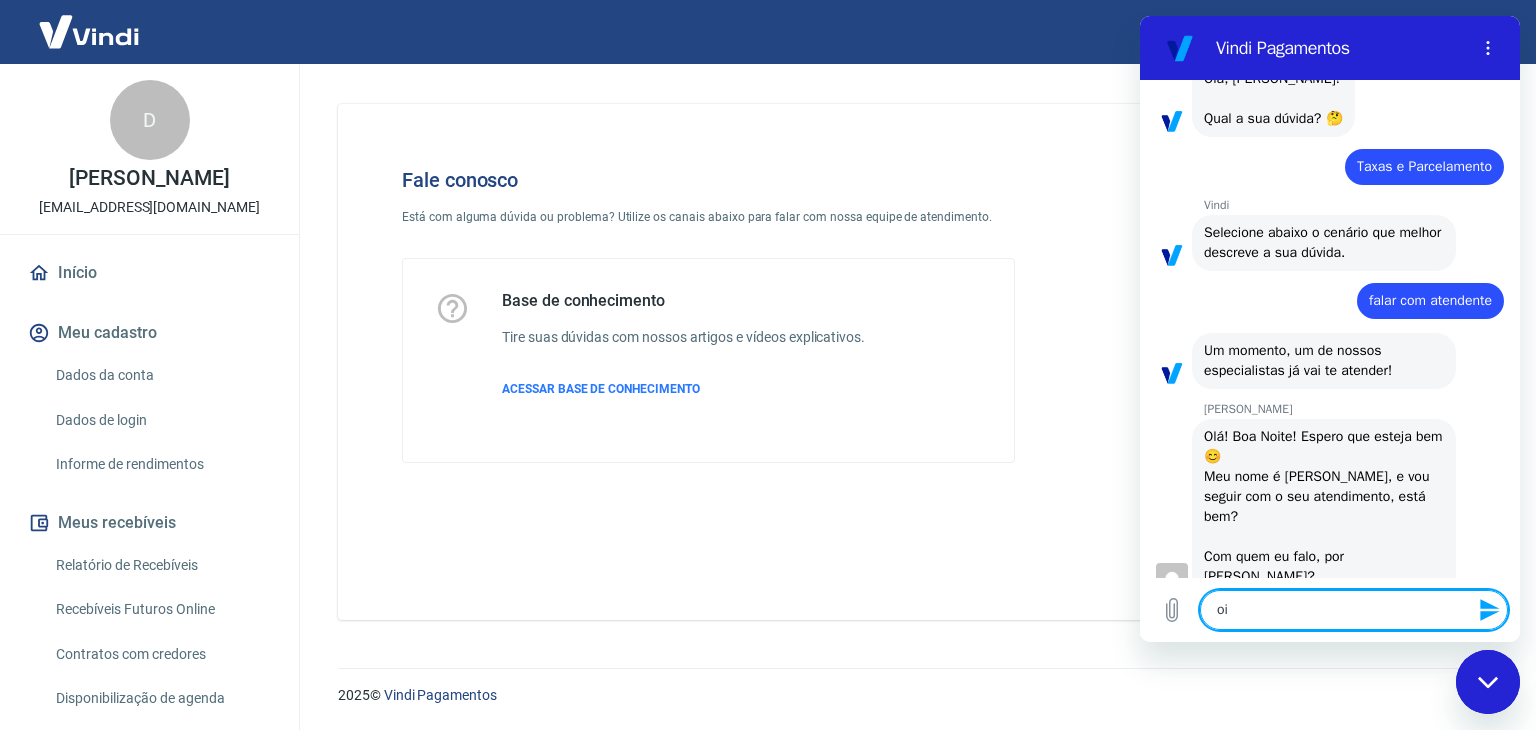 type on "oii" 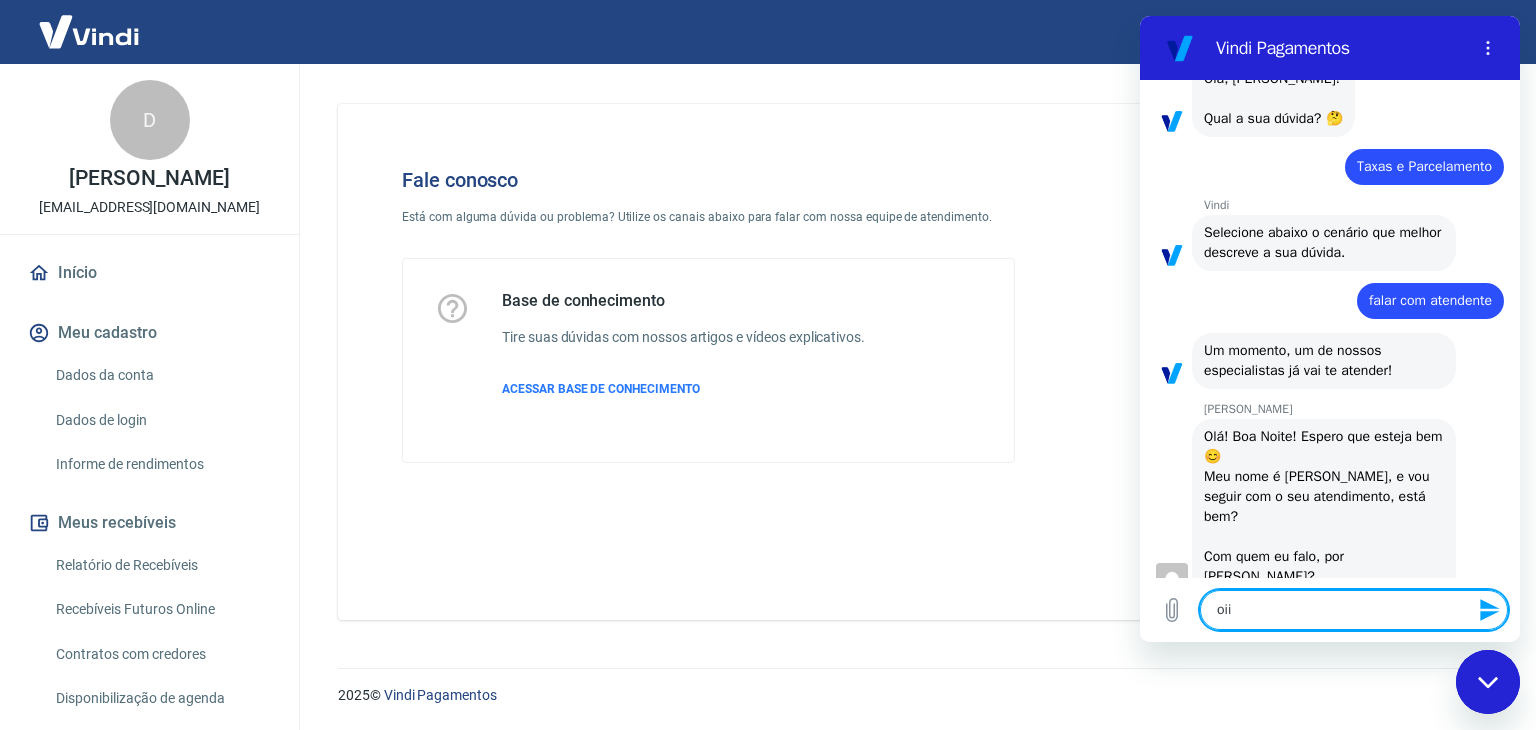 type on "oiie" 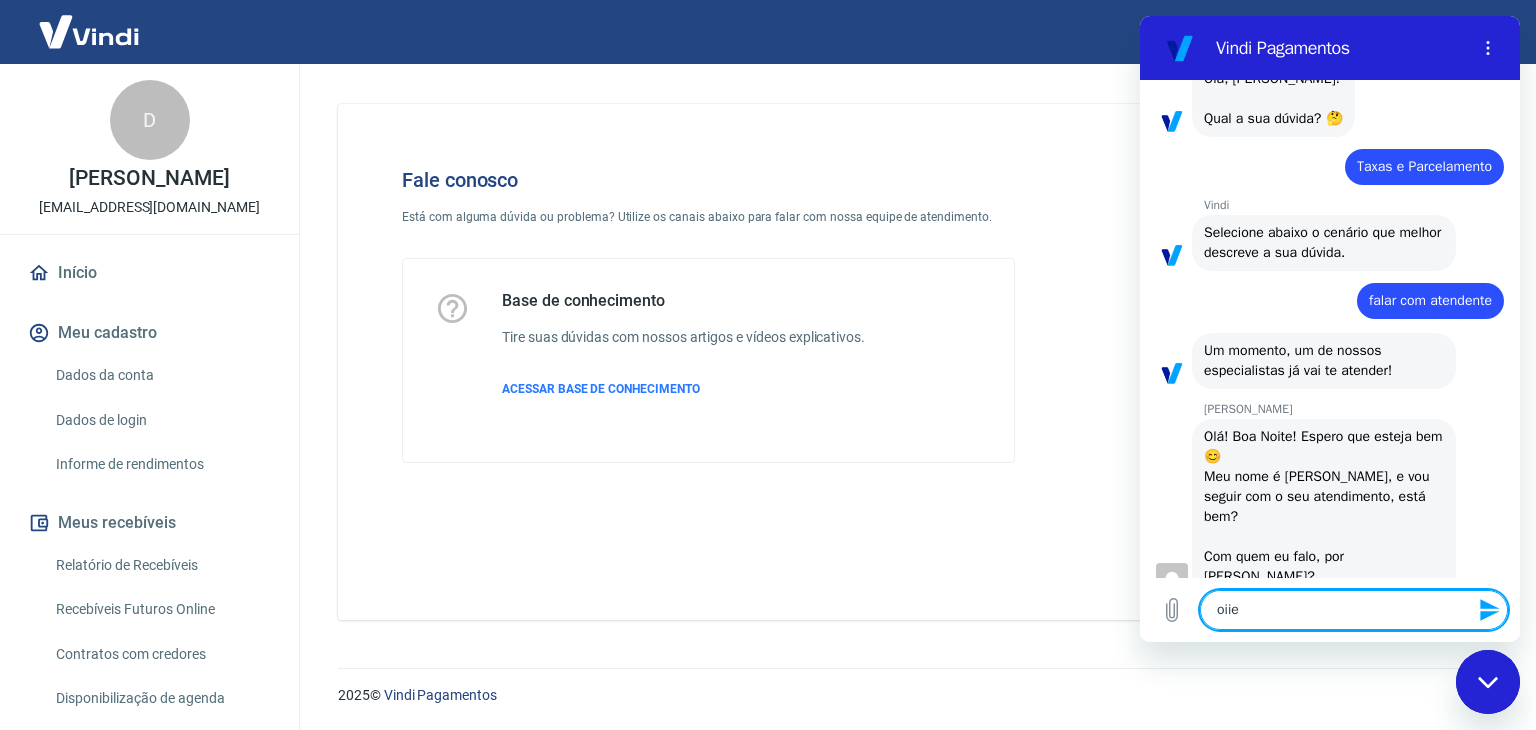 type 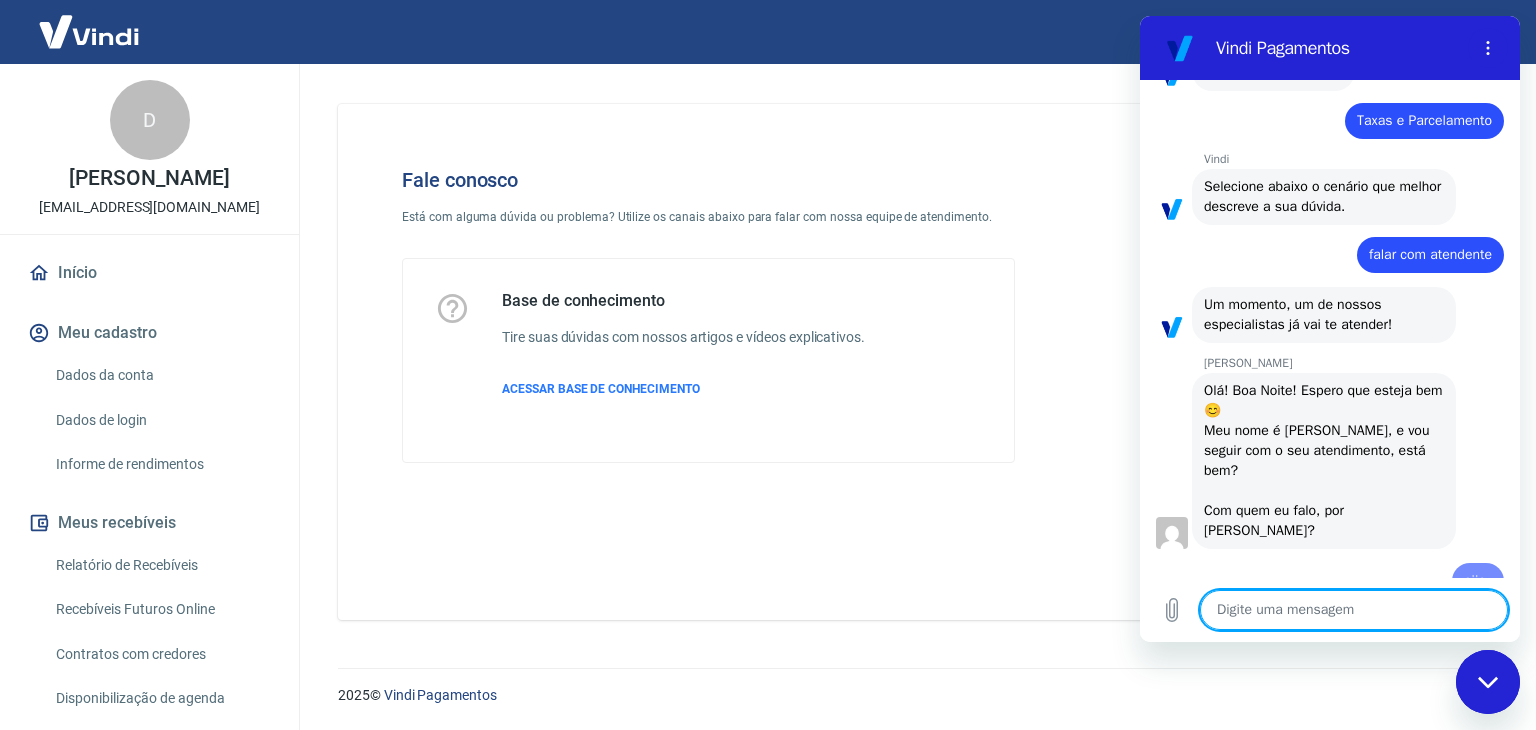 type on "x" 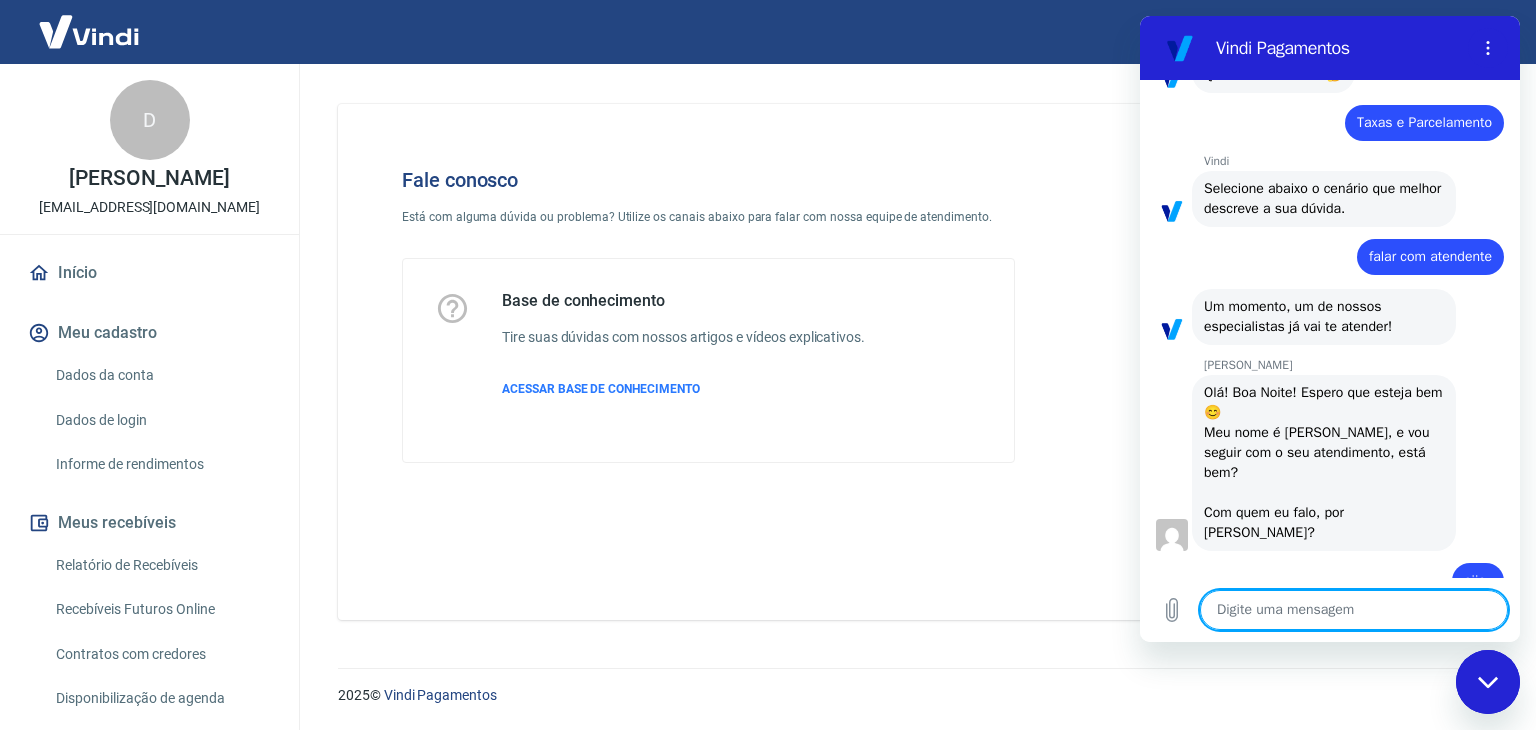 scroll, scrollTop: 173, scrollLeft: 0, axis: vertical 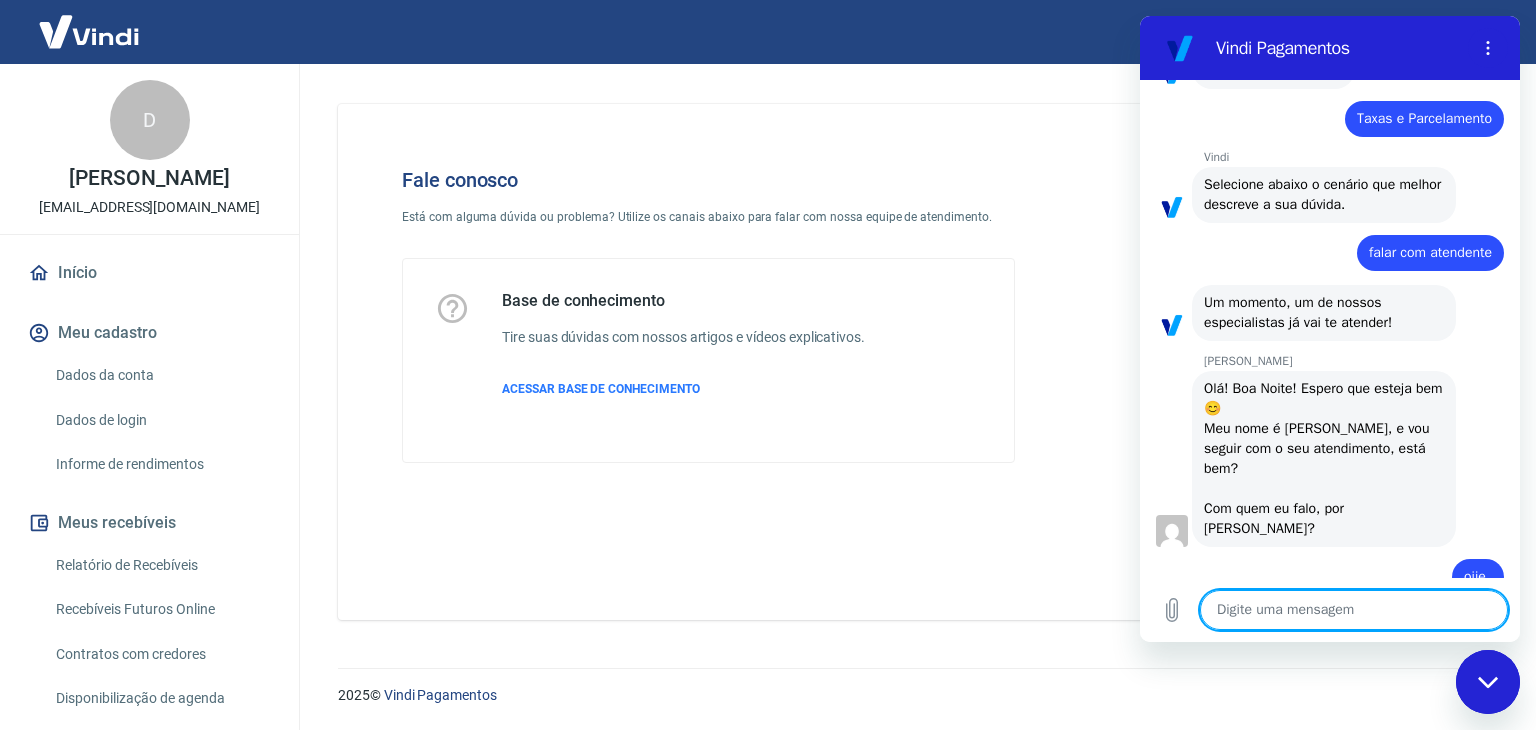 type on "o" 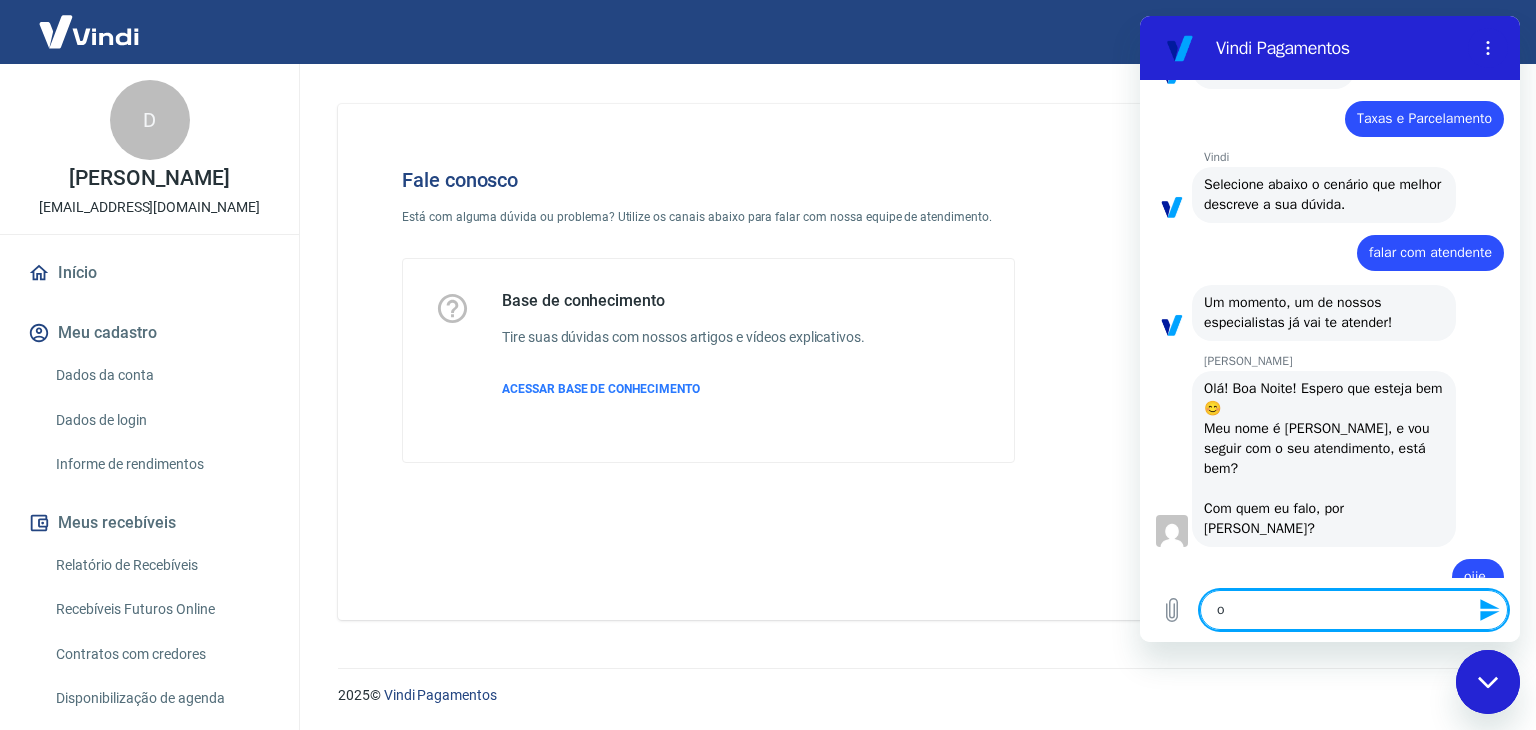type on "os" 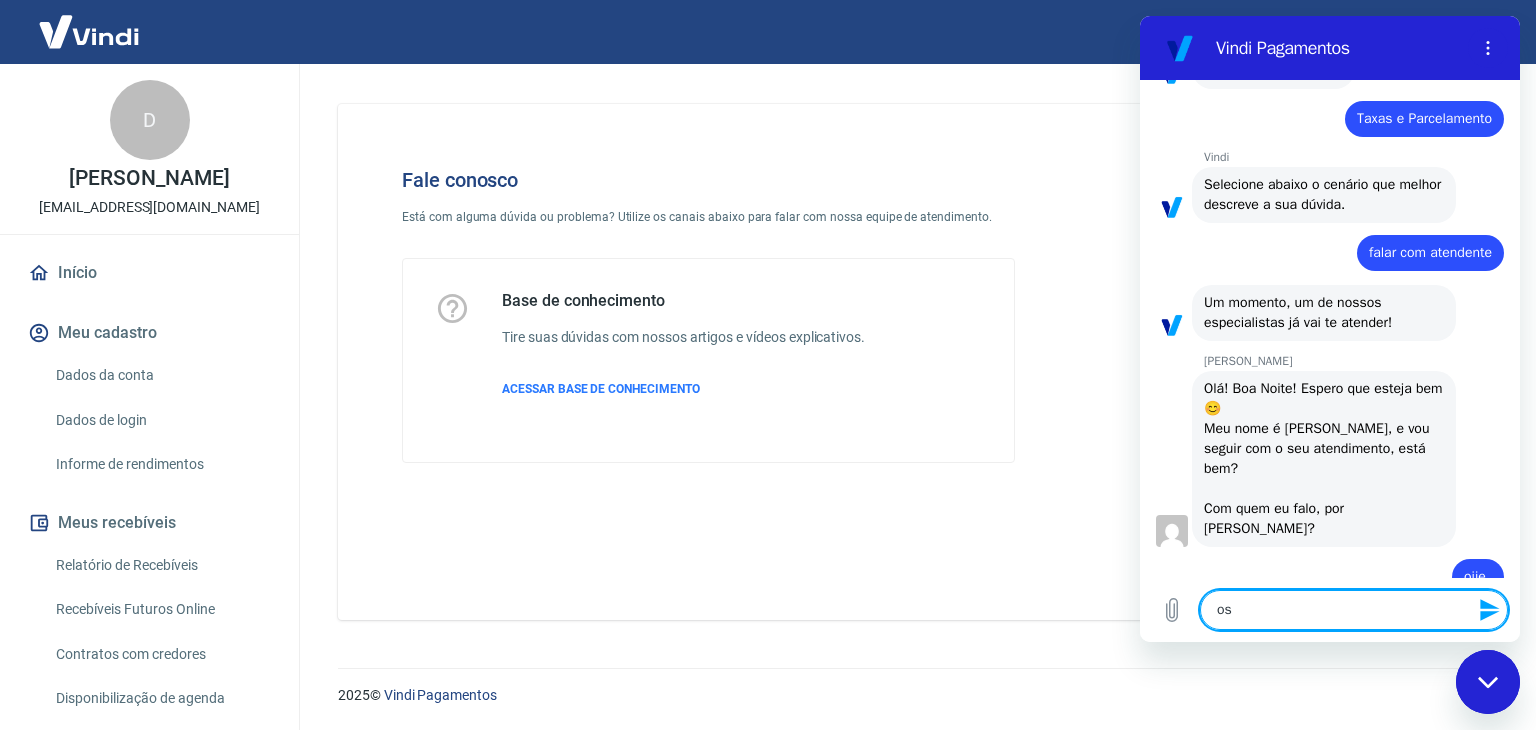 type on "os" 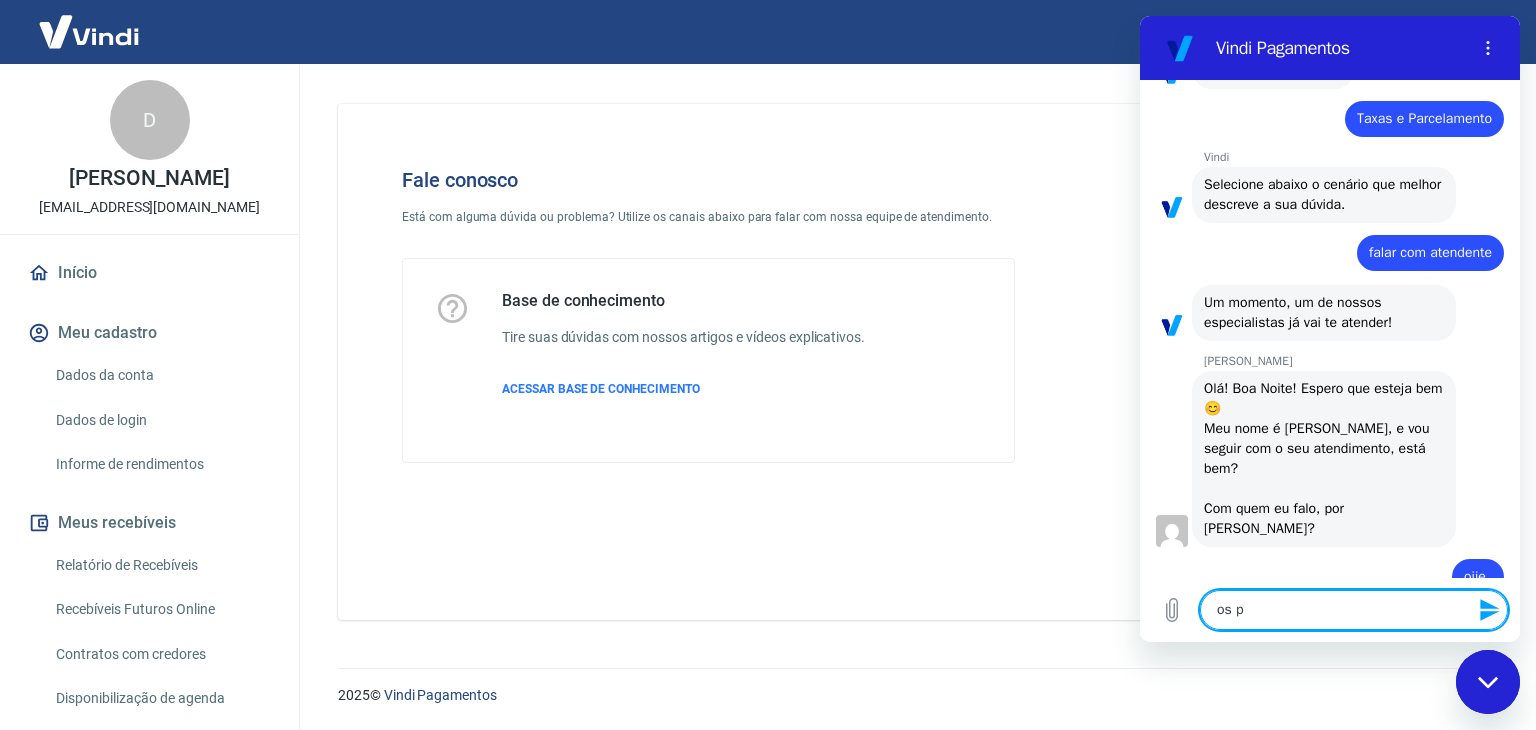 type on "os pe" 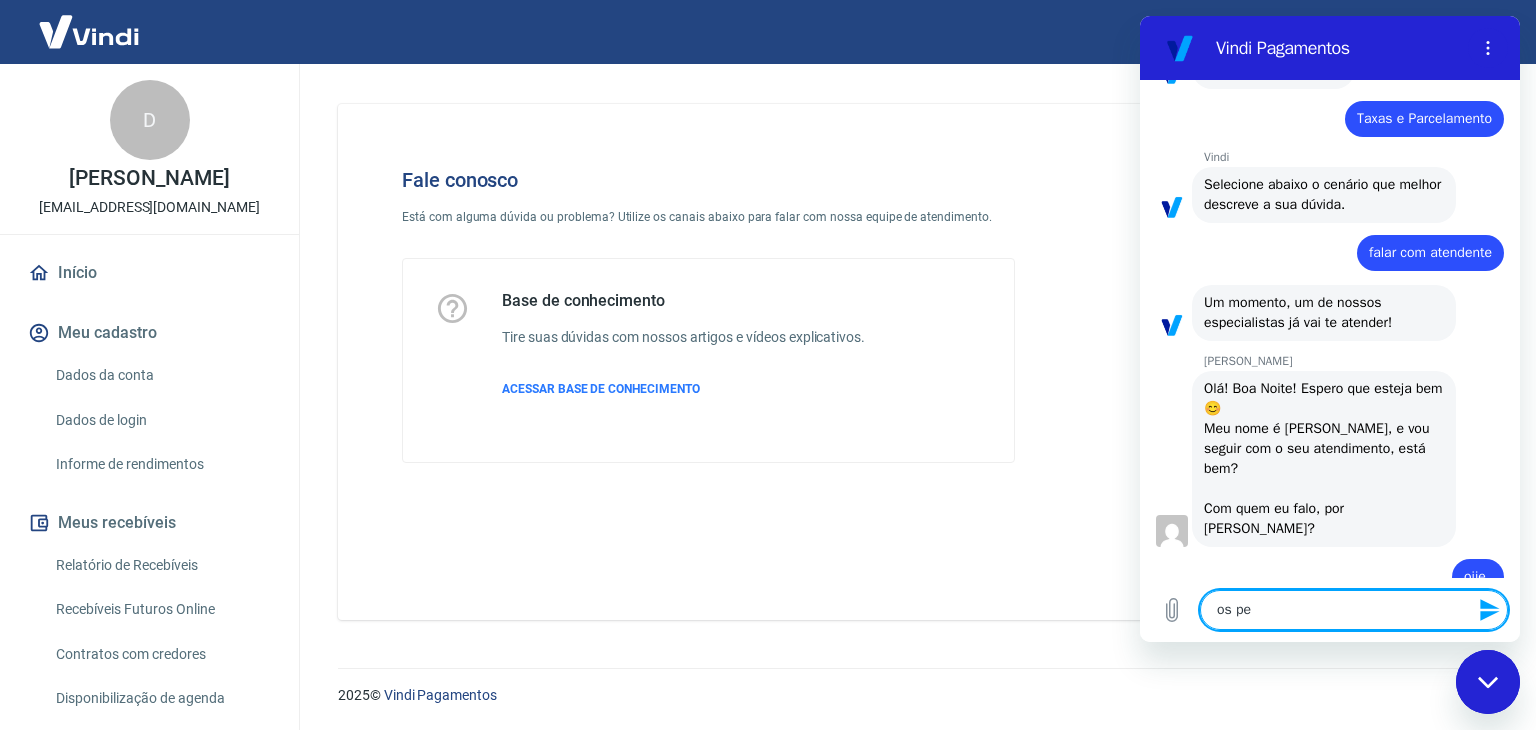 type on "os ped" 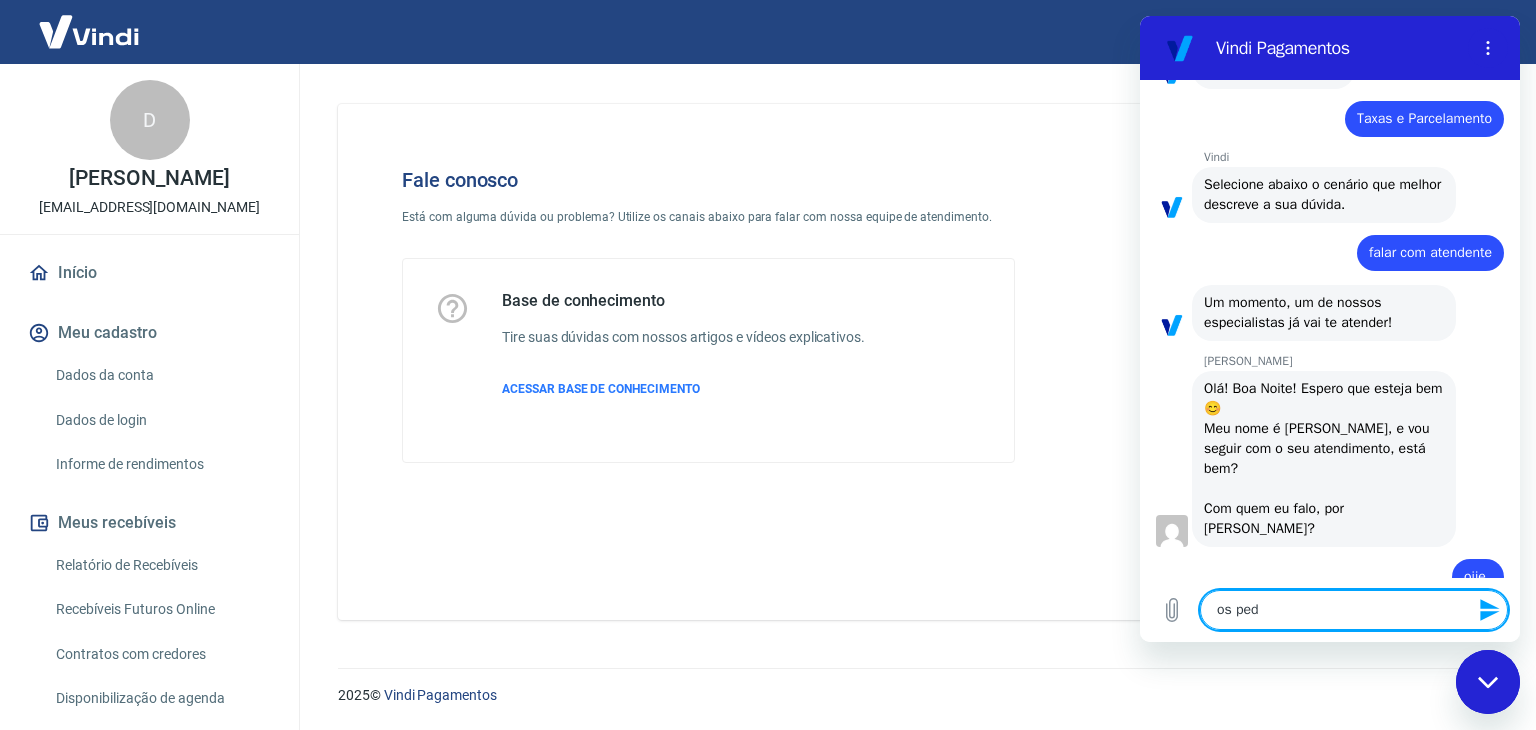 type on "os pedi" 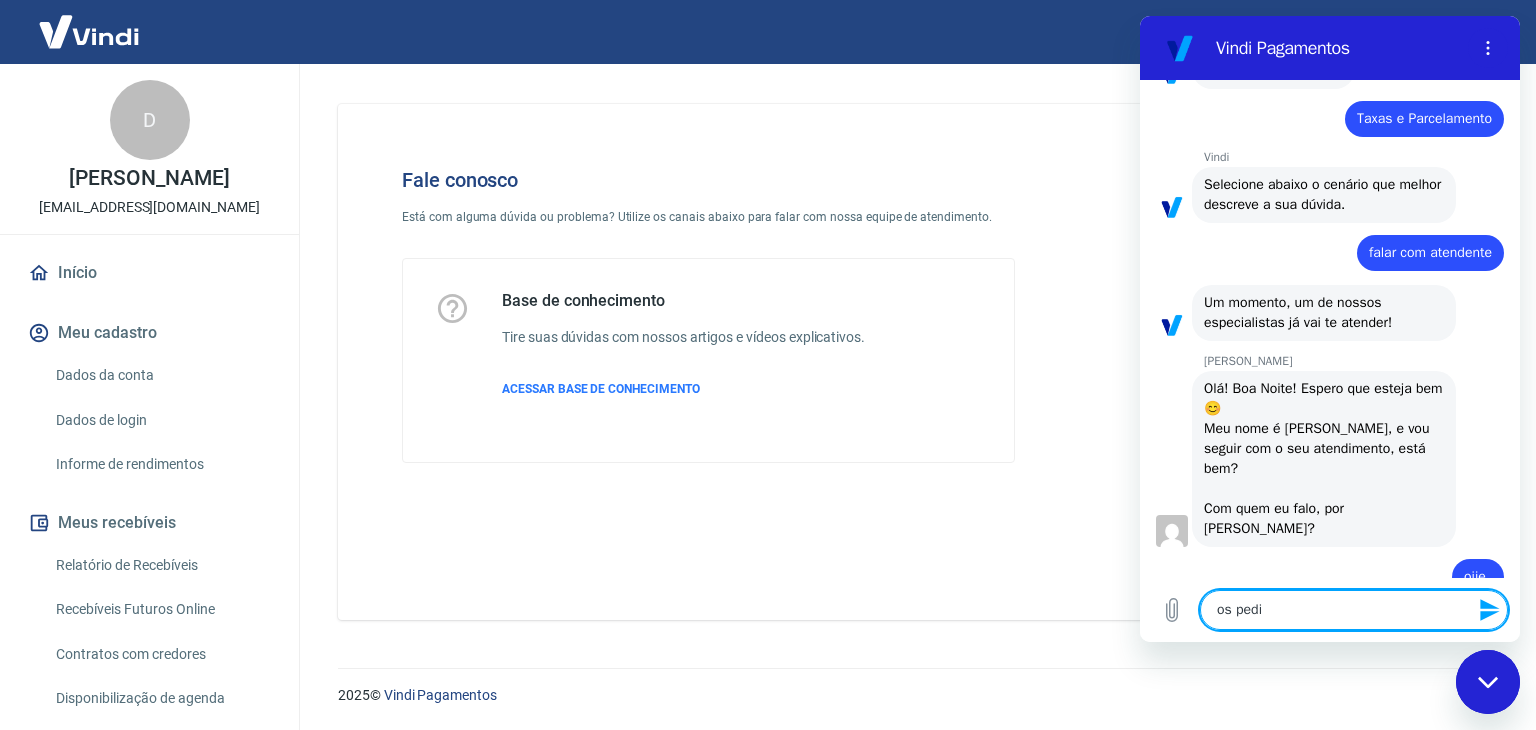 type on "os pedid" 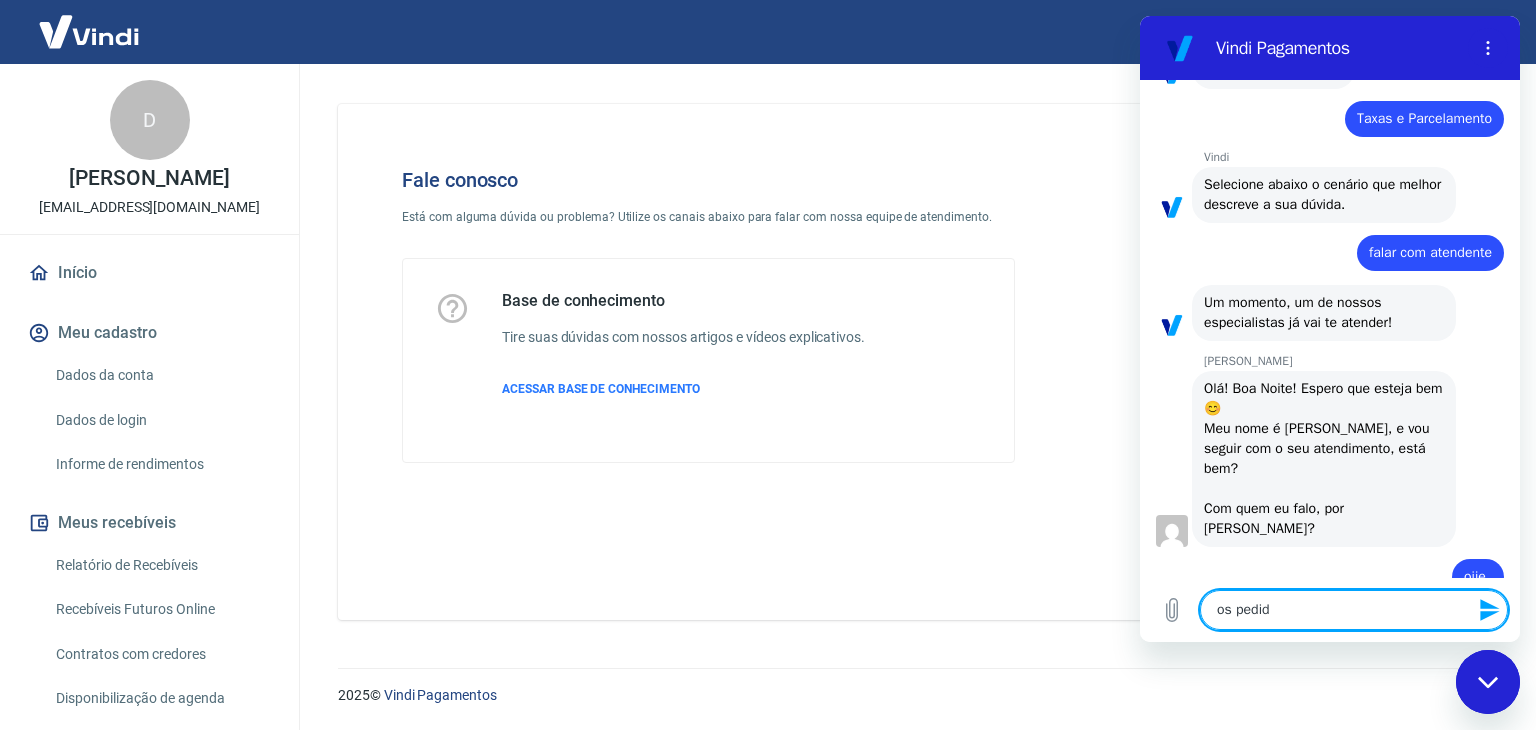 type on "x" 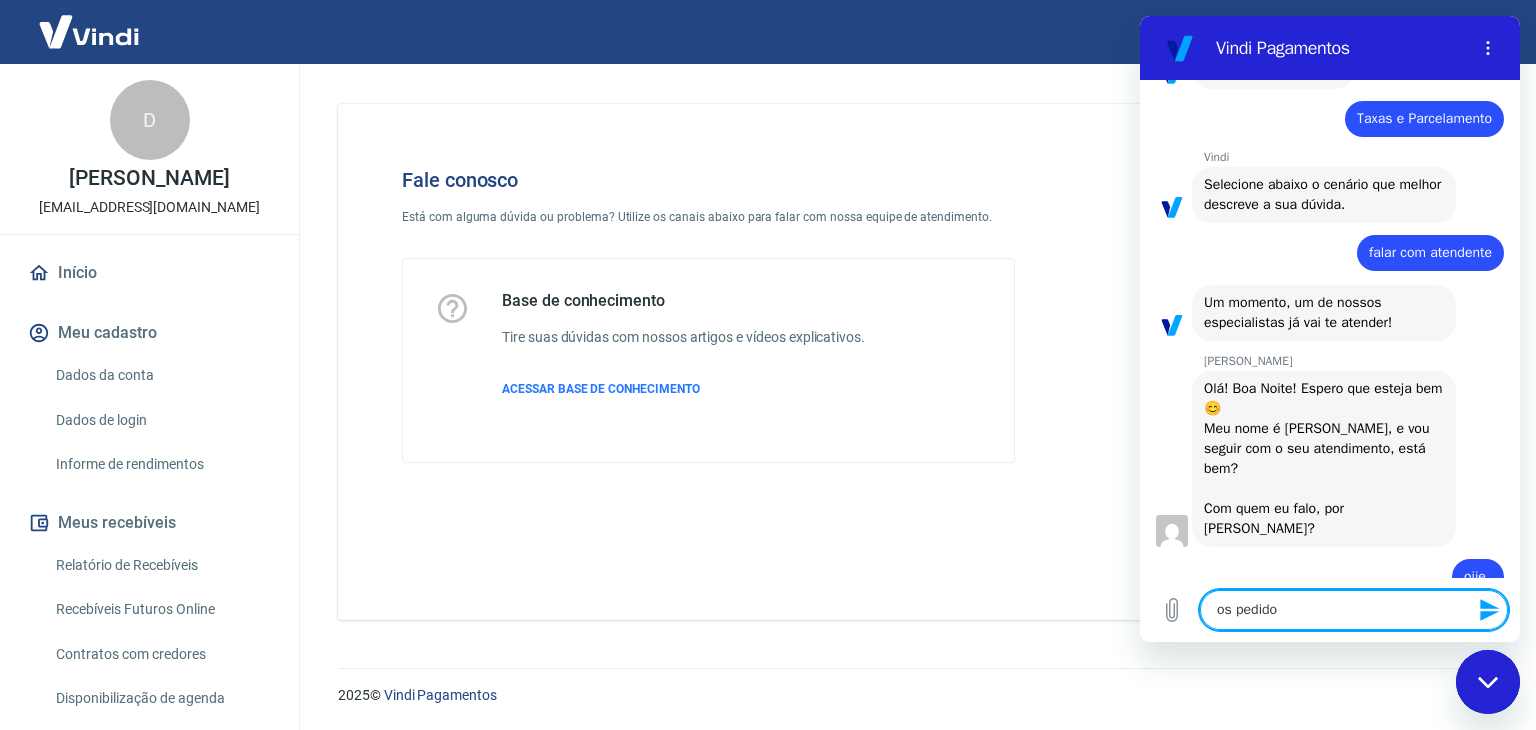 type on "os pedidos" 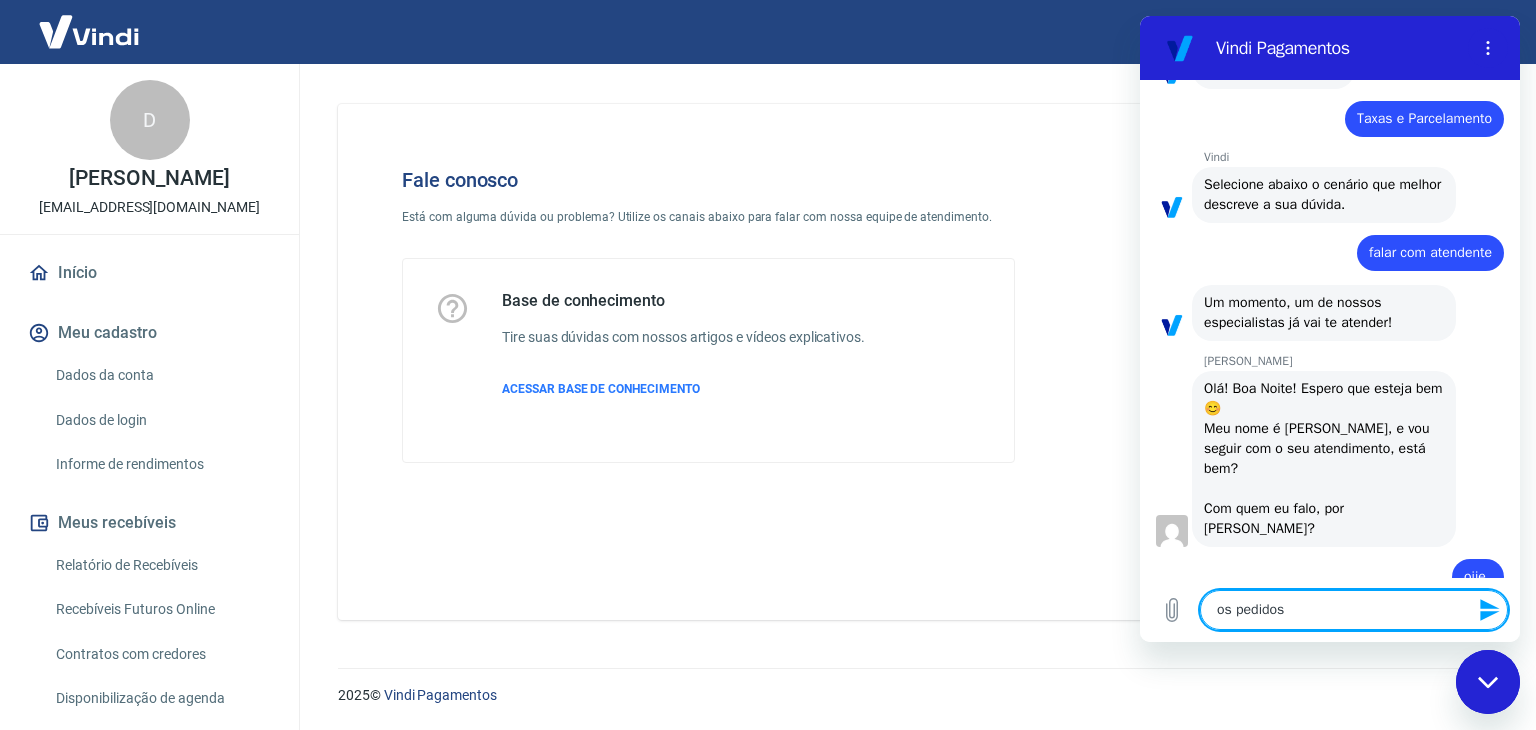 type on "os pedidos" 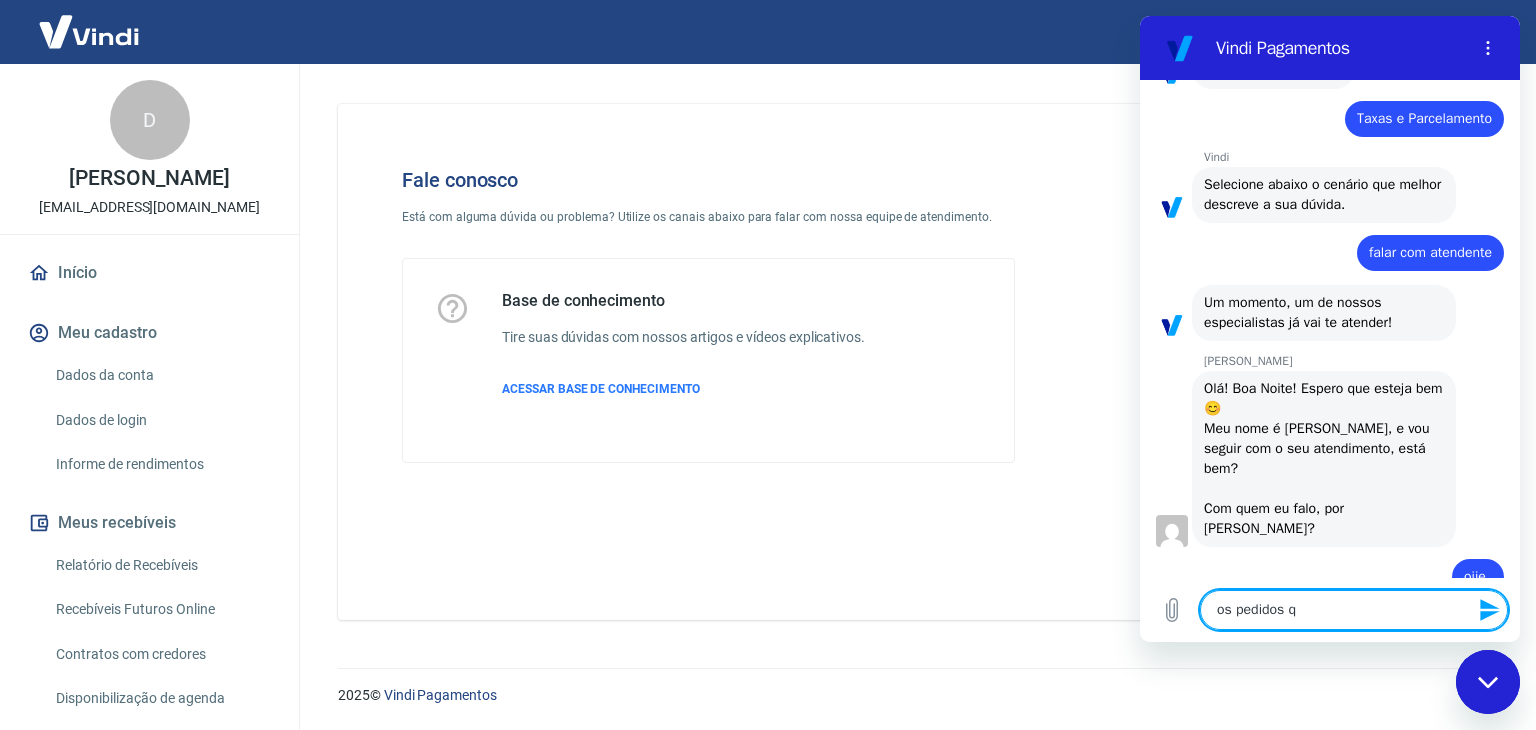 type on "os pedidos qu" 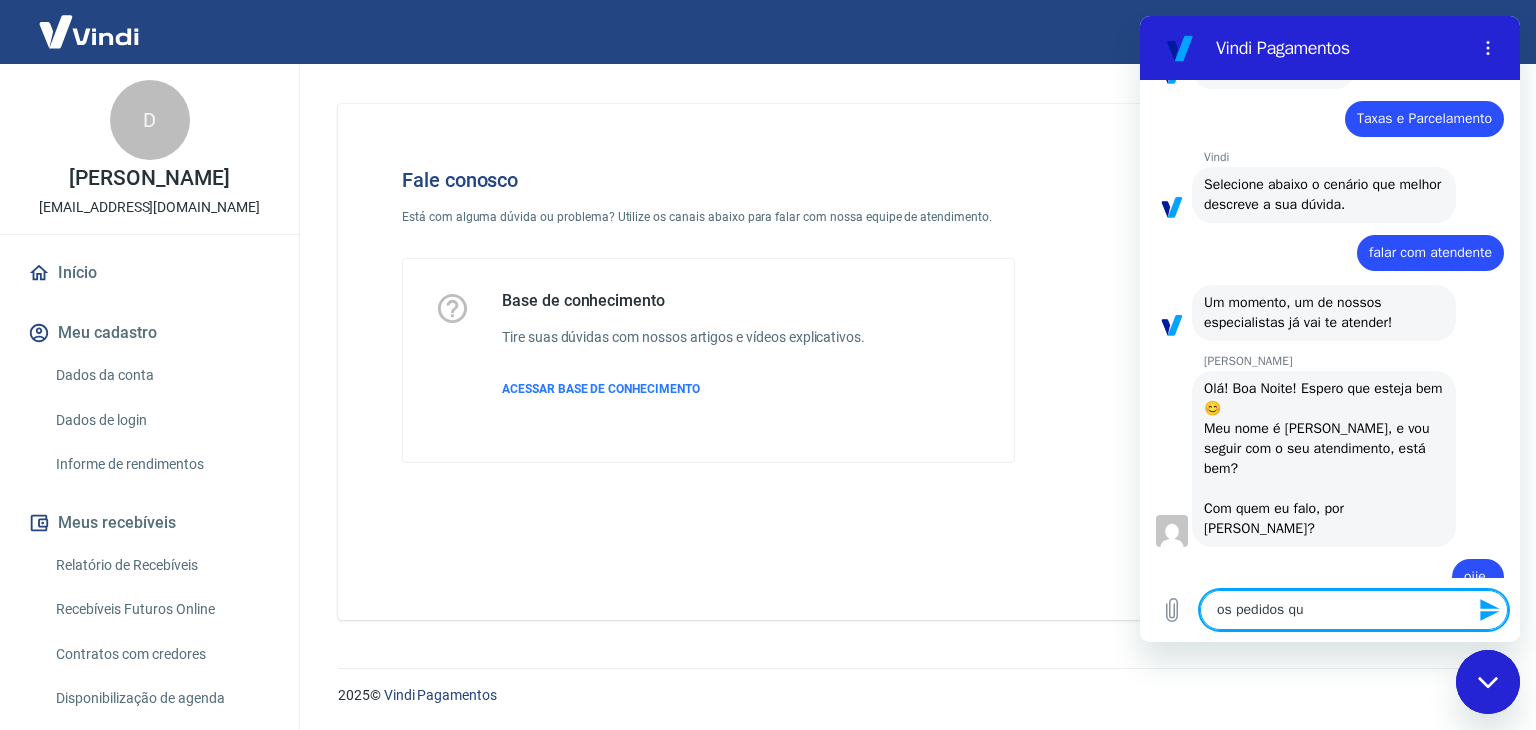 type on "os pedidos que" 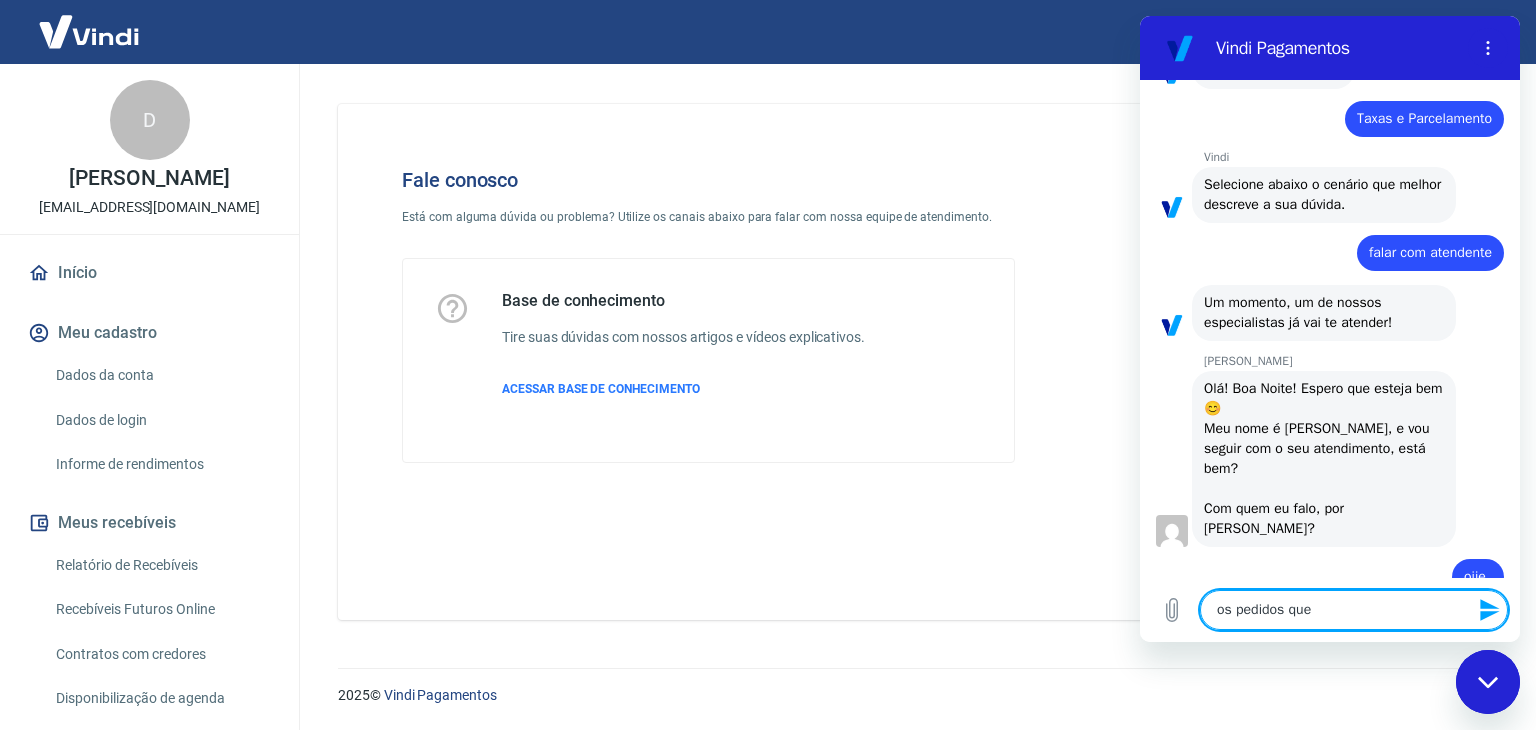 type on "os pedidos que" 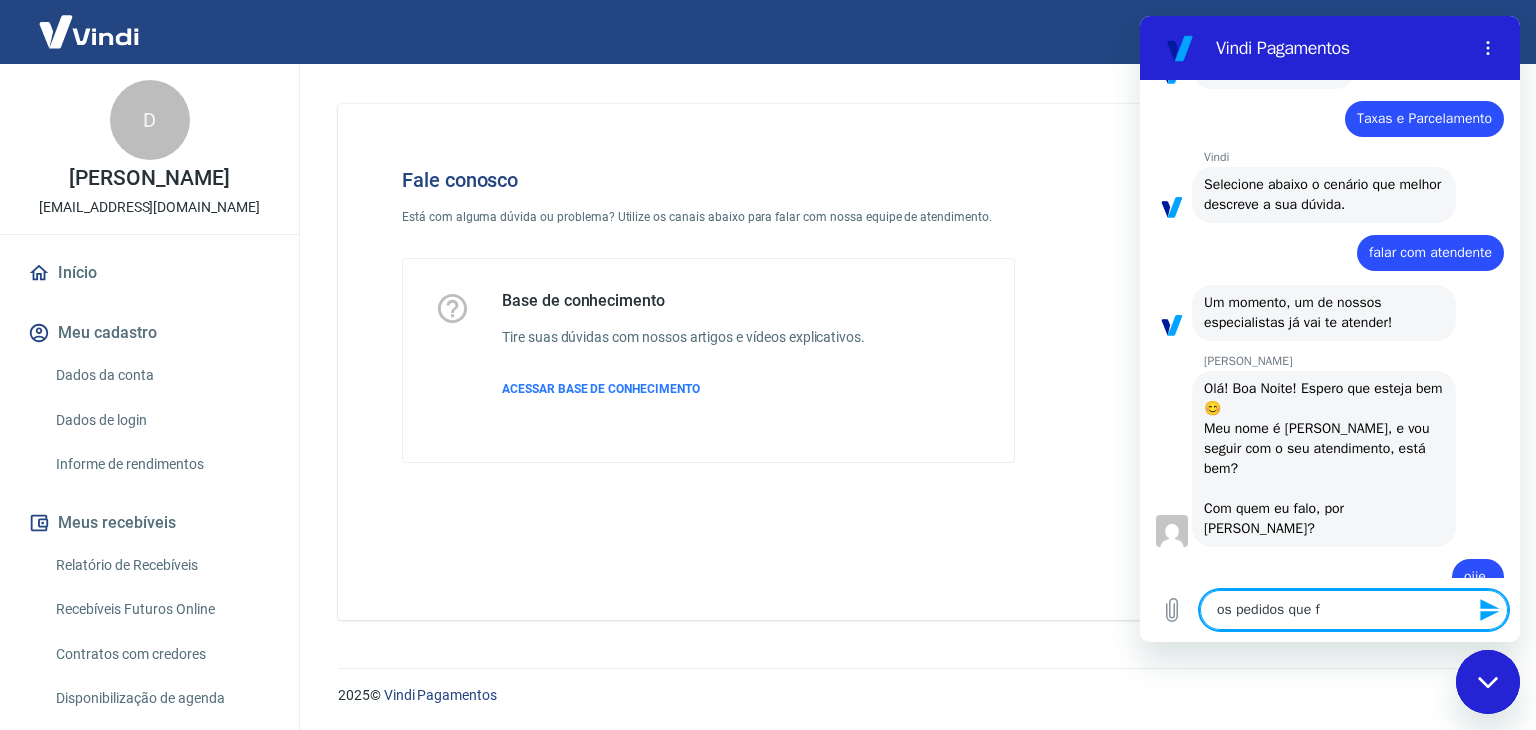 type on "os pedidos que fi" 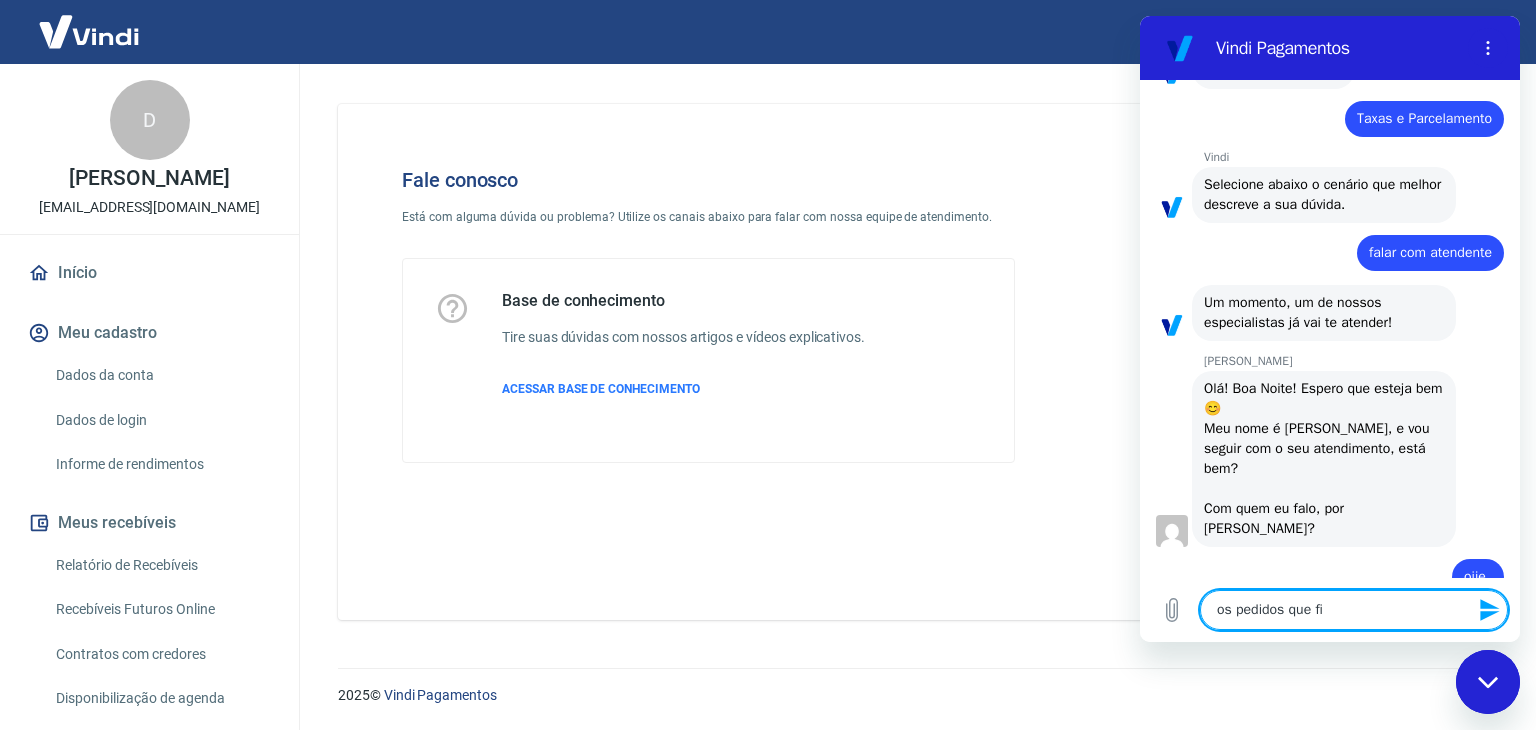 type on "os pedidos que fic" 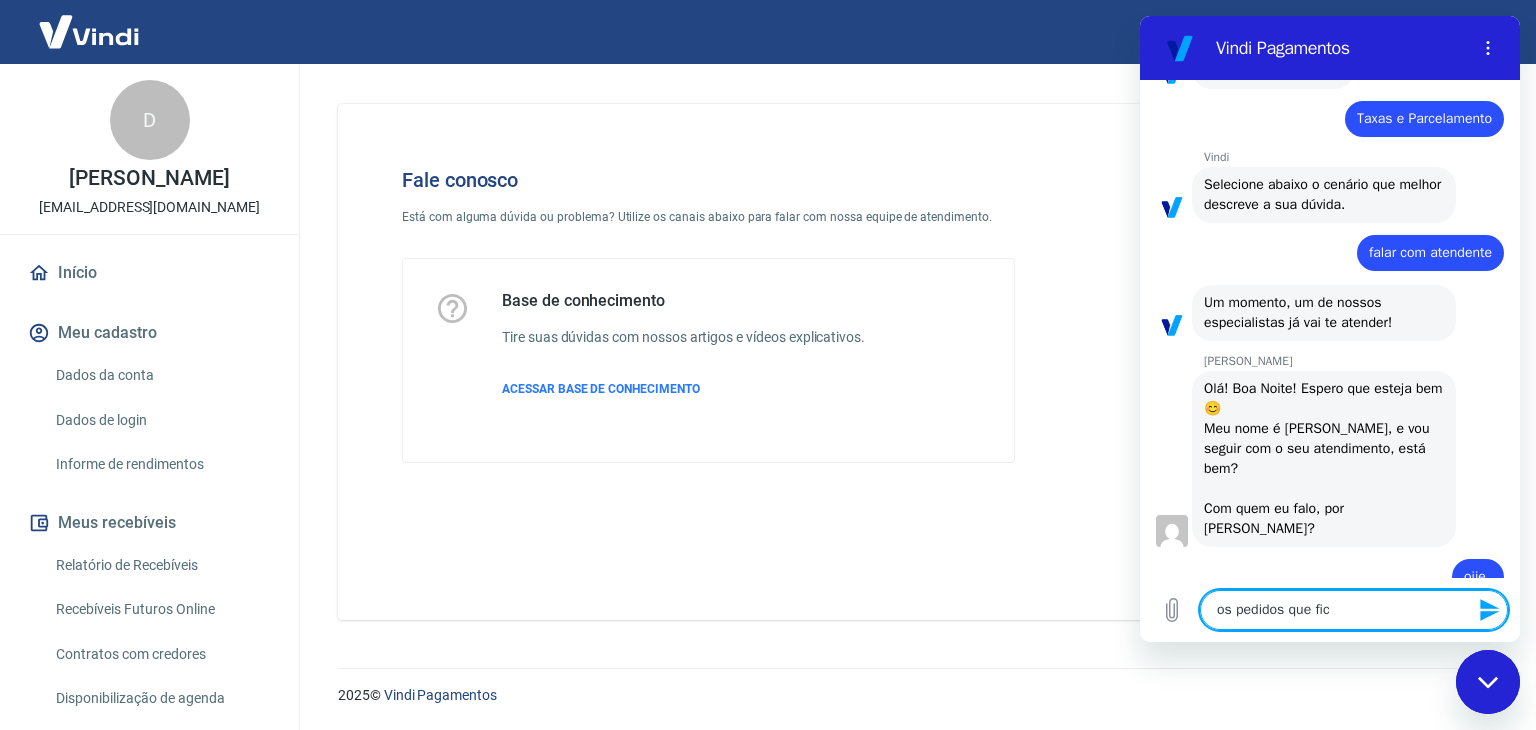 type on "os pedidos que fica" 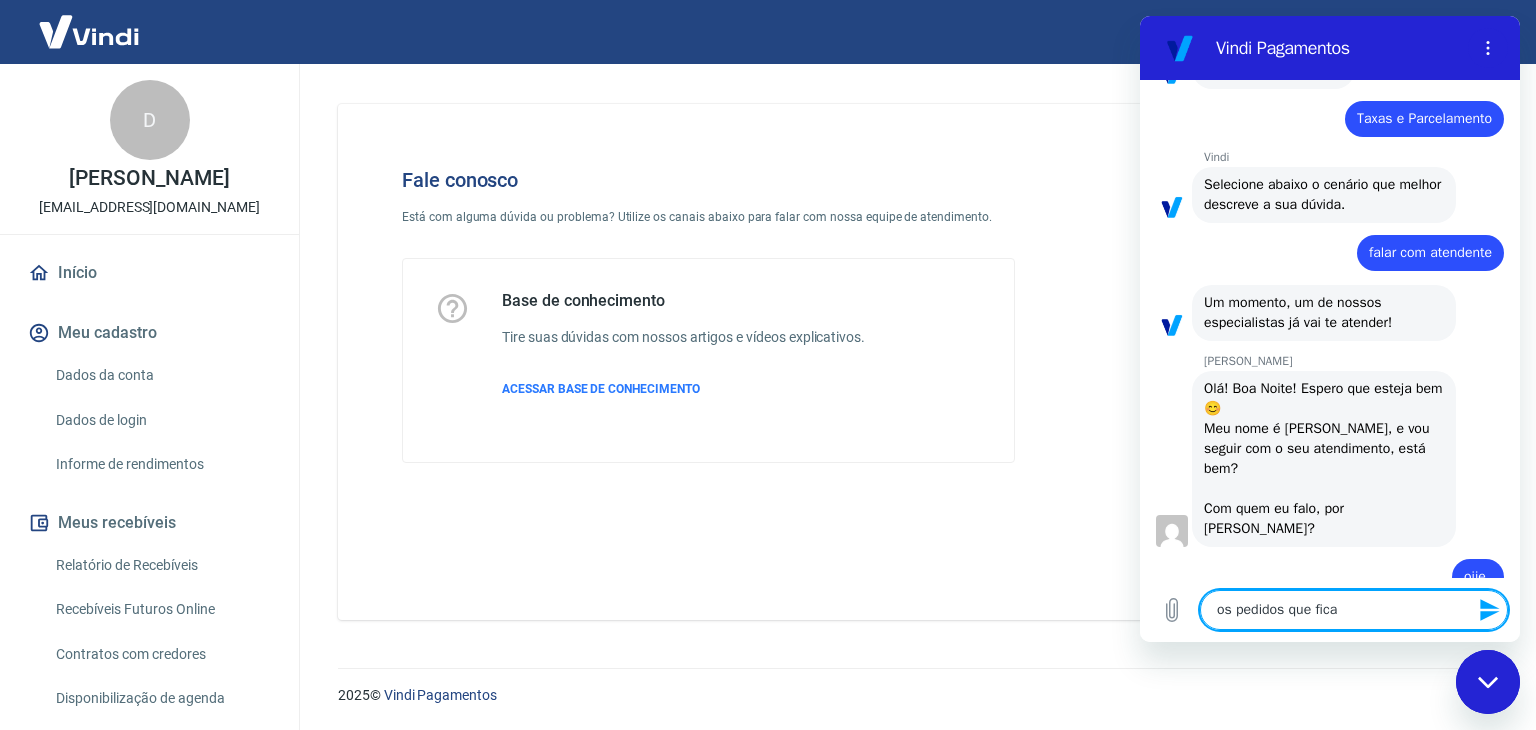 type on "os pedidos que ficam" 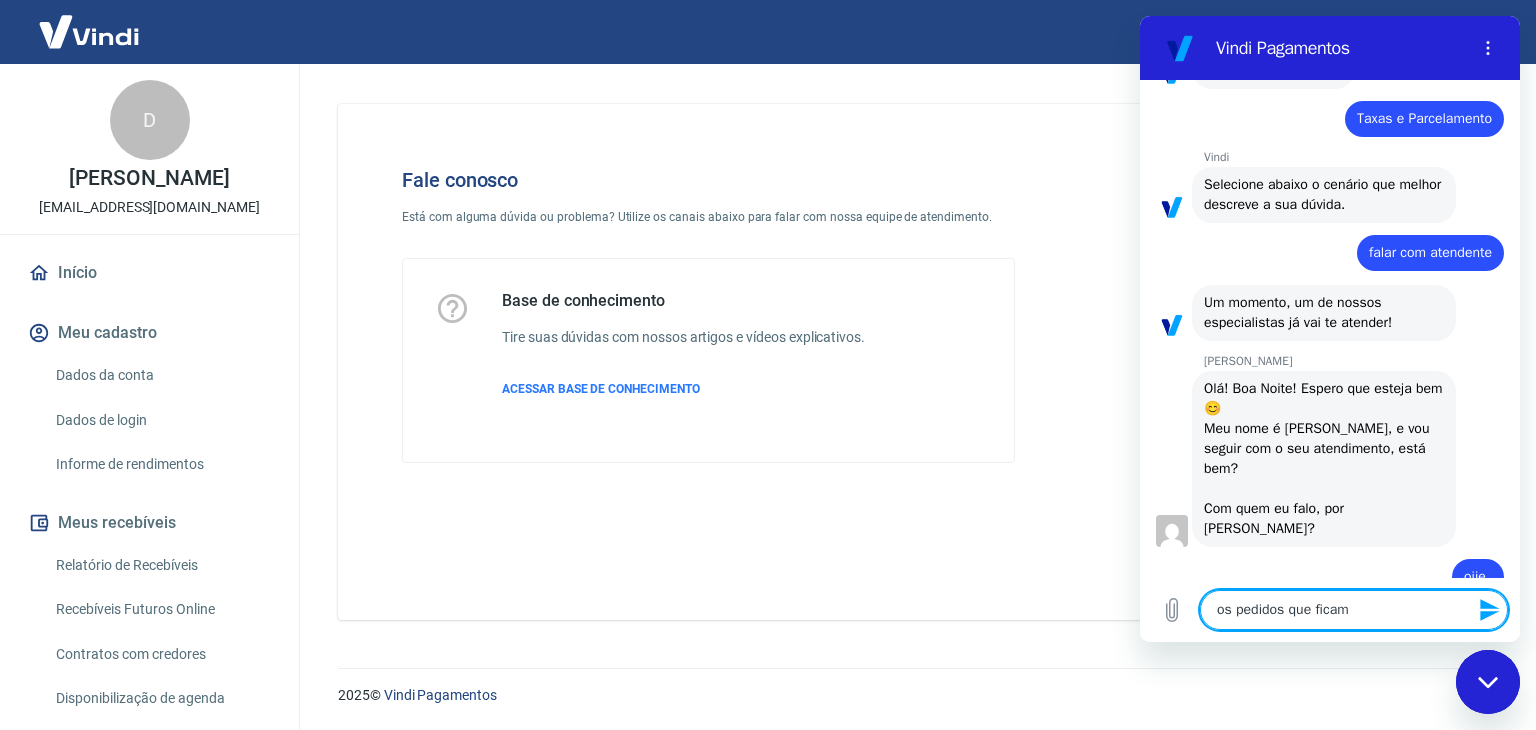 type on "os pedidos que ficam" 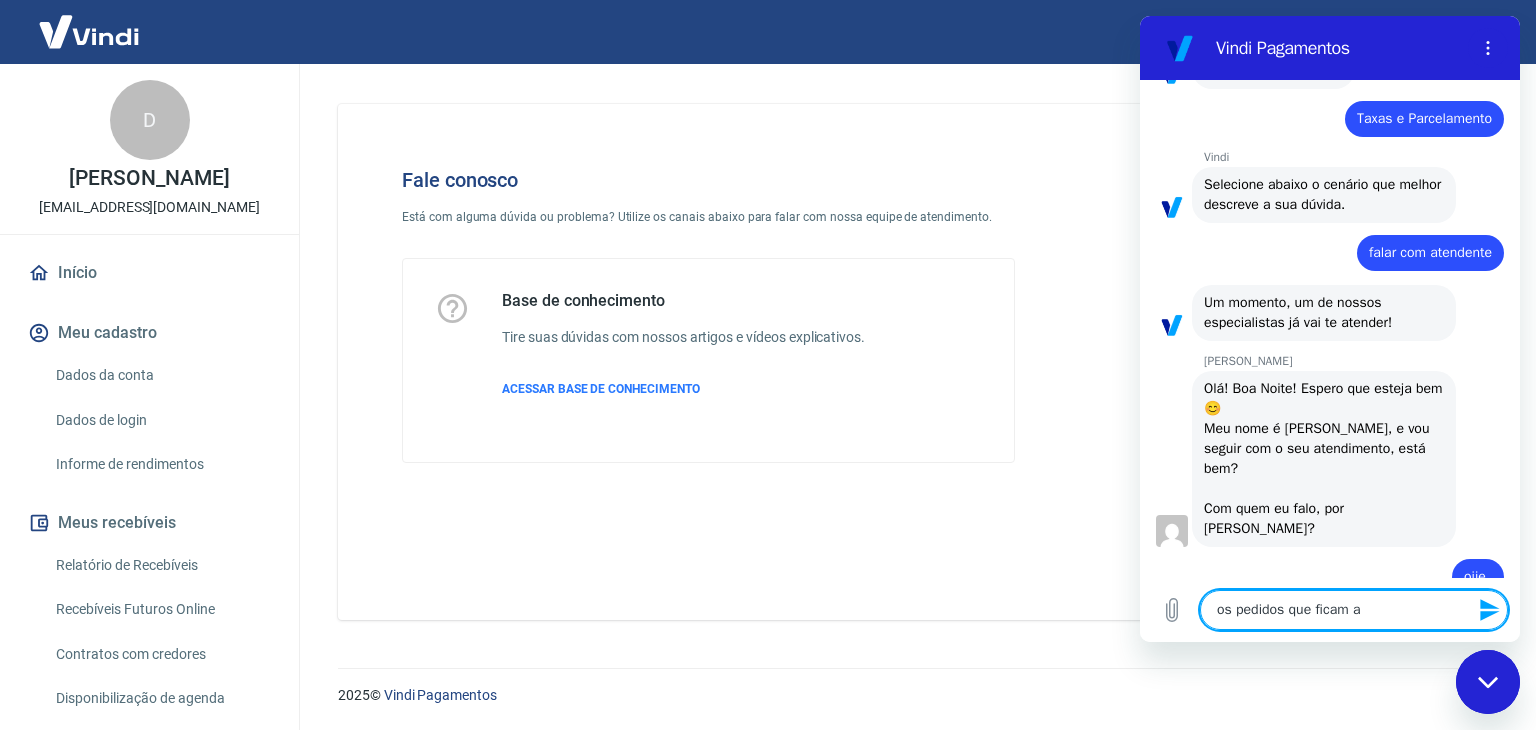 type on "os pedidos que ficam ag" 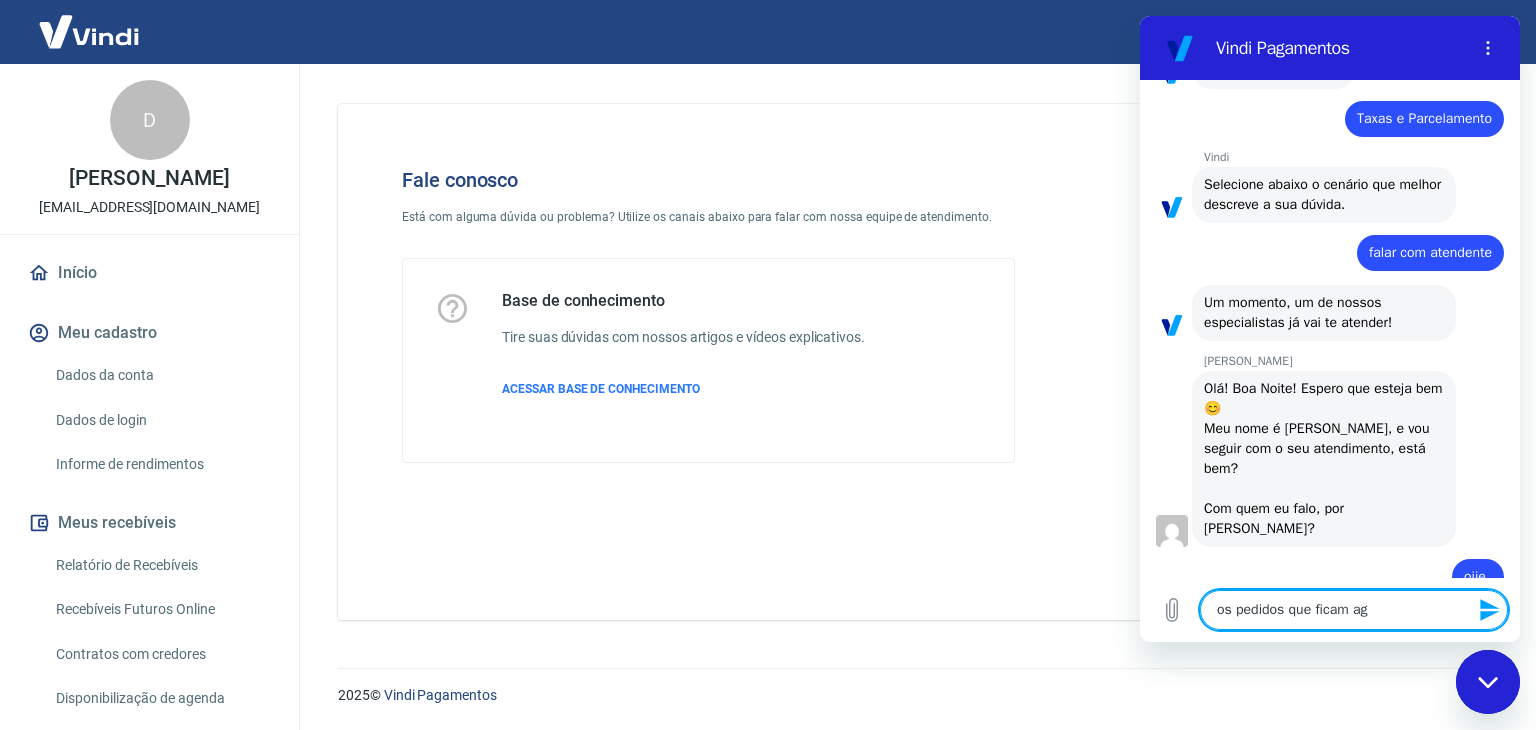 type on "os pedidos que ficam agu" 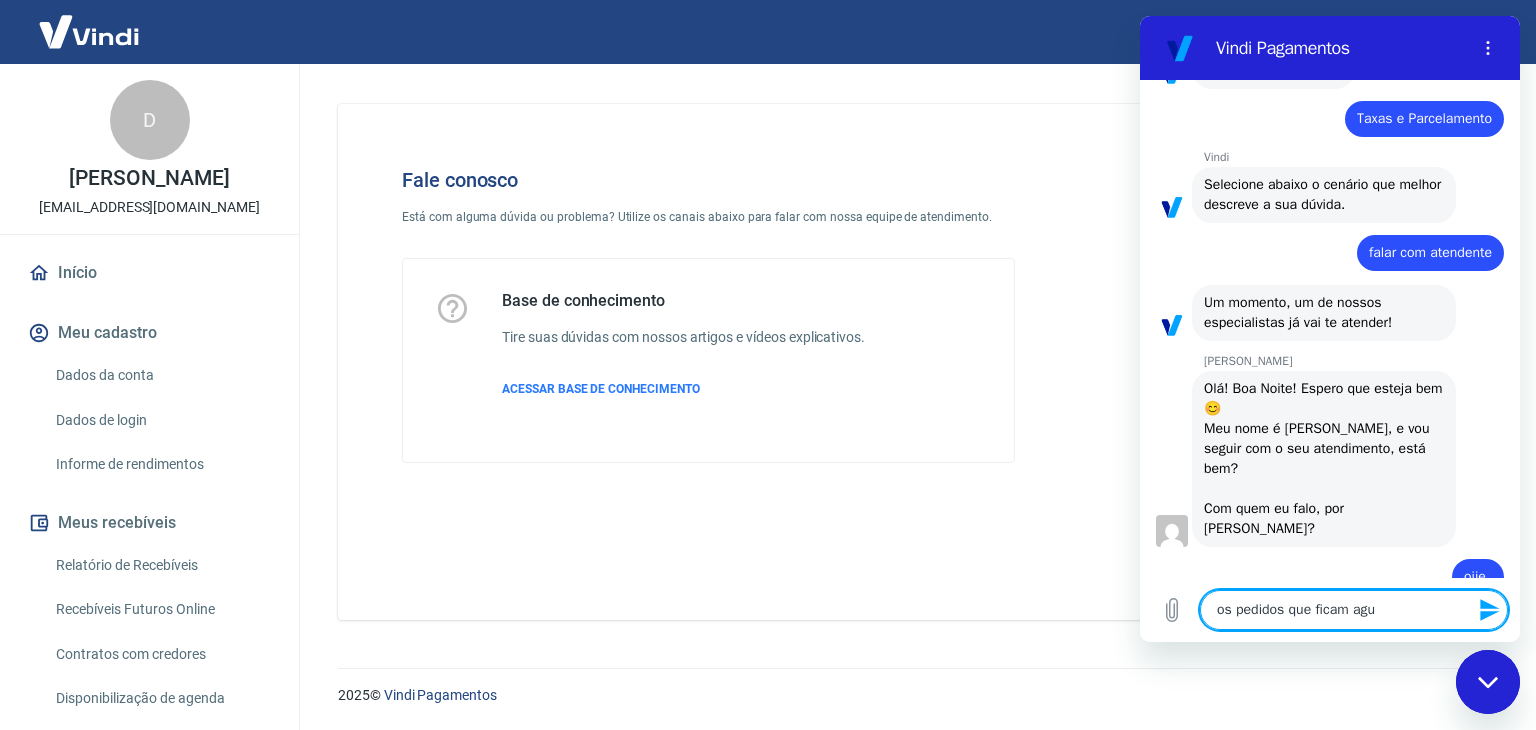 type on "os pedidos que ficam agua" 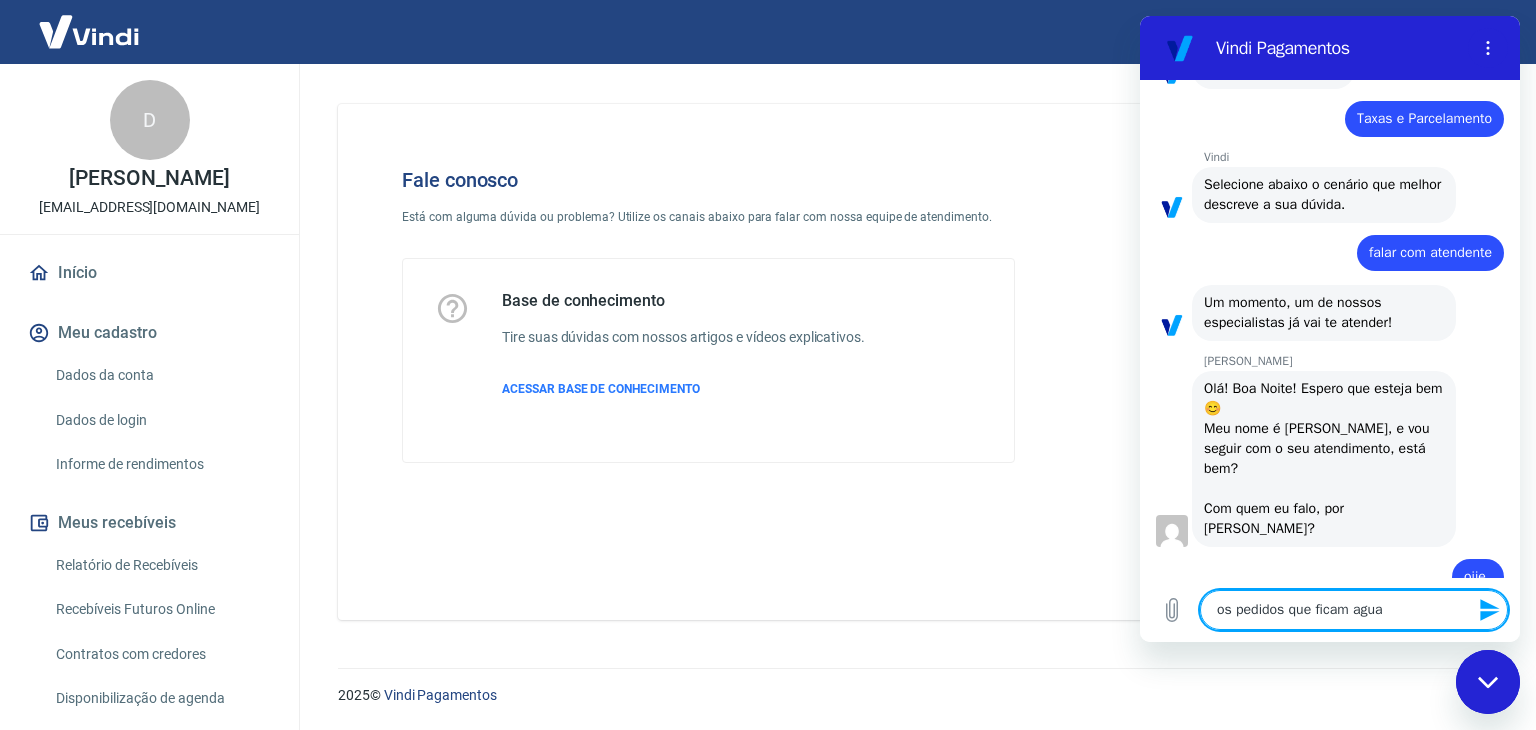 type on "os pedidos que ficam aguar" 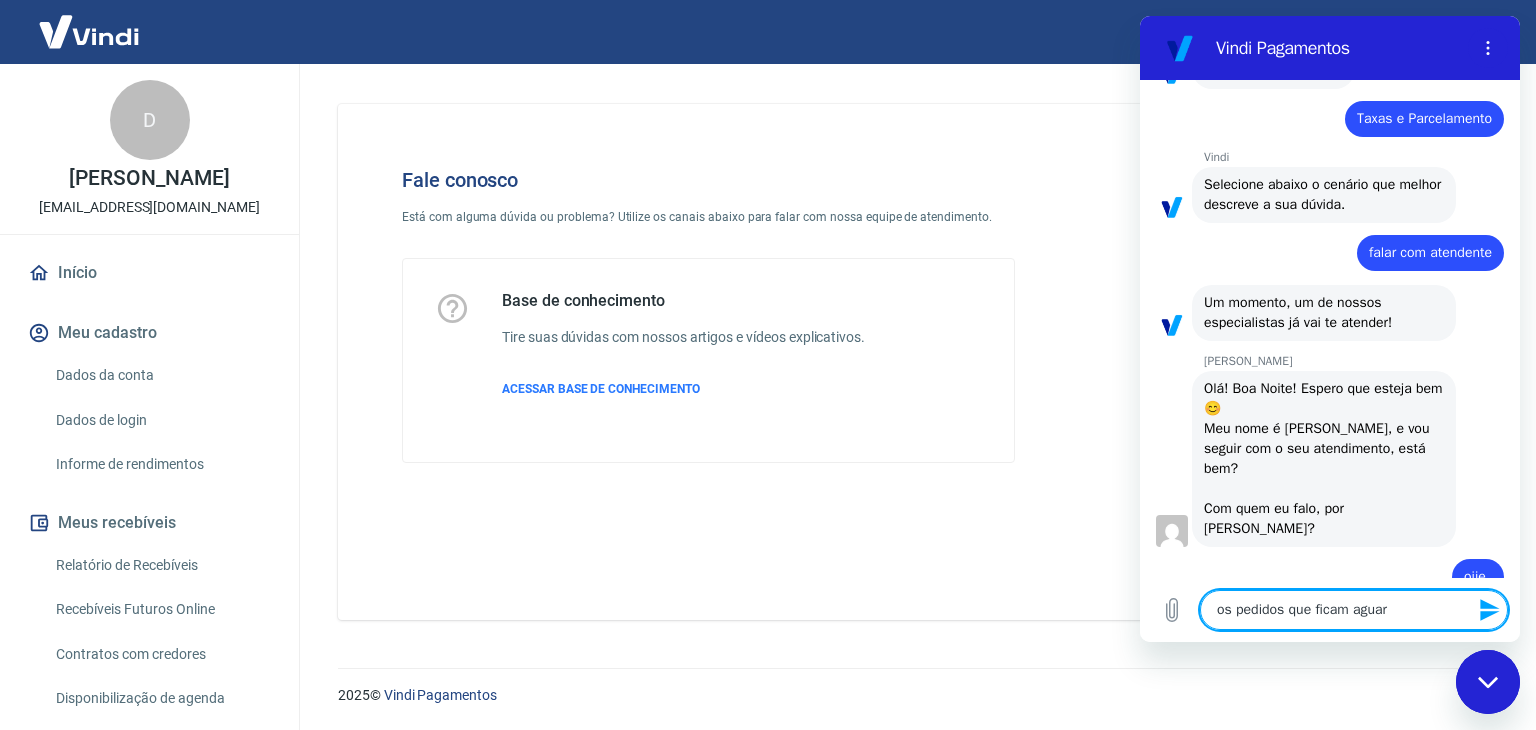 type on "os pedidos que ficam aguard" 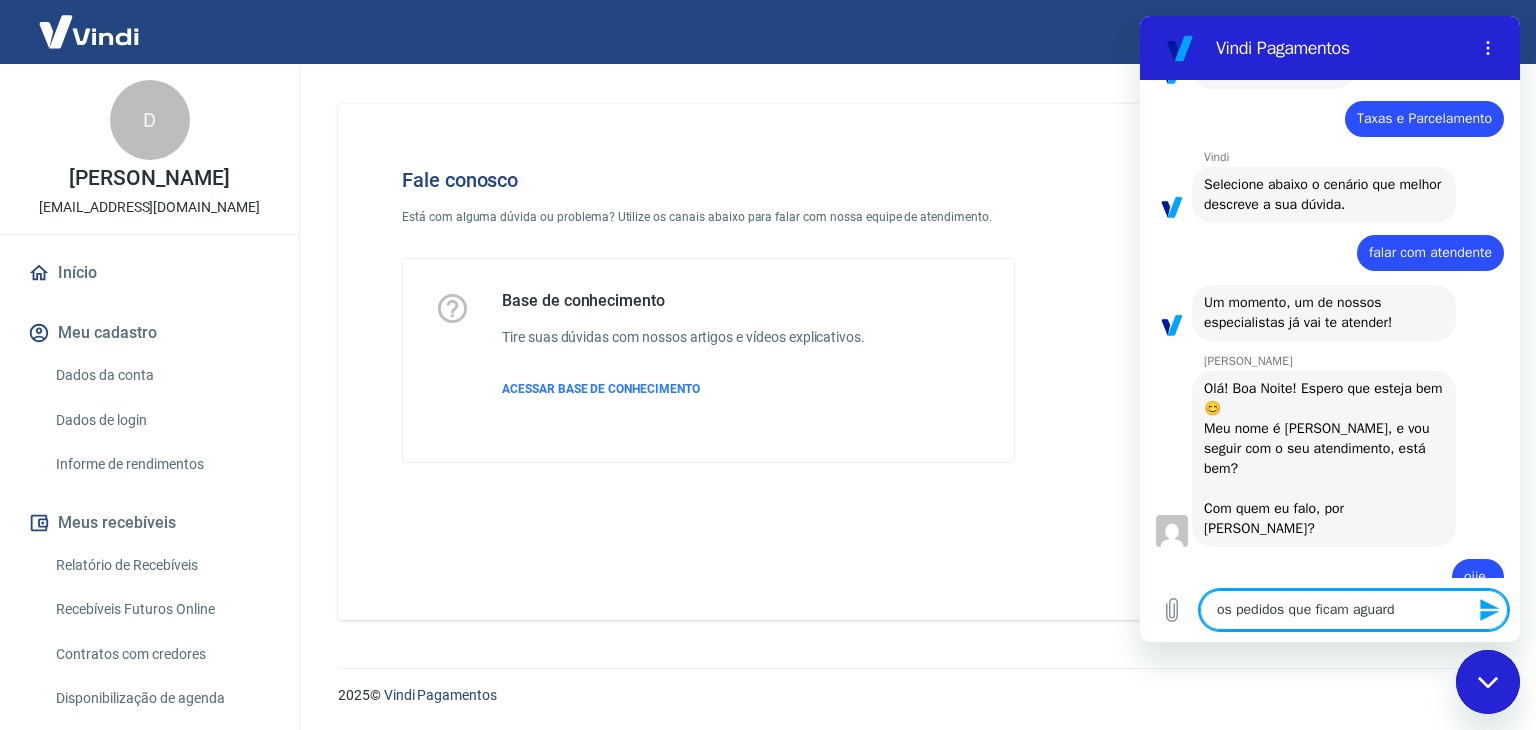type on "os pedidos que ficam aguarda" 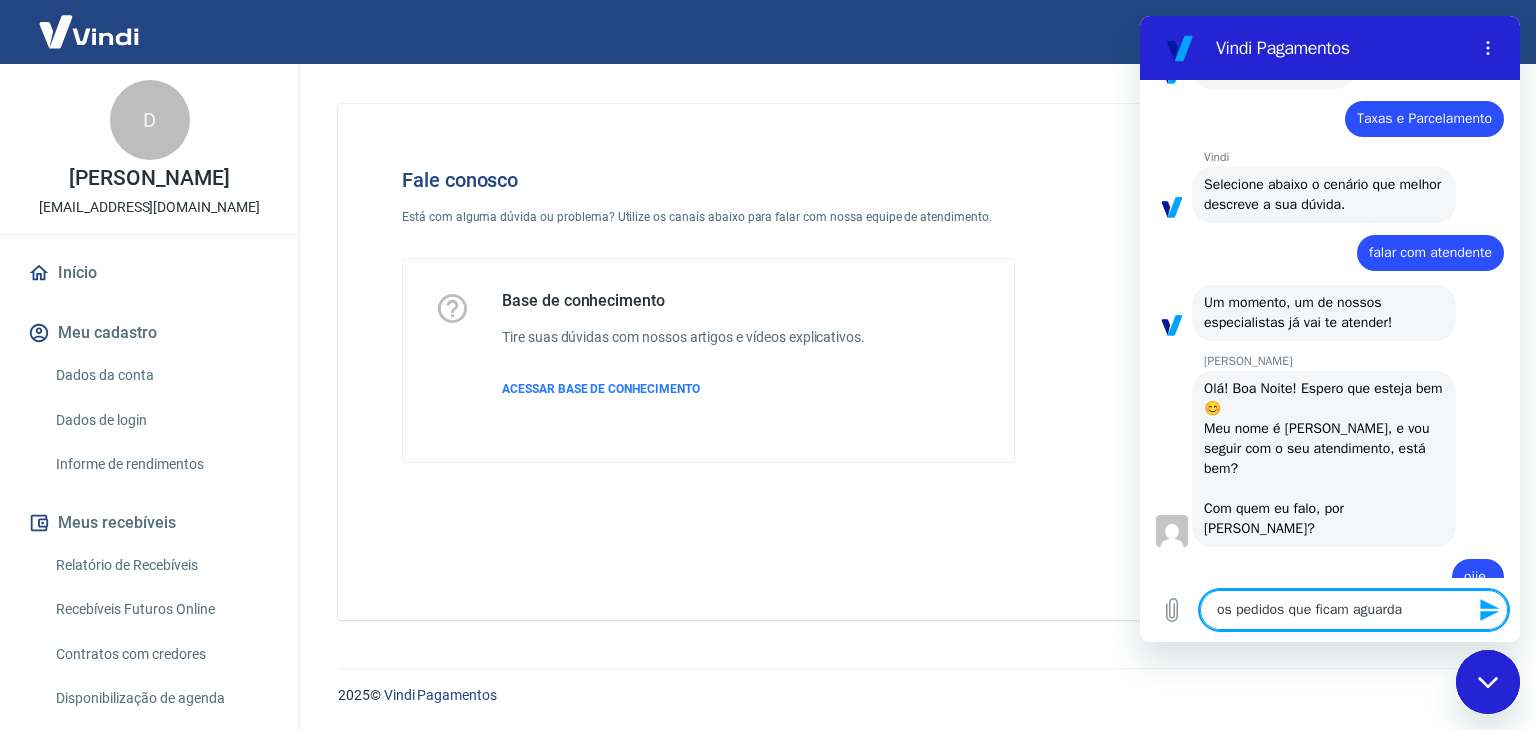 type on "os pedidos que ficam aguardan" 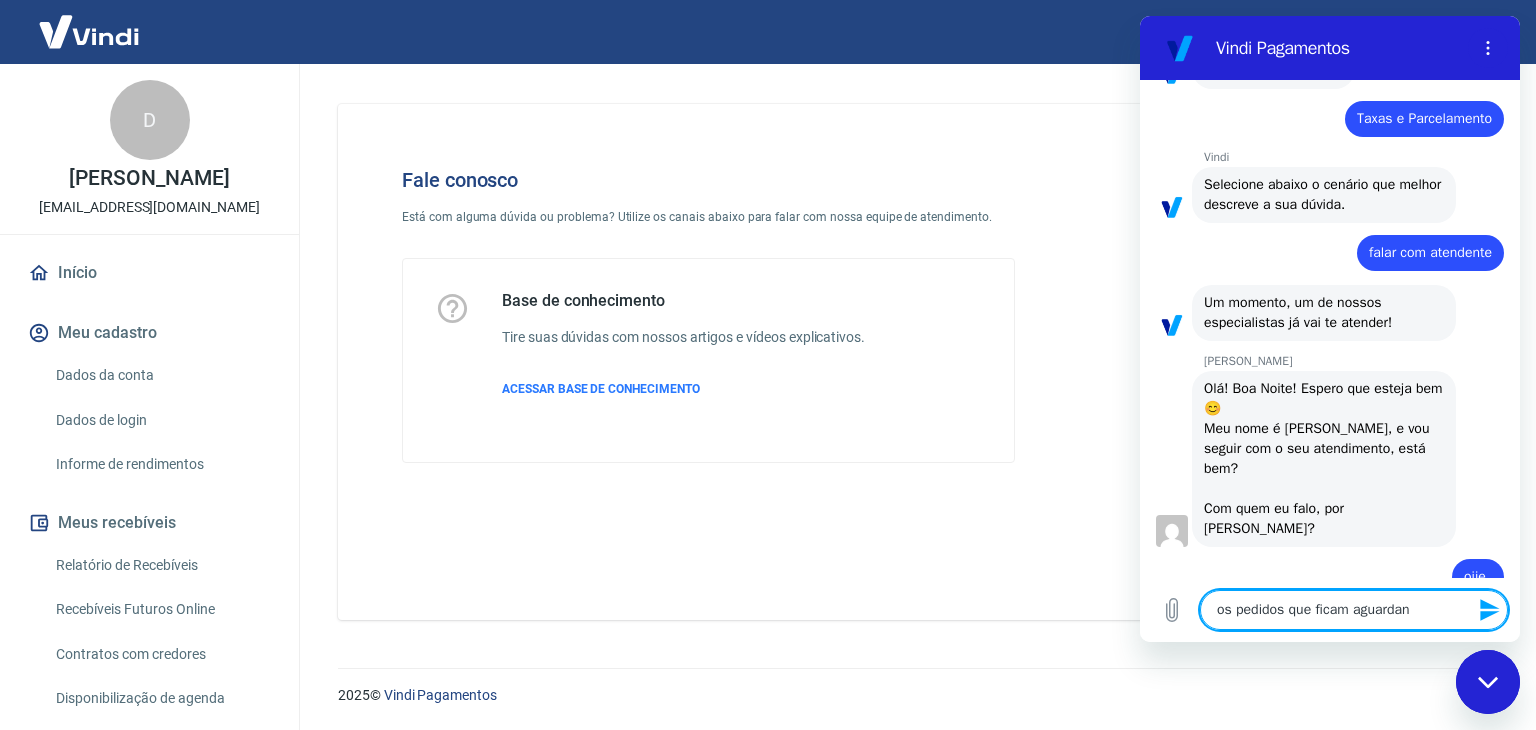 type on "os pedidos que ficam aguardand" 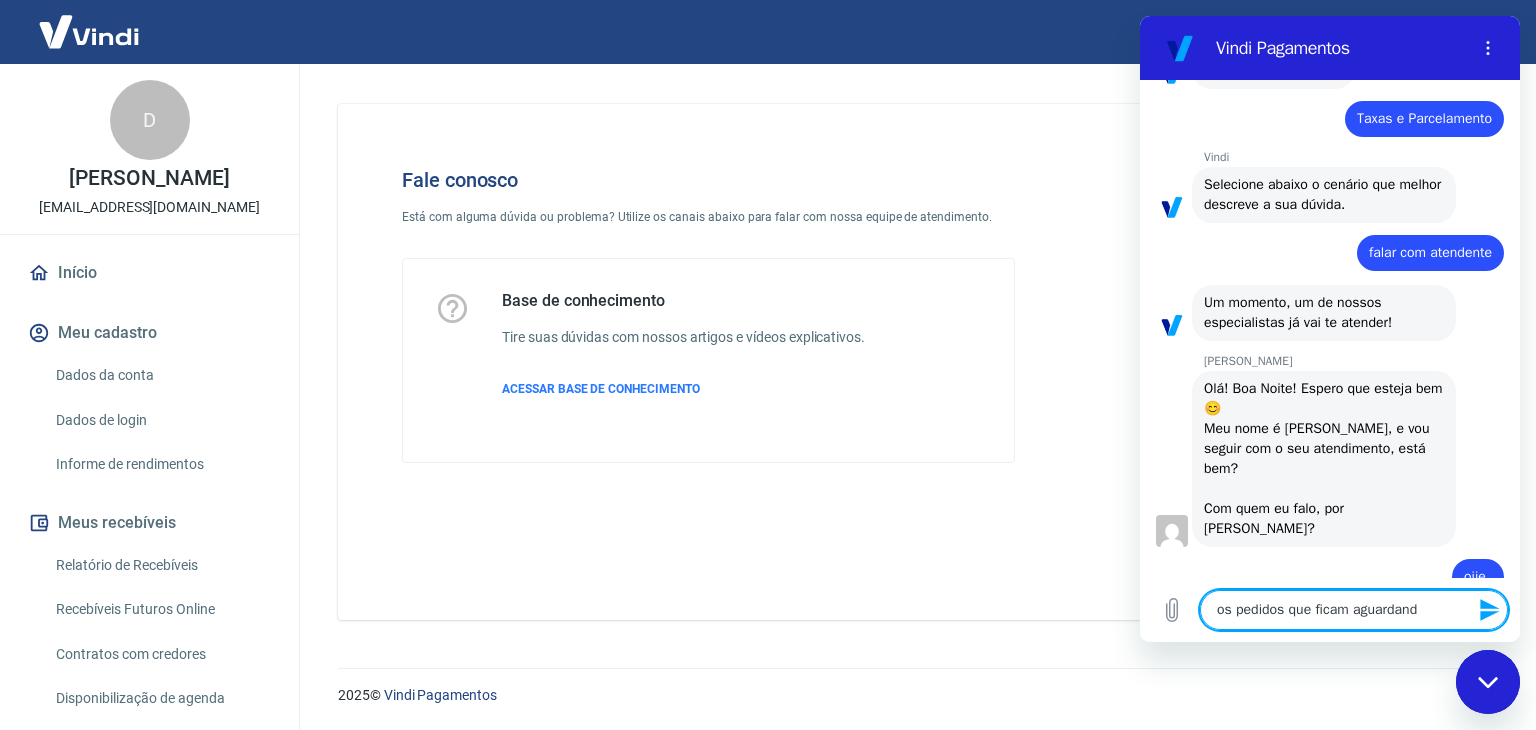 type on "os pedidos que ficam aguardando" 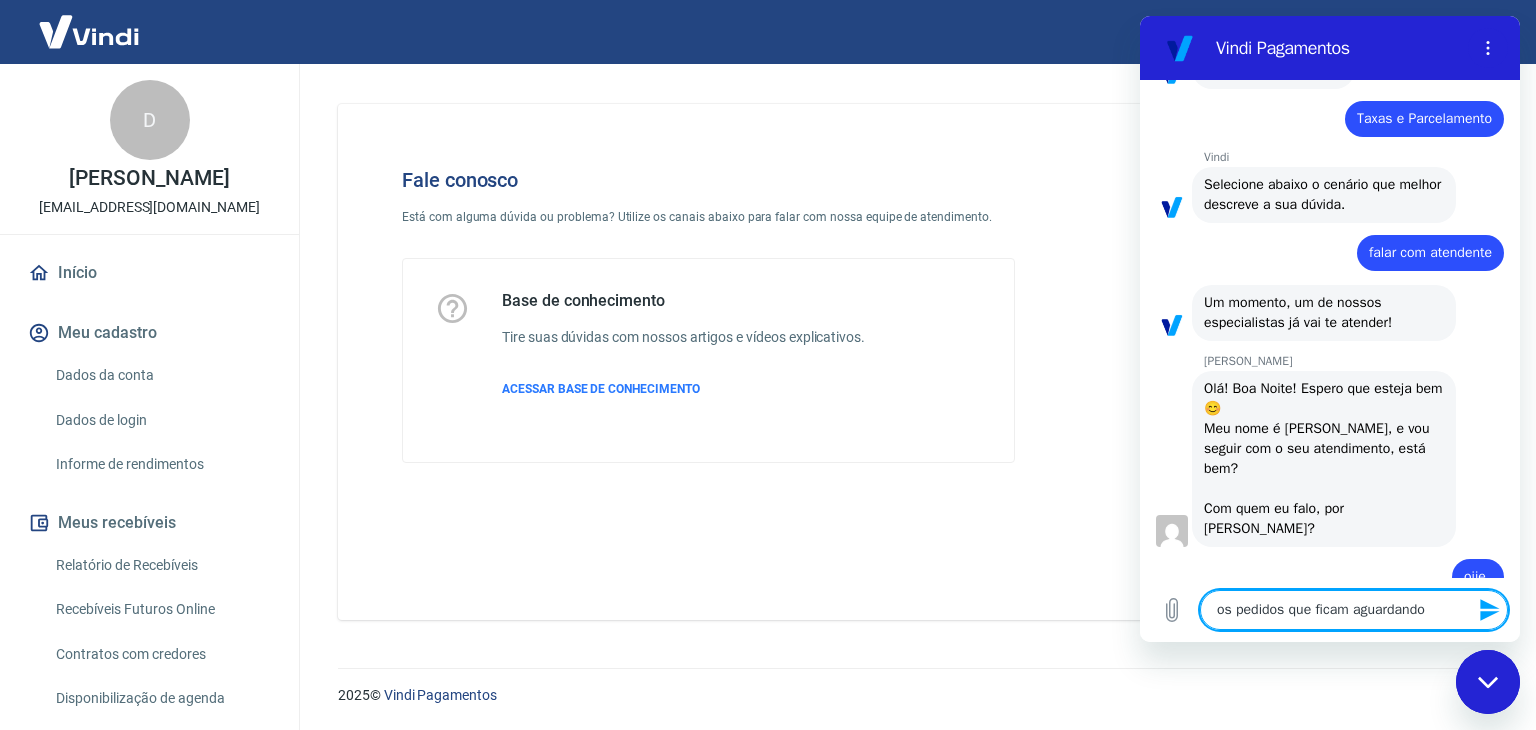 type on "os pedidos que ficam aguardando" 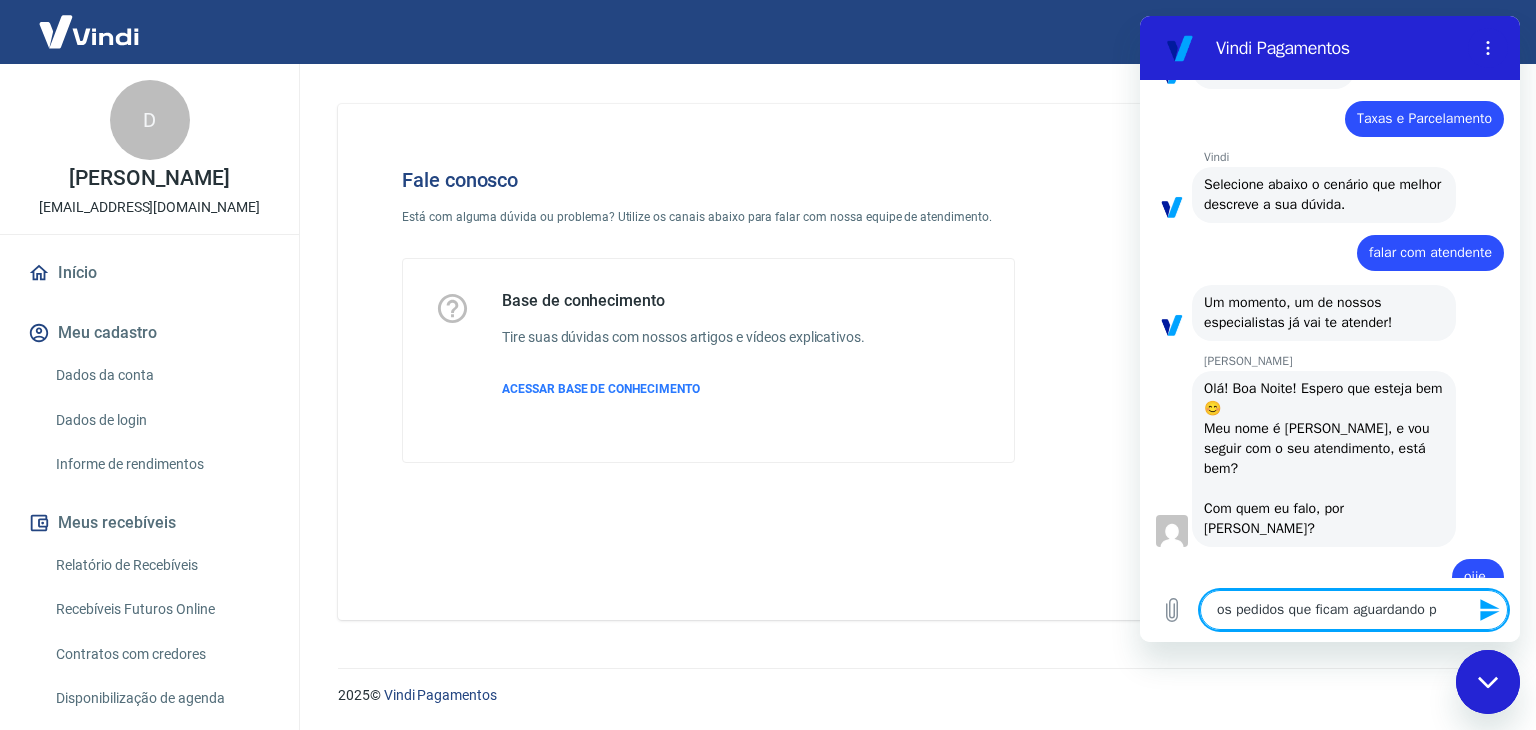 type on "os pedidos que ficam aguardando pa" 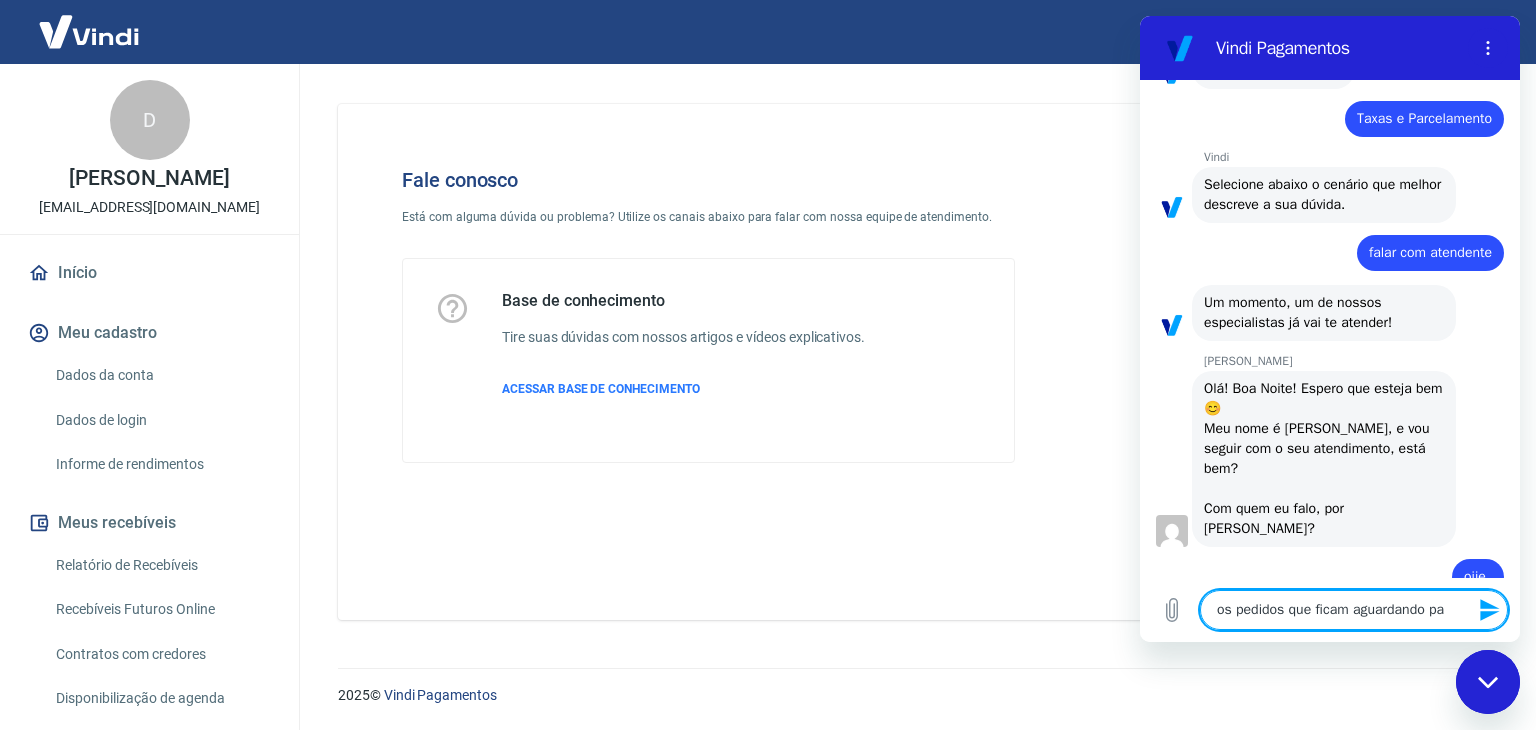 type on "os pedidos que ficam aguardando pag" 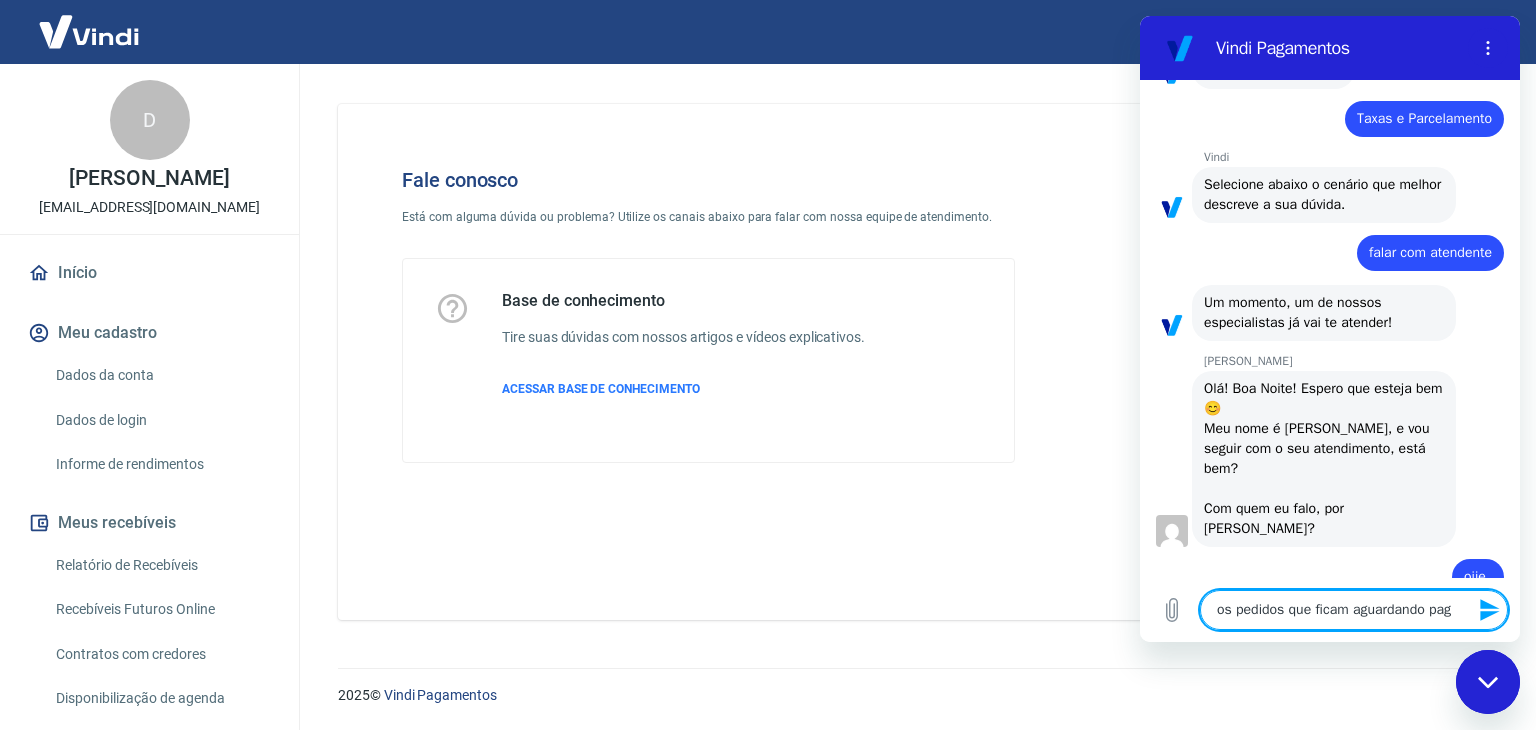 type on "os pedidos que ficam aguardando paga" 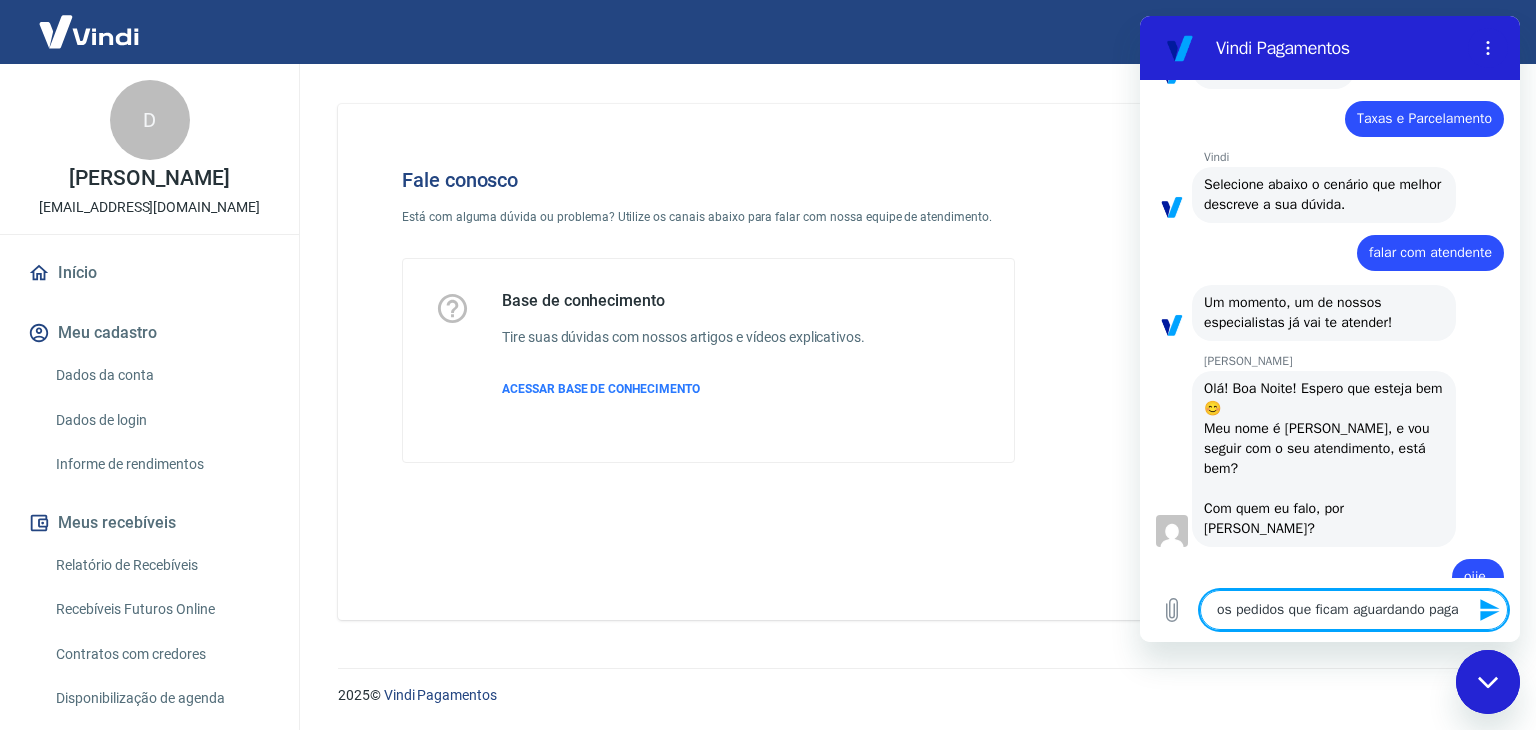 type on "os pedidos que ficam aguardando pagam" 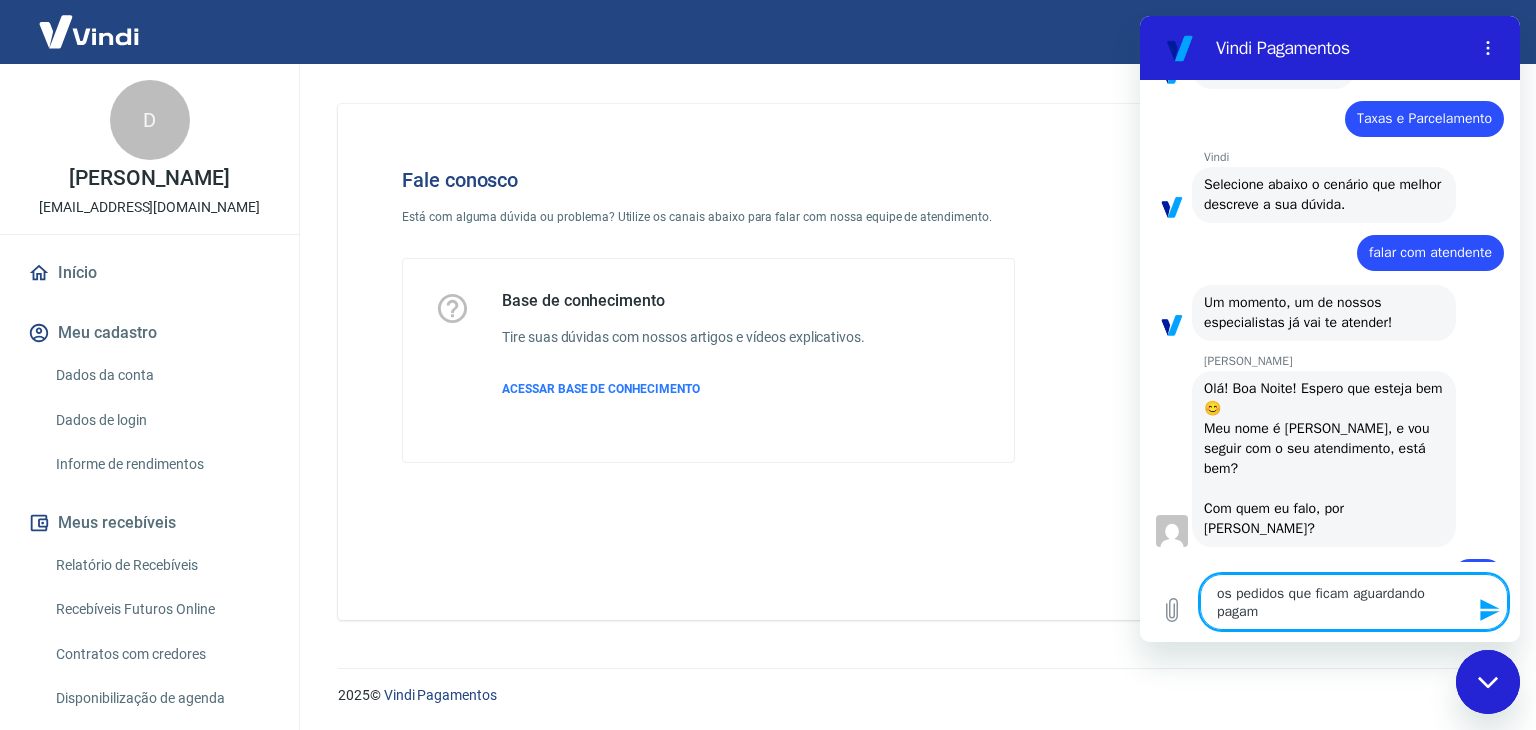 type on "os pedidos que ficam aguardando pagame" 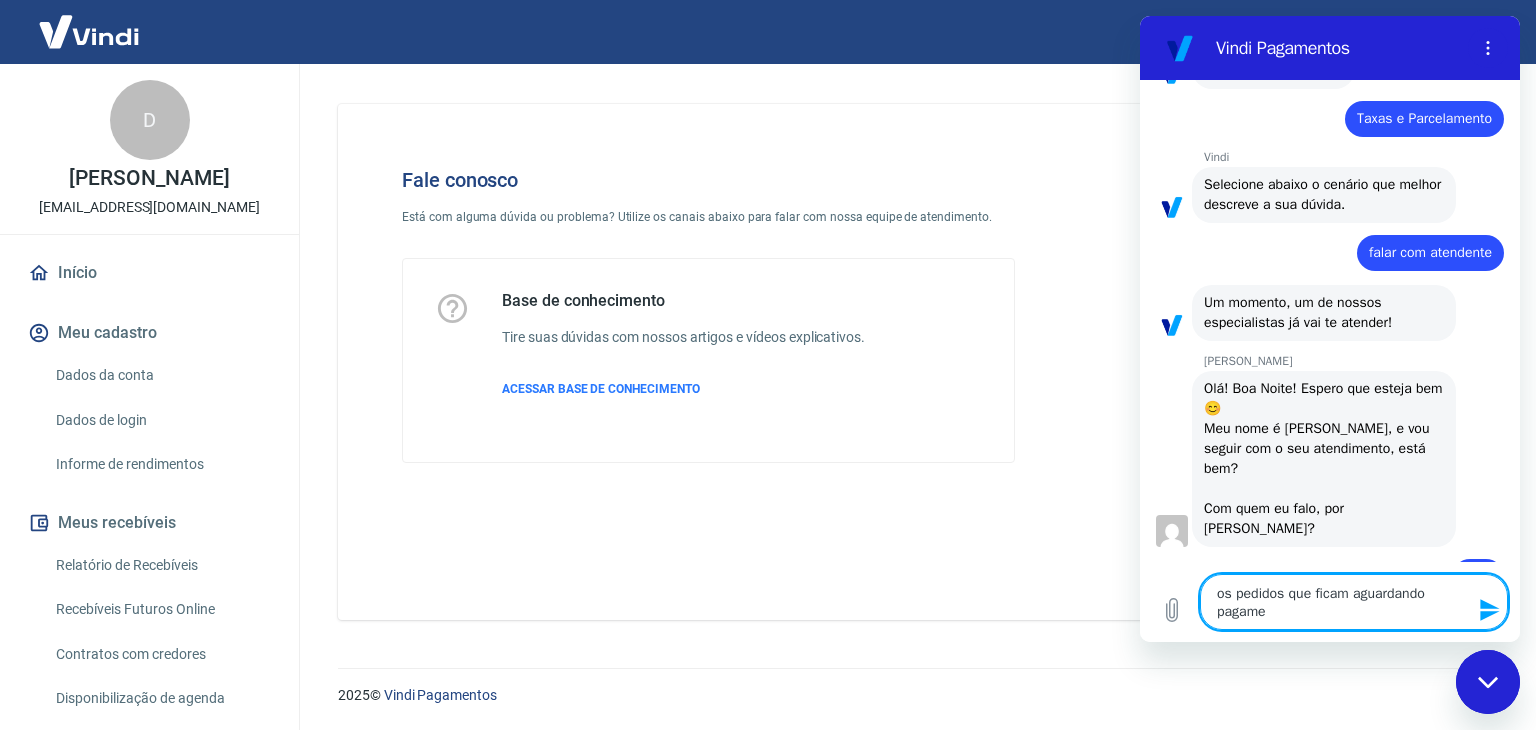 type on "os pedidos que ficam aguardando pagamen" 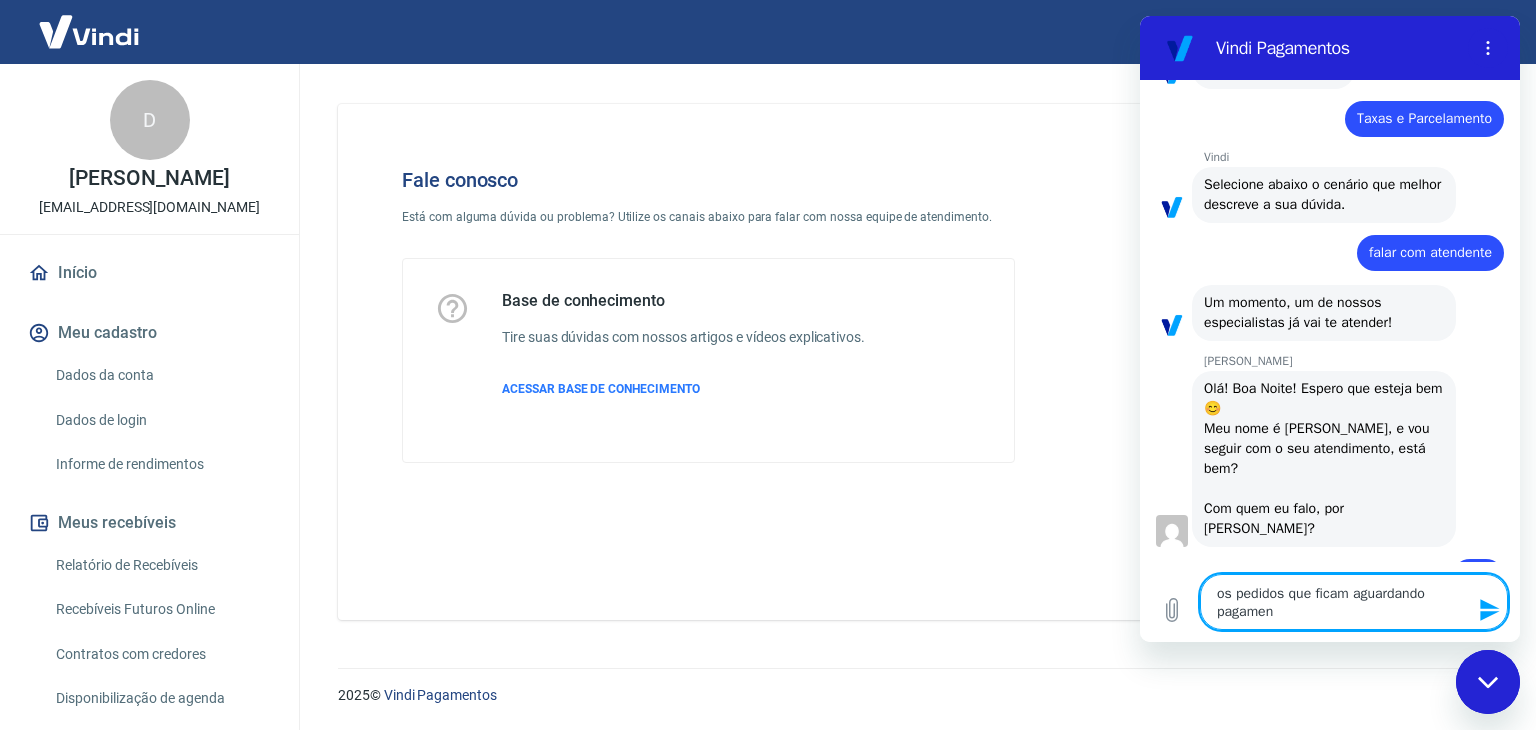 type on "os pedidos que ficam aguardando pagament" 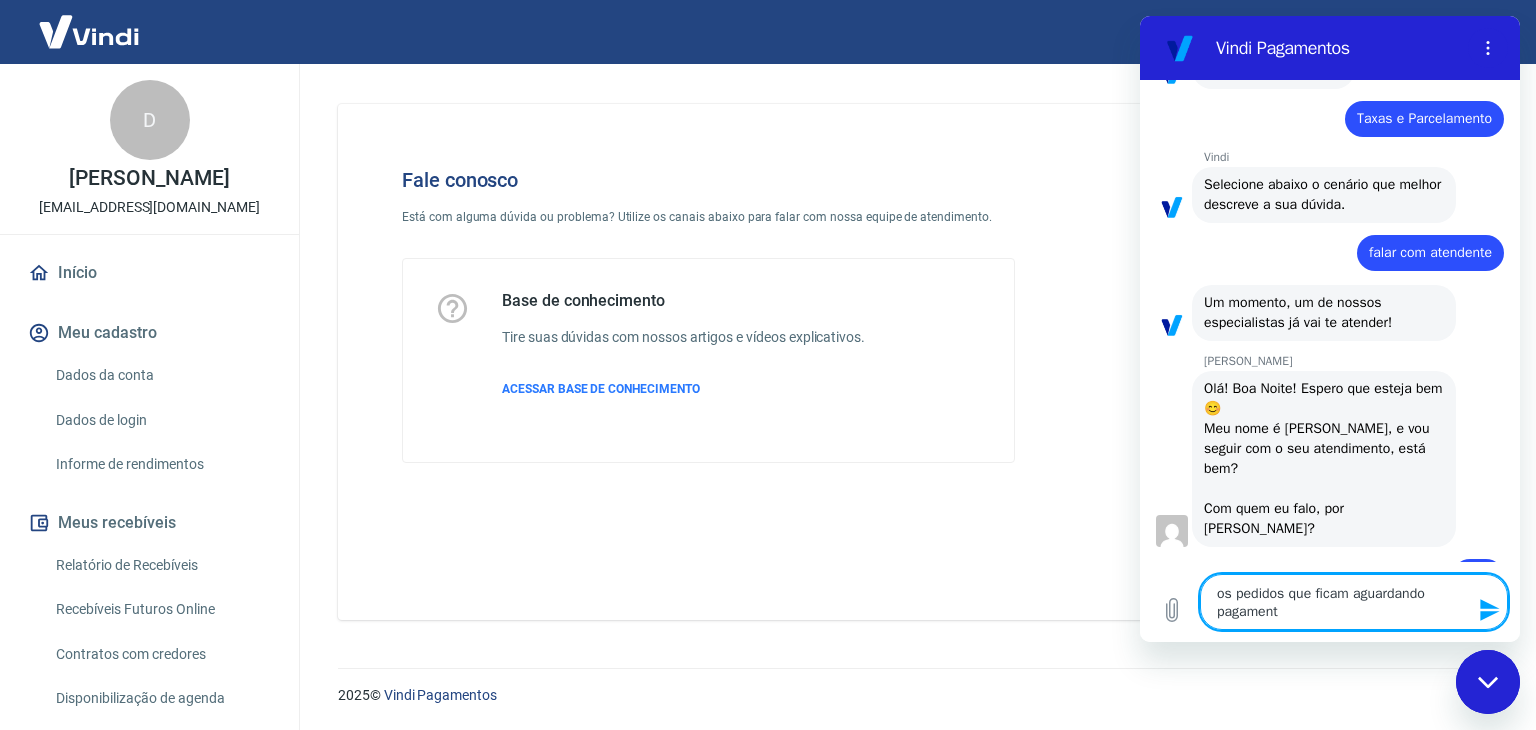 type on "x" 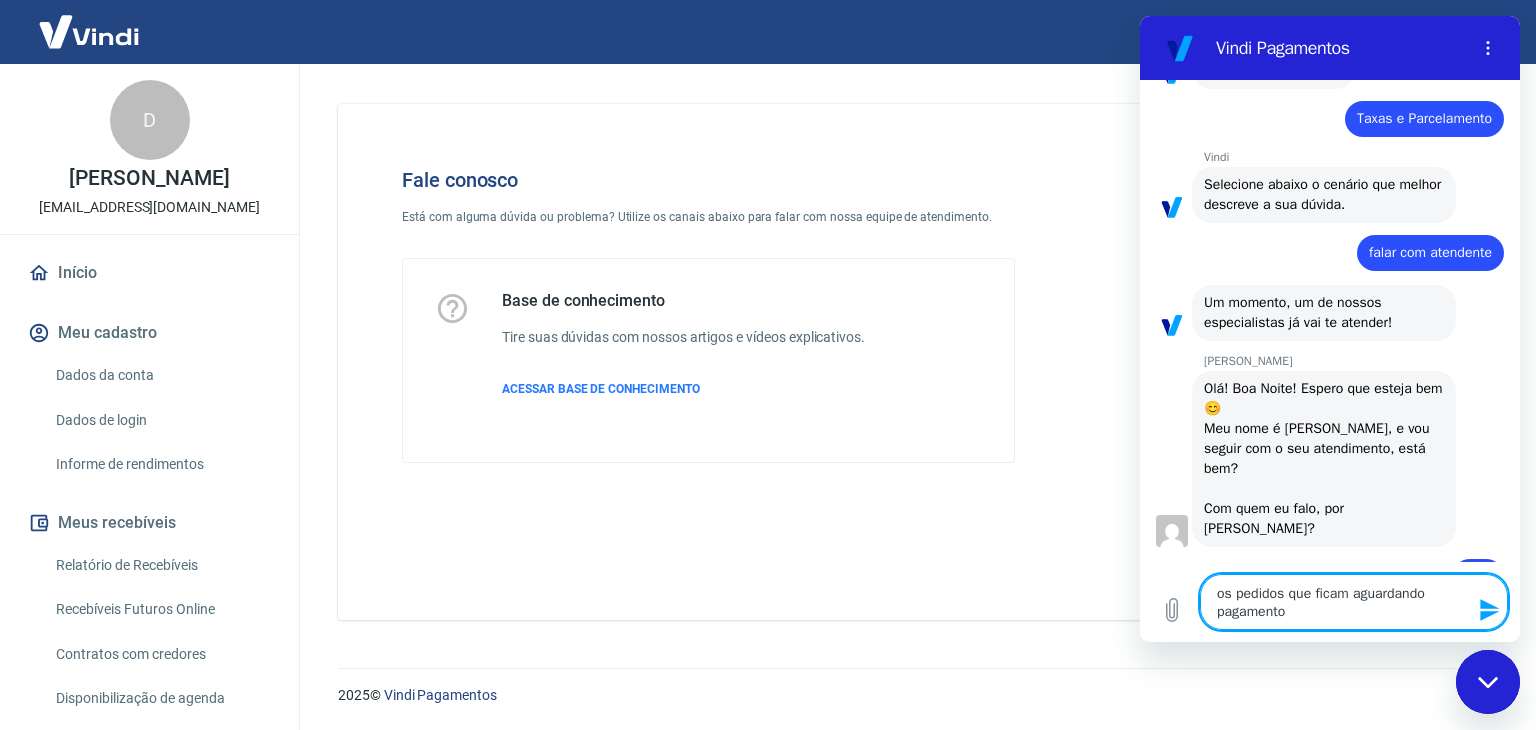 type on "os pedidos que ficam aguardando pagamento" 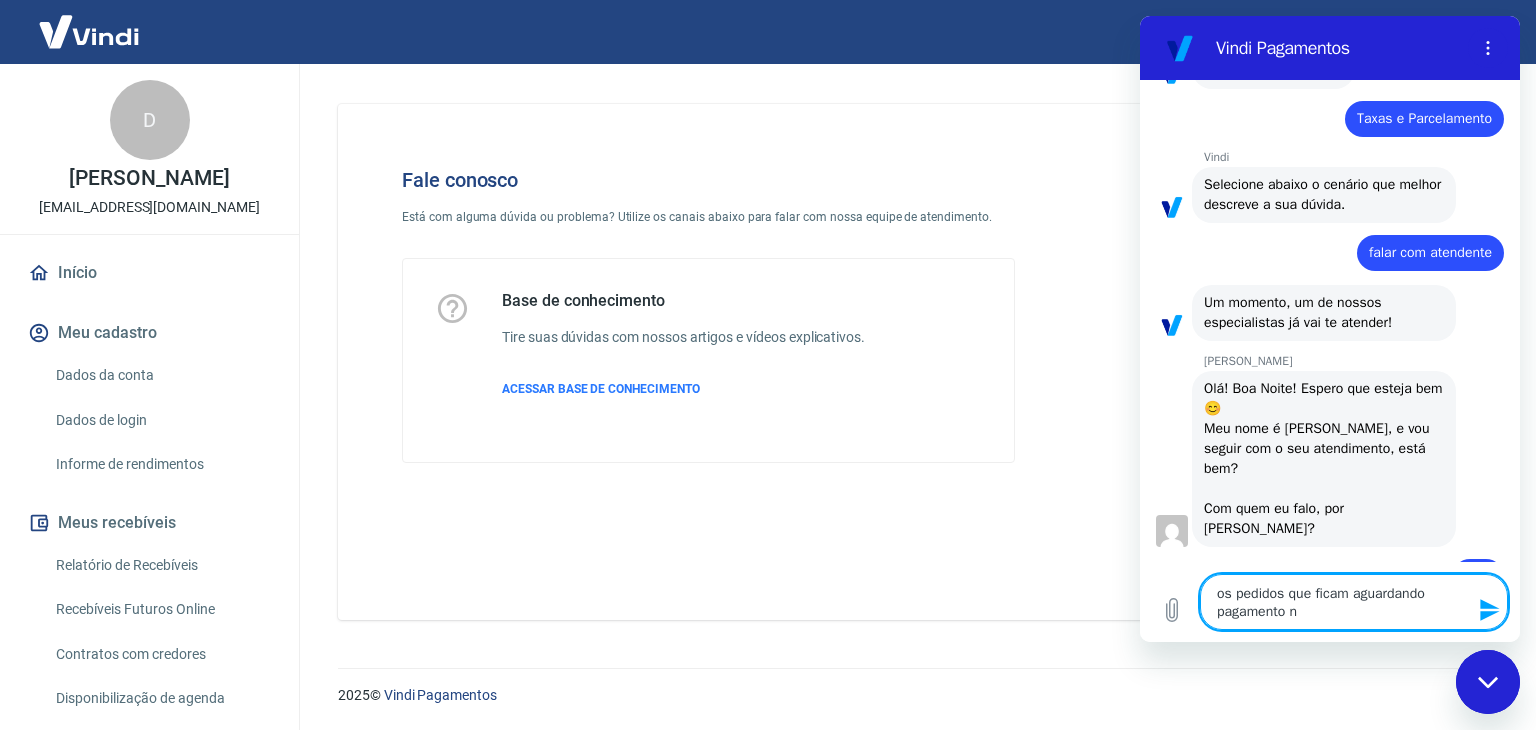 type on "os pedidos que ficam aguardando pagamento na" 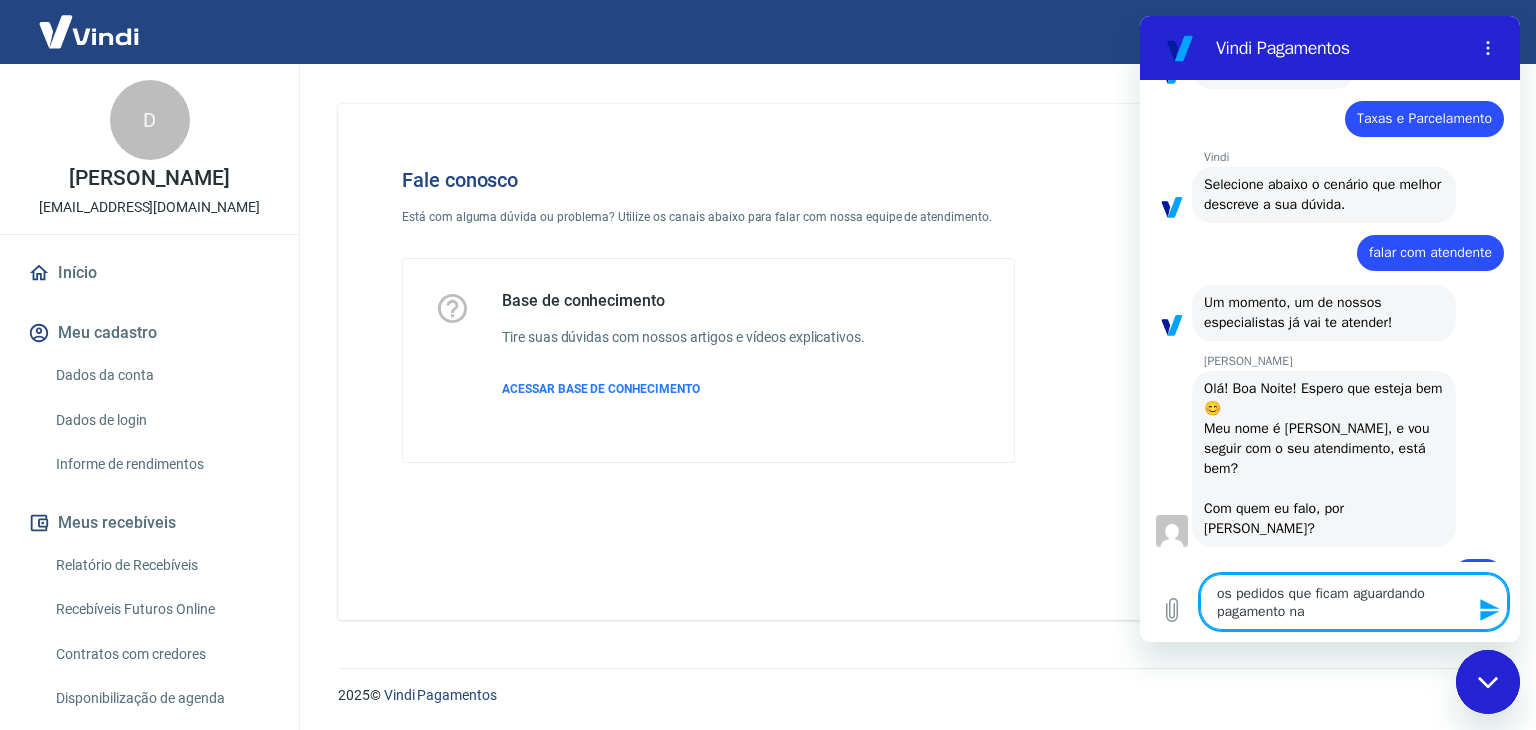 type on "os pedidos que ficam aguardando pagamento na" 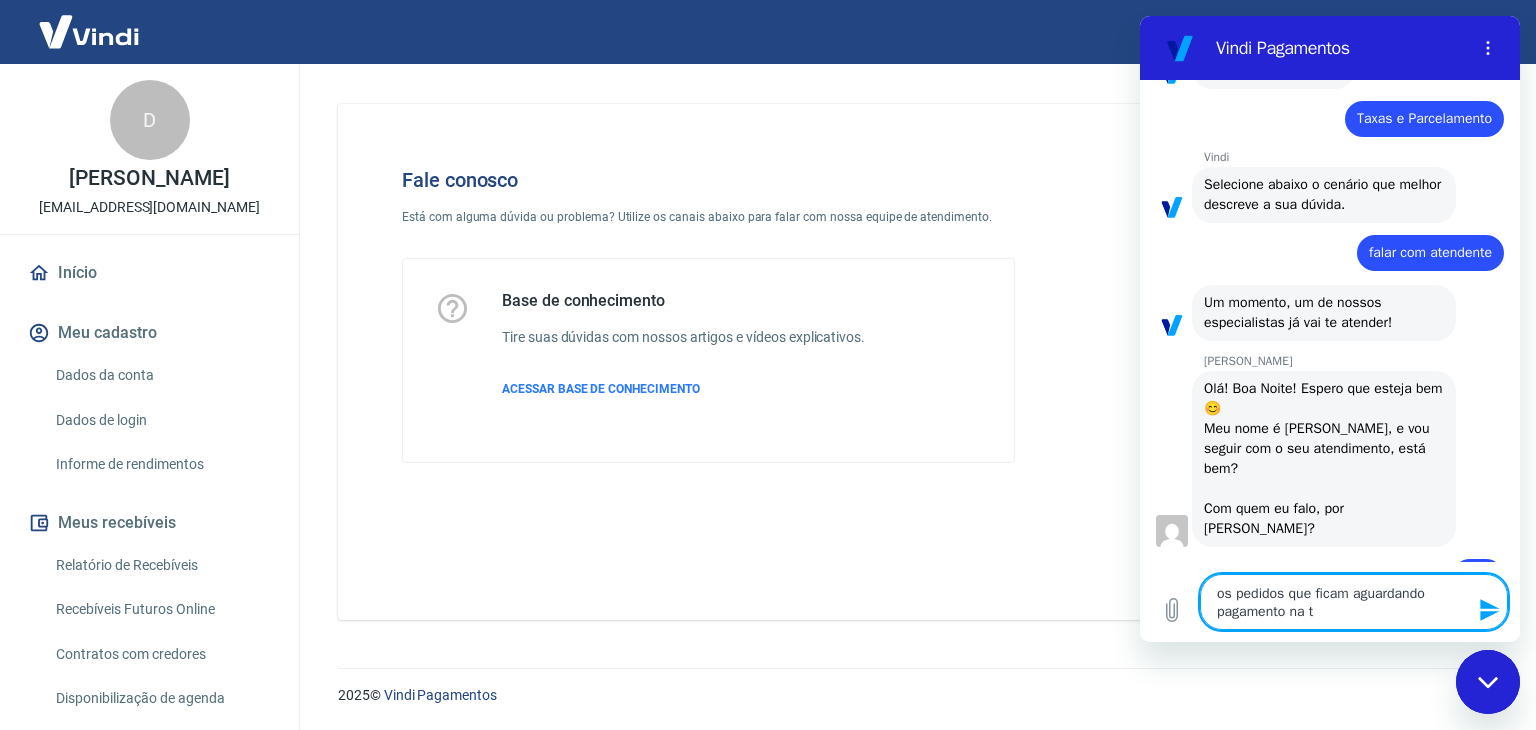 type on "os pedidos que ficam aguardando pagamento na tr" 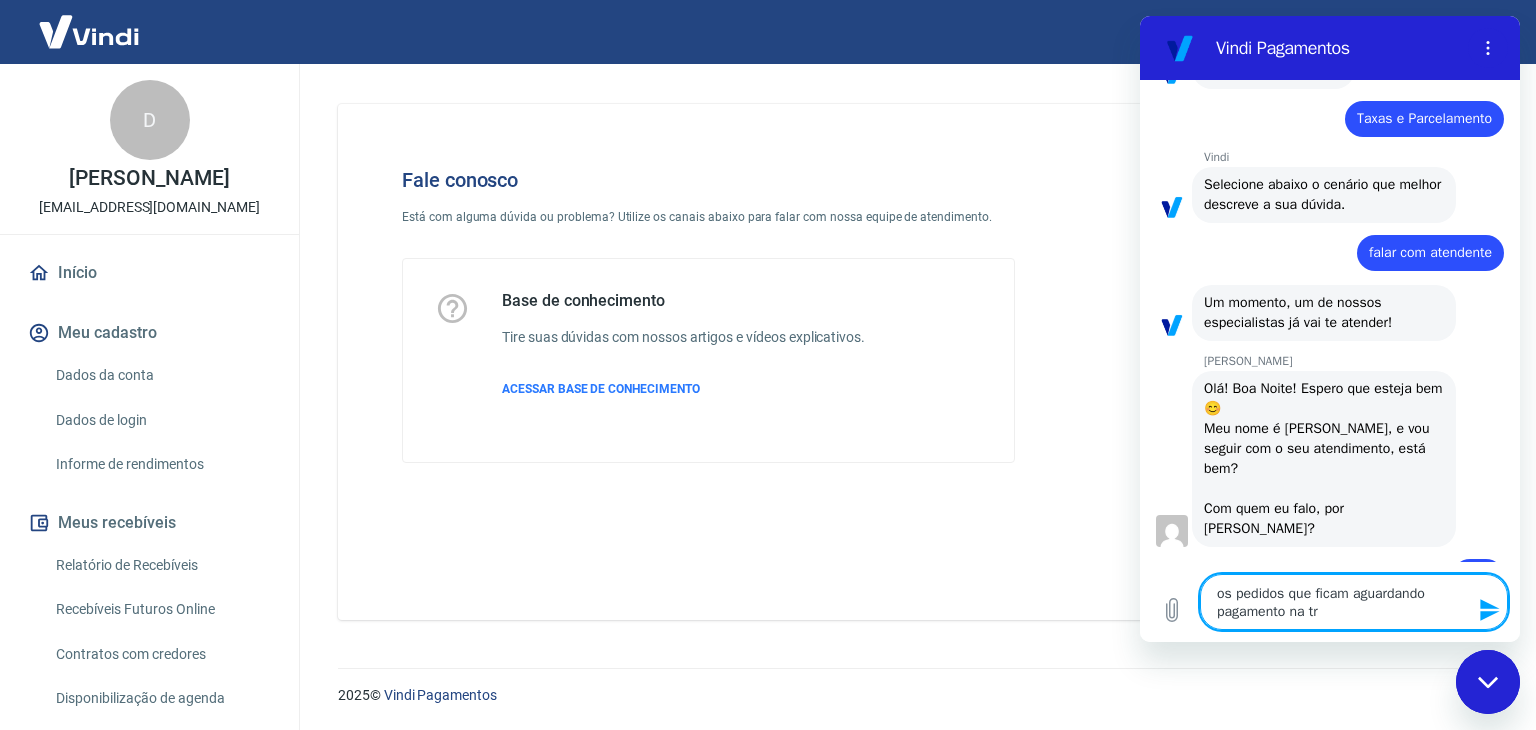type on "os pedidos que ficam aguardando pagamento na tra" 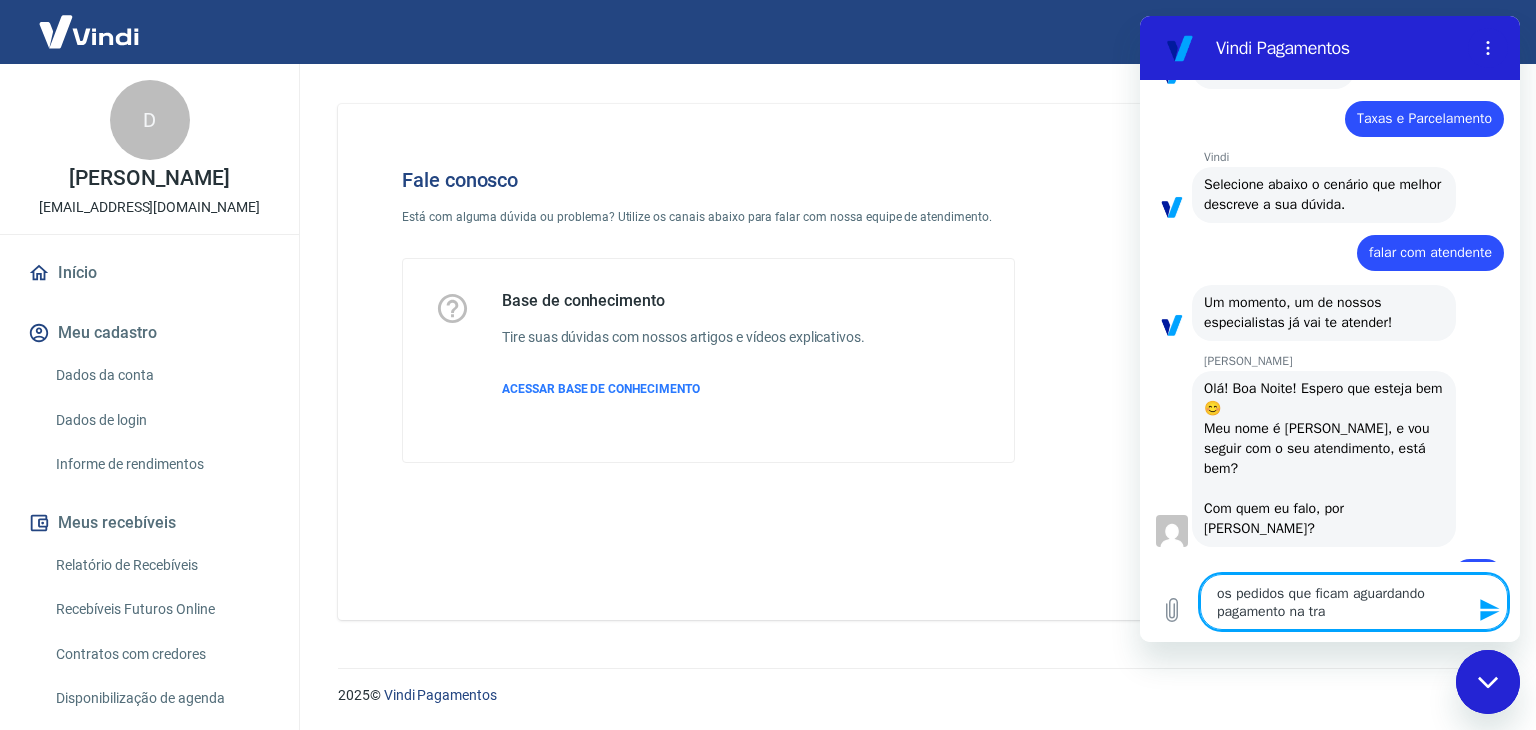 type on "os pedidos que ficam aguardando pagamento na tray" 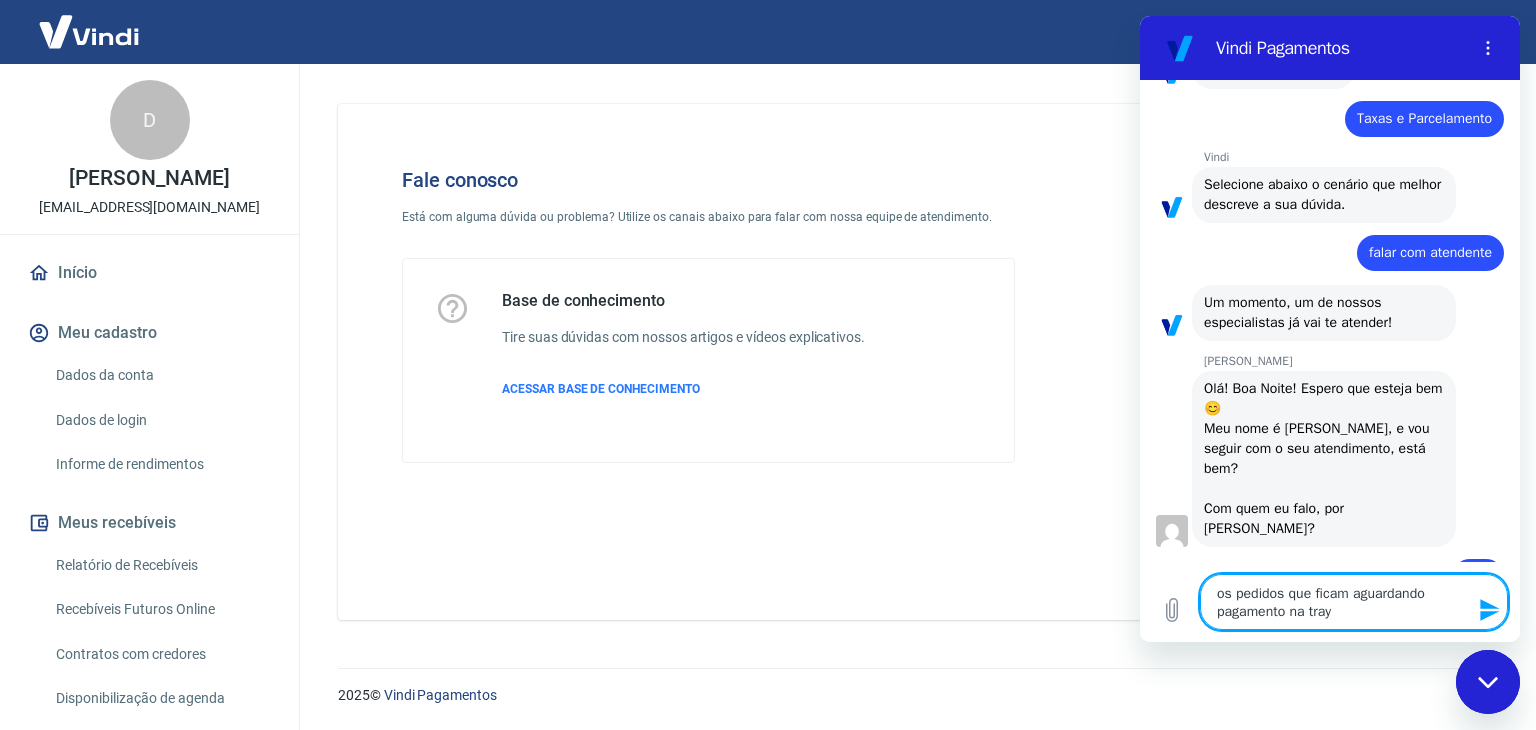 type on "os pedidos que ficam aguardando pagamento na tray" 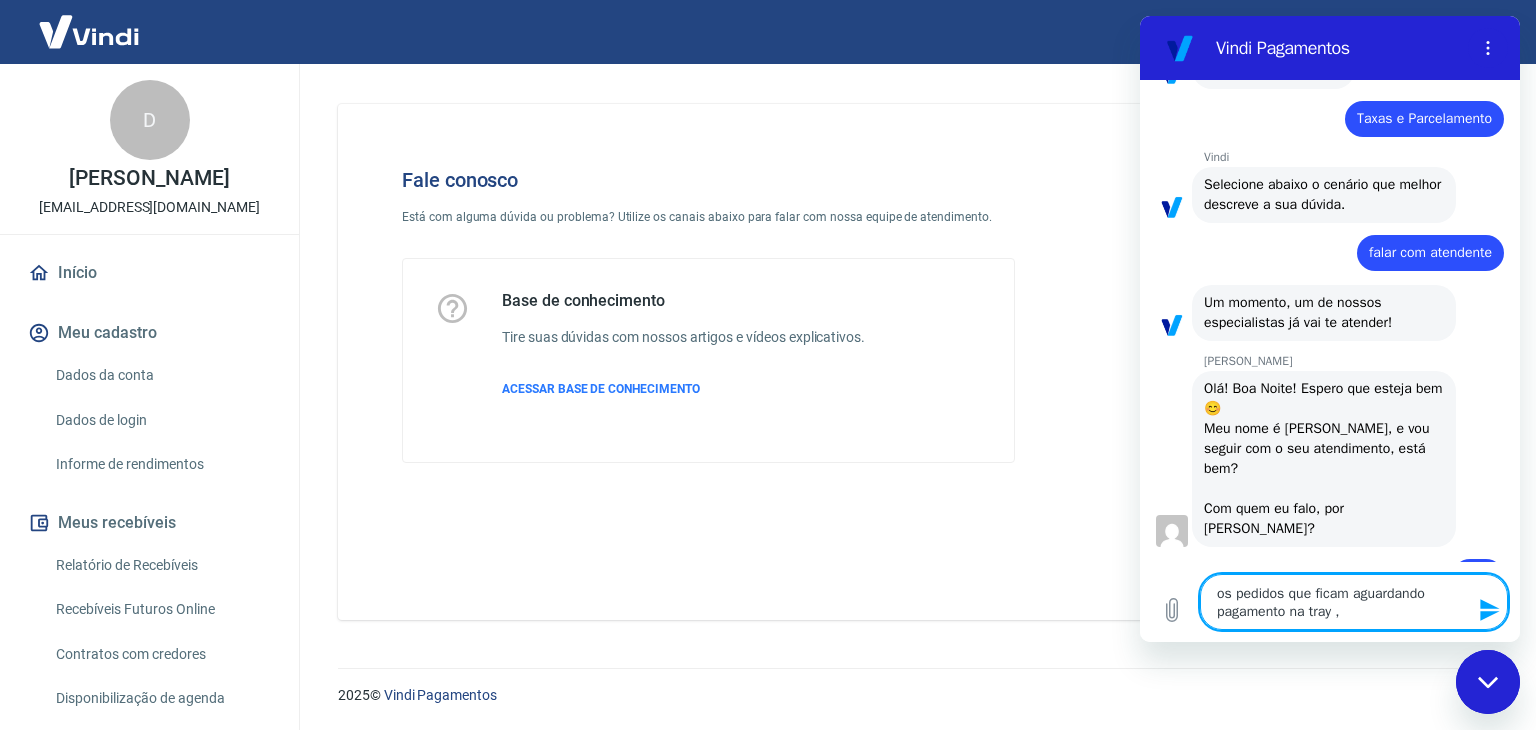 type on "os pedidos que ficam aguardando pagamento na tray ," 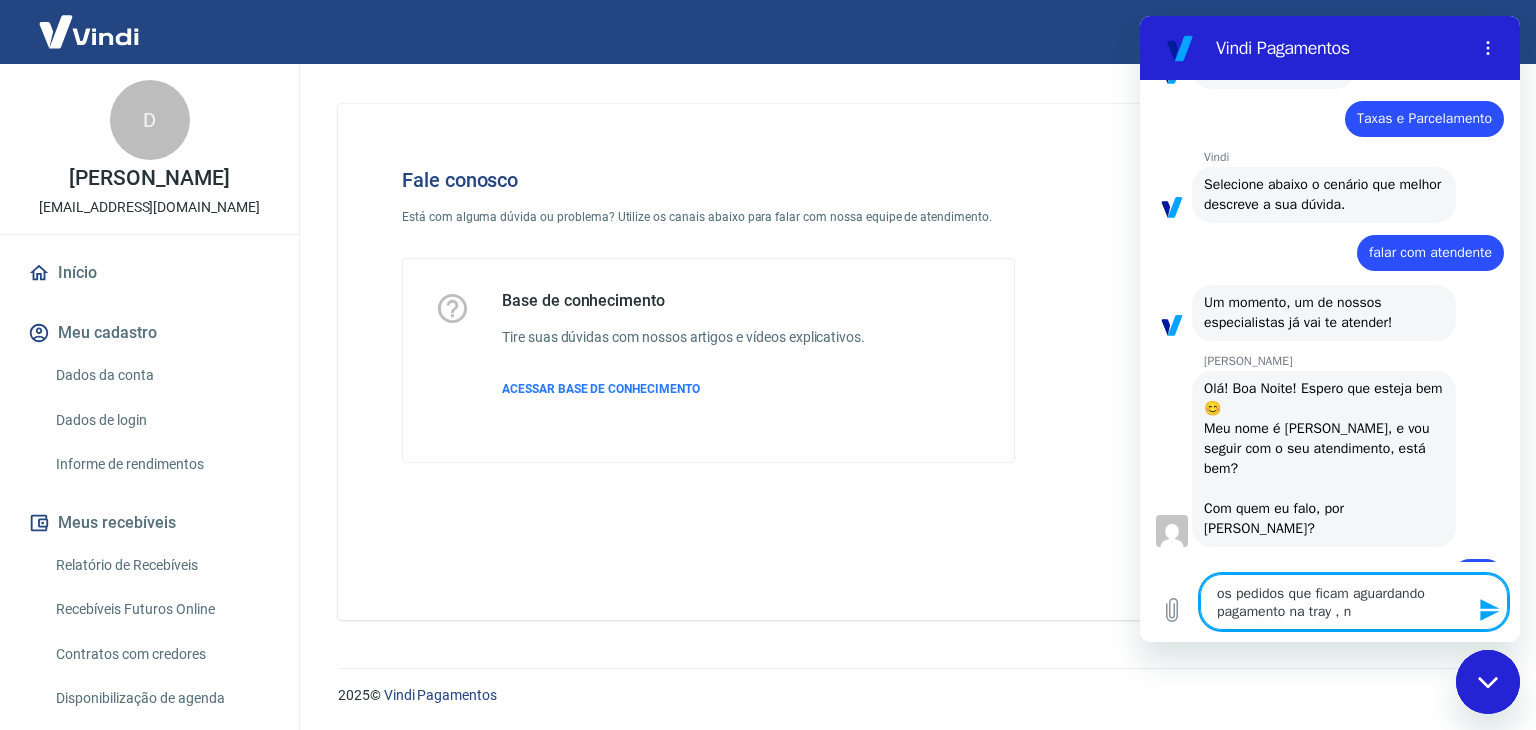 type on "os pedidos que ficam aguardando pagamento na tray , no" 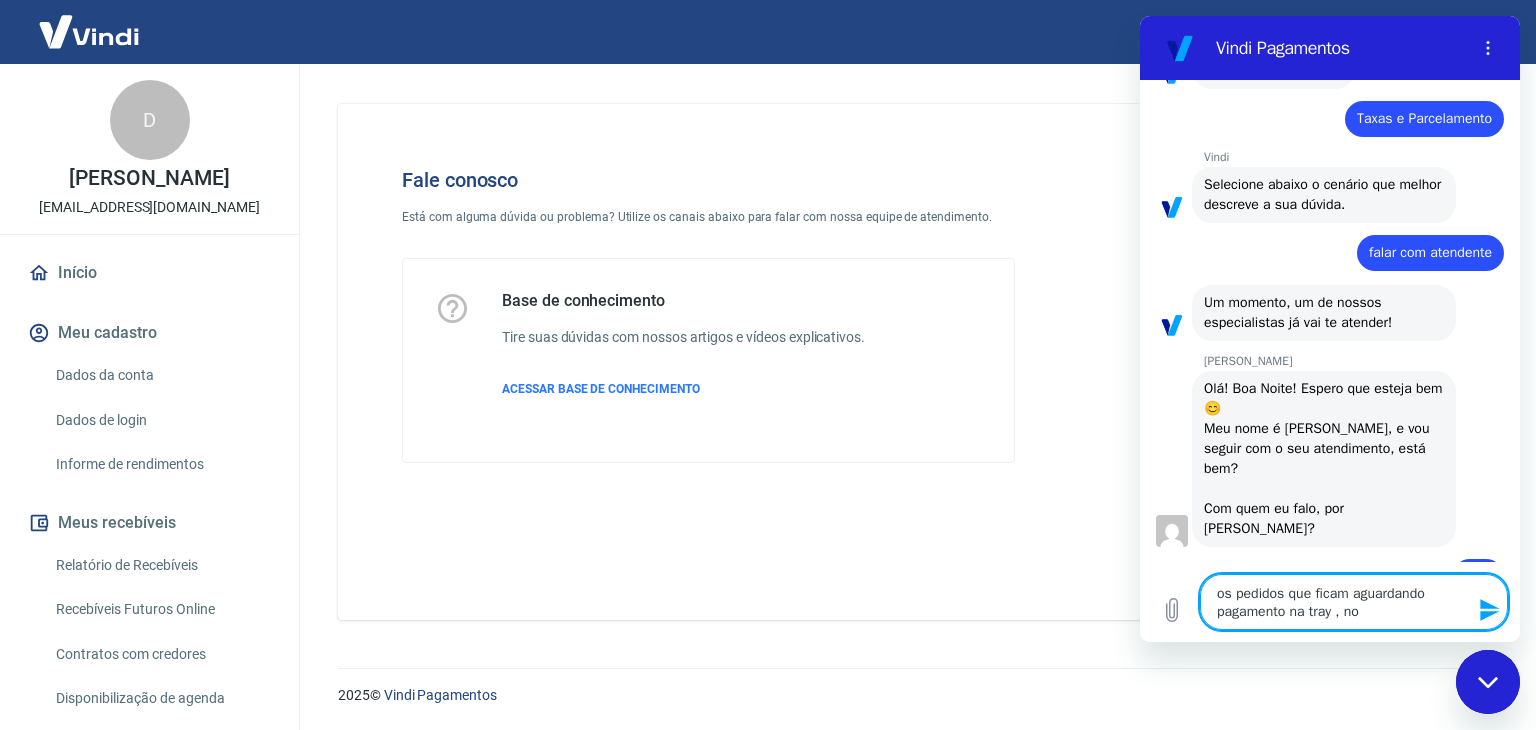 type on "os pedidos que ficam aguardando pagamento na tray , no" 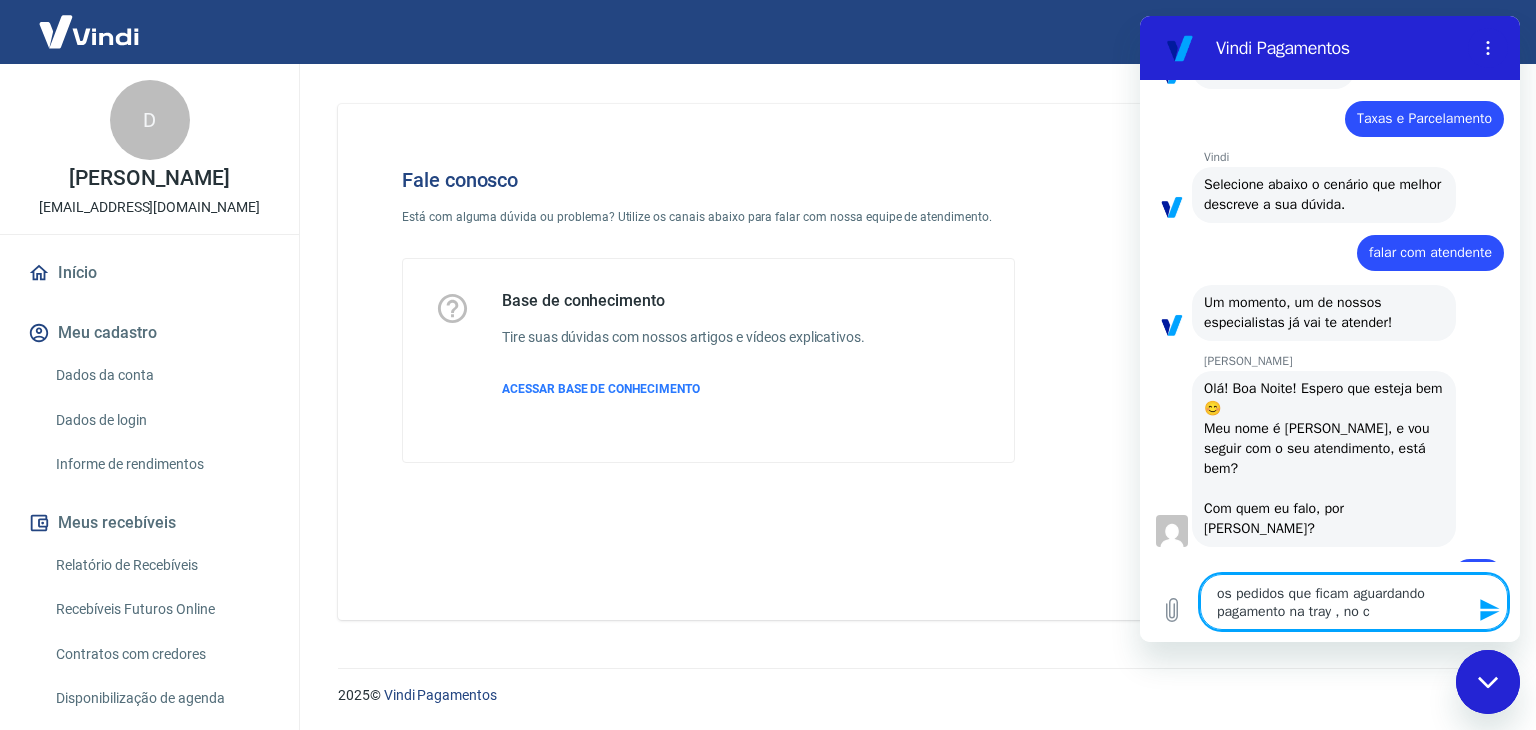 type on "os pedidos que ficam aguardando pagamento na tray , no ca" 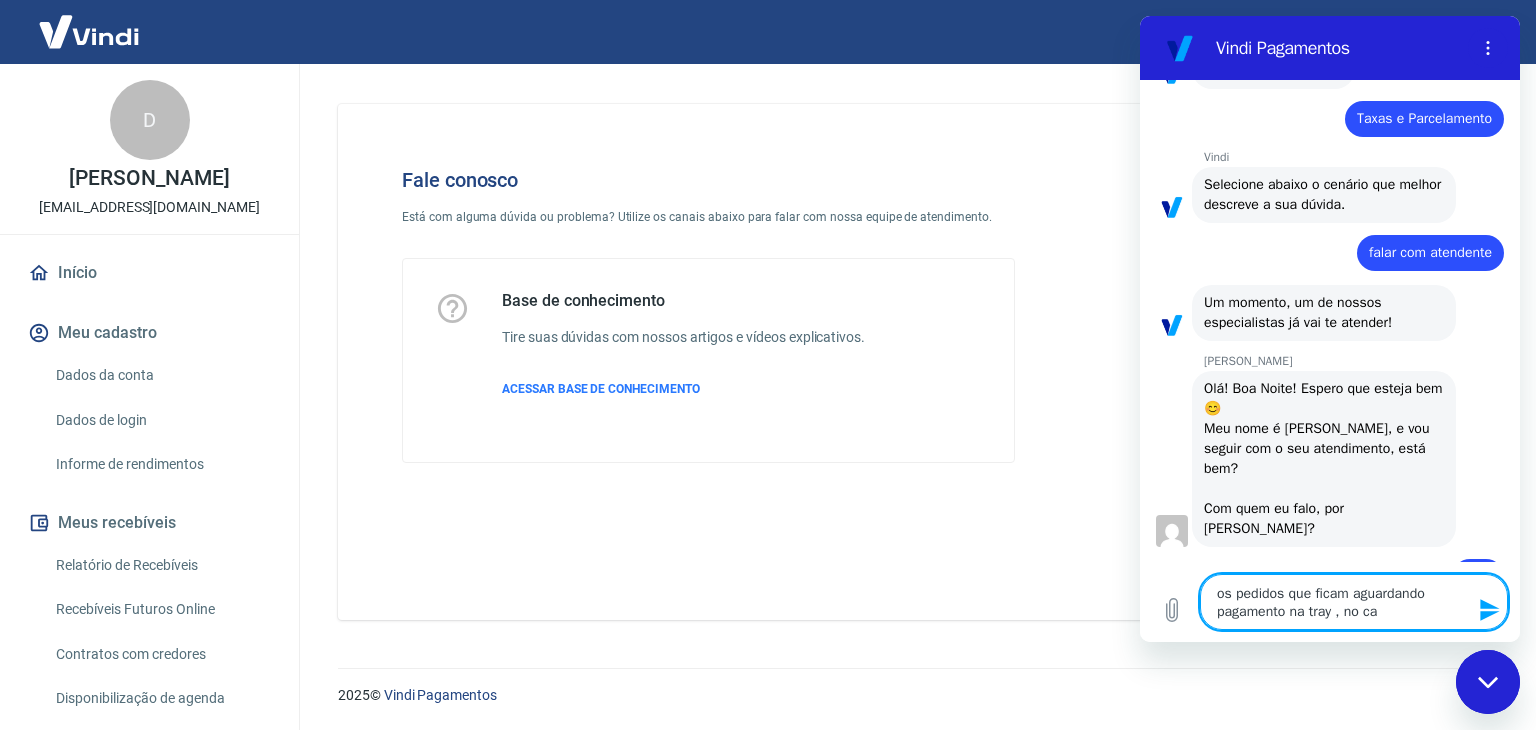 type on "os pedidos que ficam aguardando pagamento na tray , no cas" 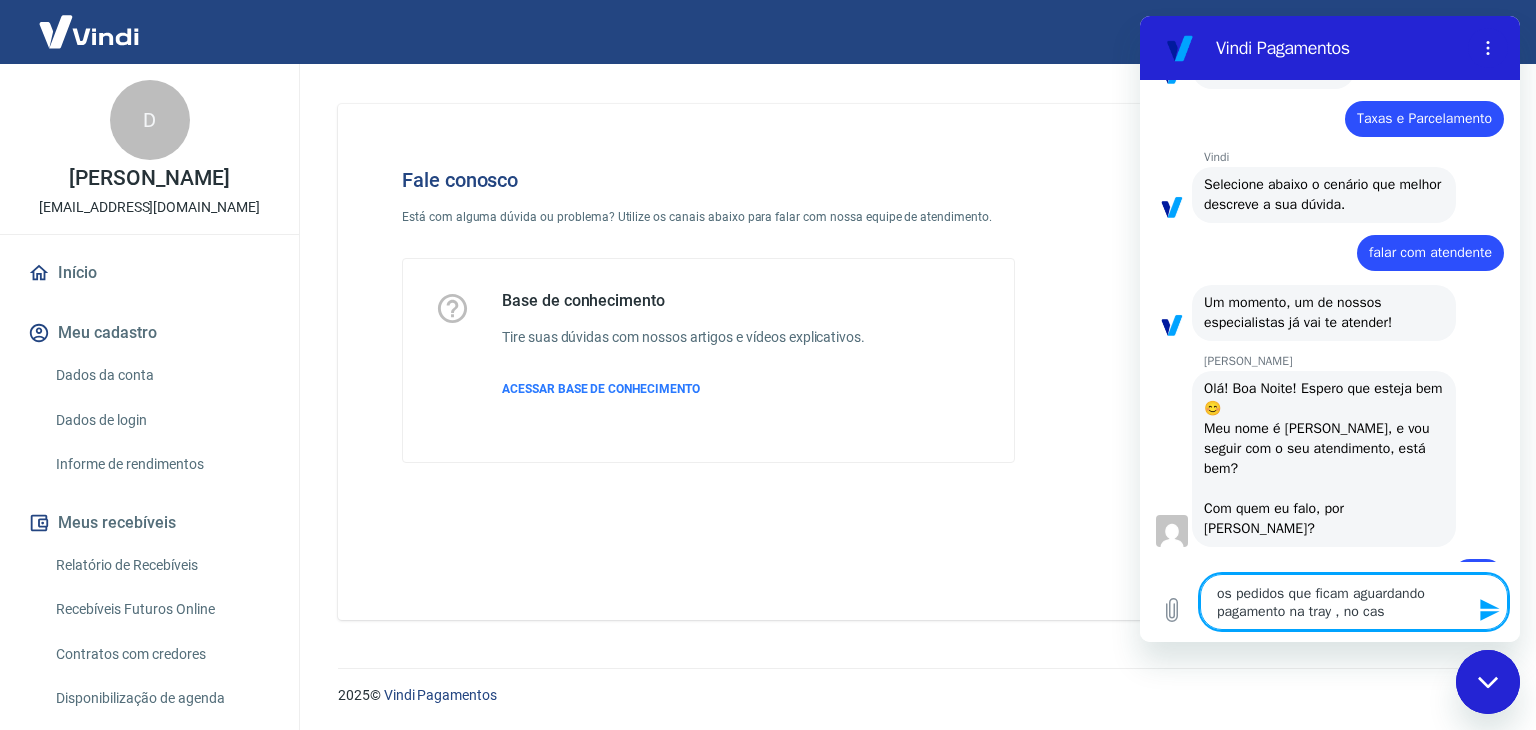 type on "os pedidos que ficam aguardando pagamento na tray , no caso" 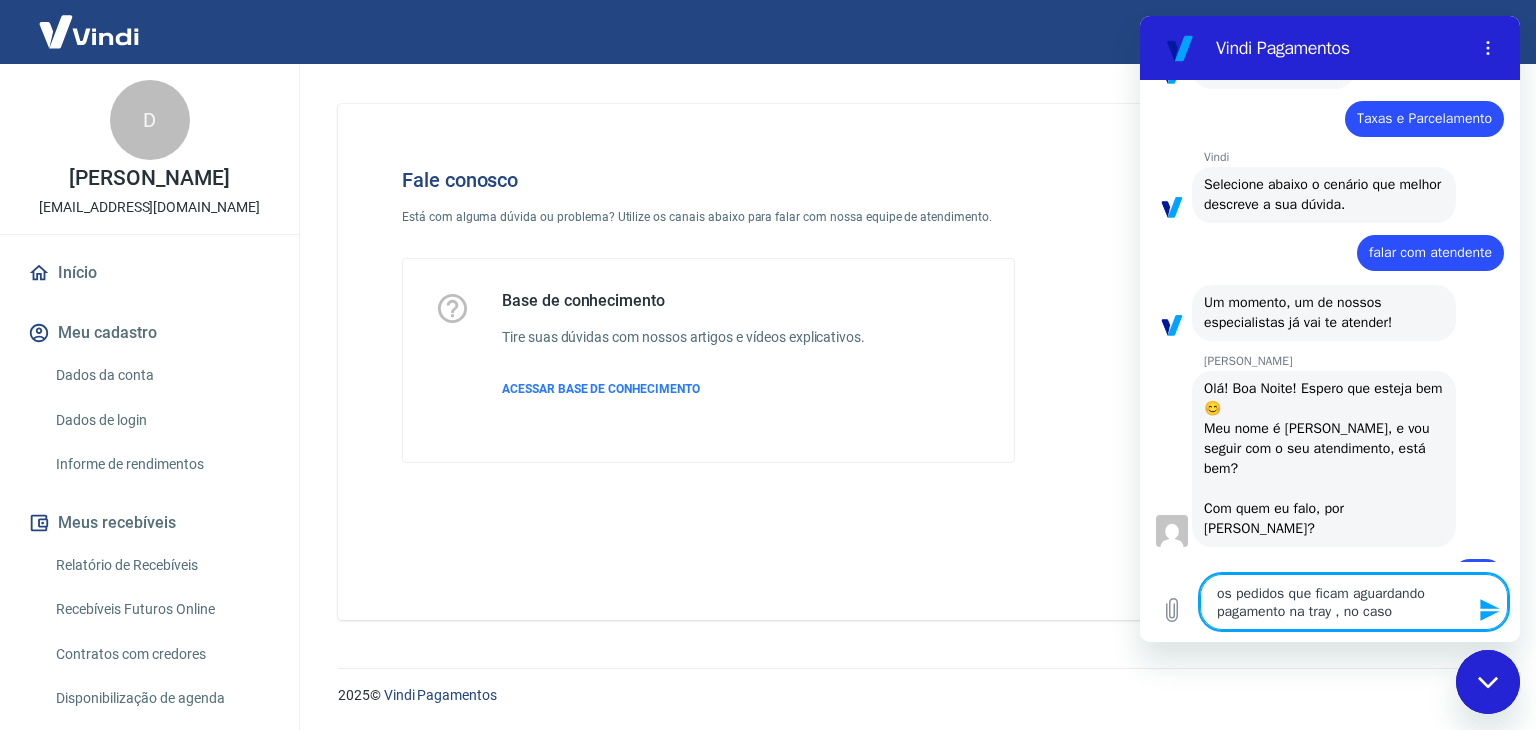 type on "os pedidos que ficam aguardando pagamento na tray , no caso" 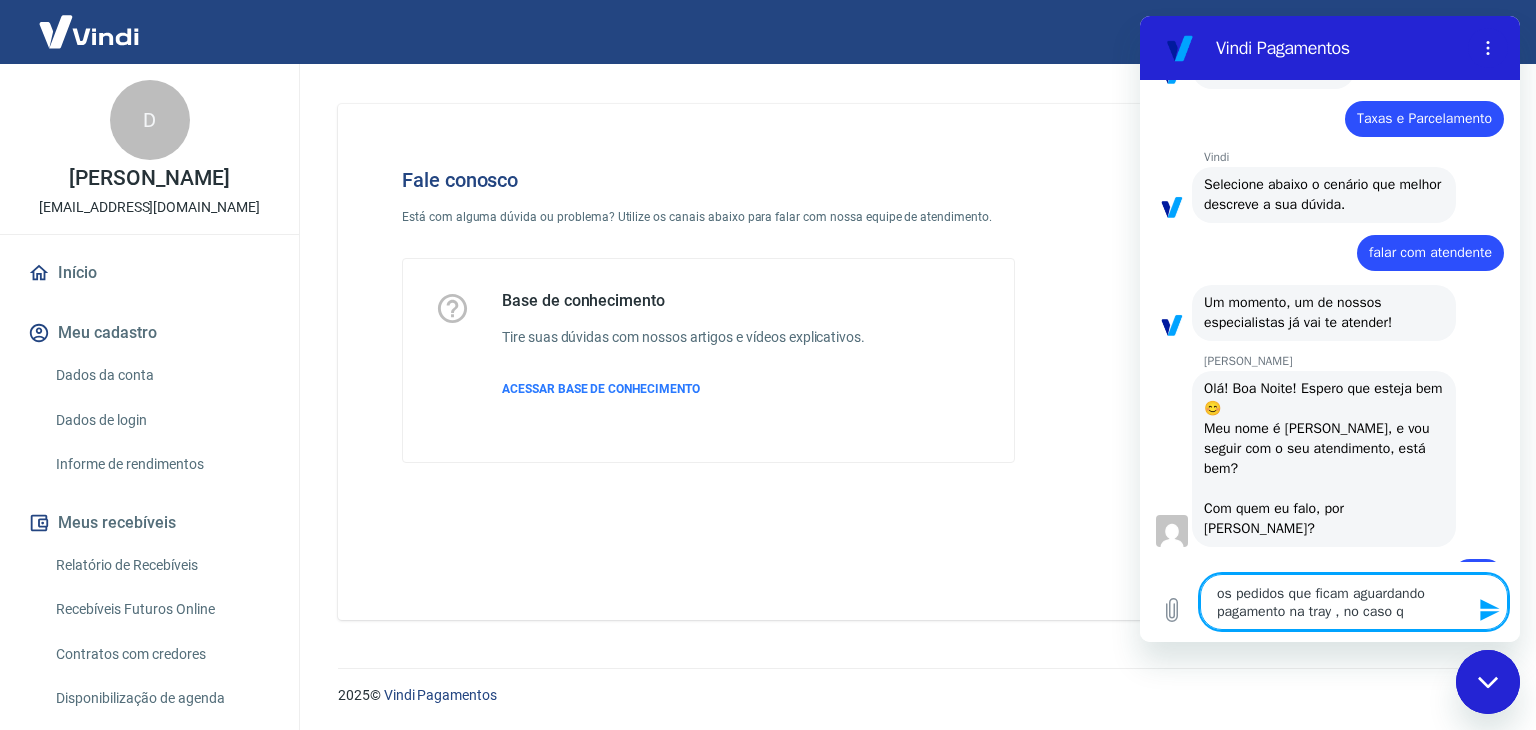 type on "os pedidos que ficam aguardando pagamento na tray , no caso qu" 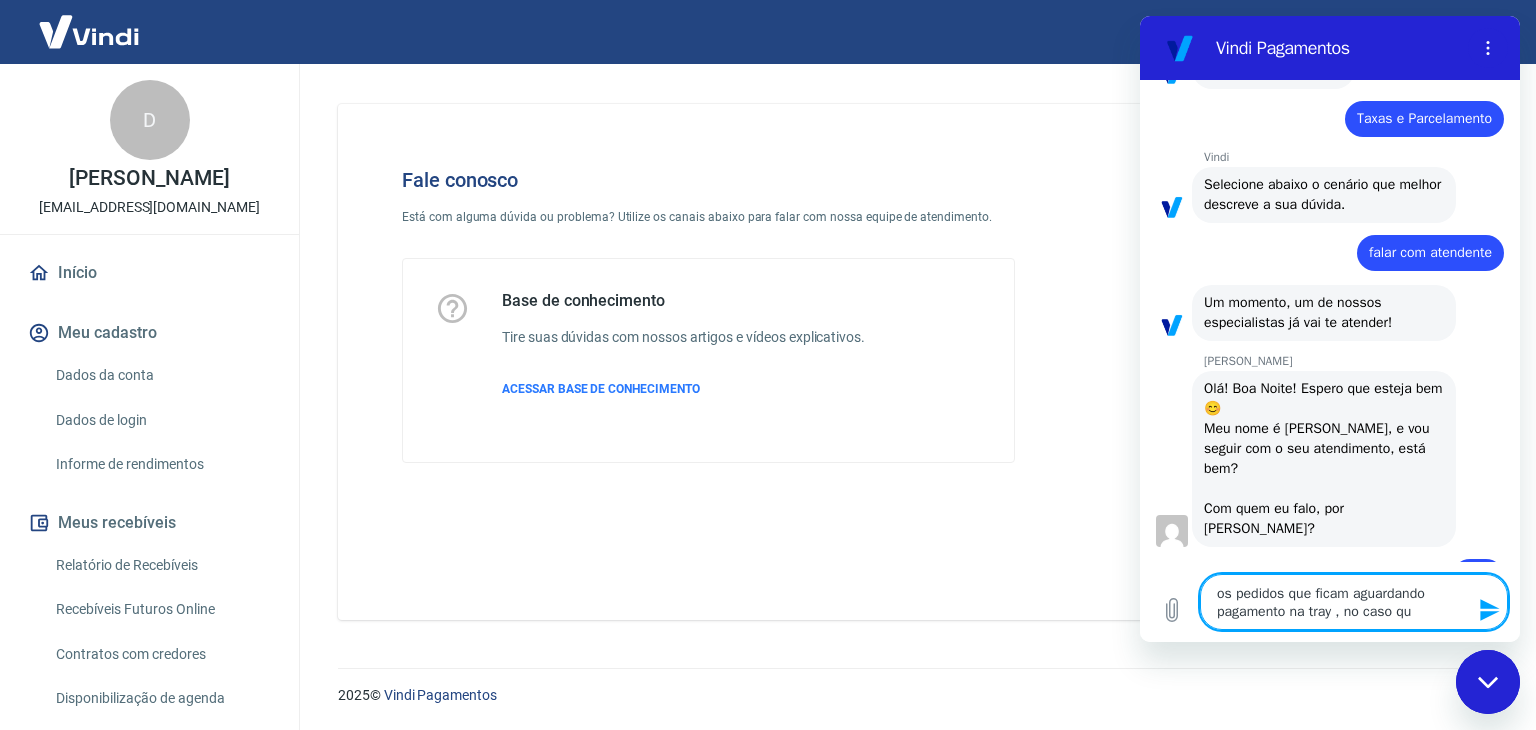 type on "os pedidos que ficam aguardando pagamento na tray , no caso que" 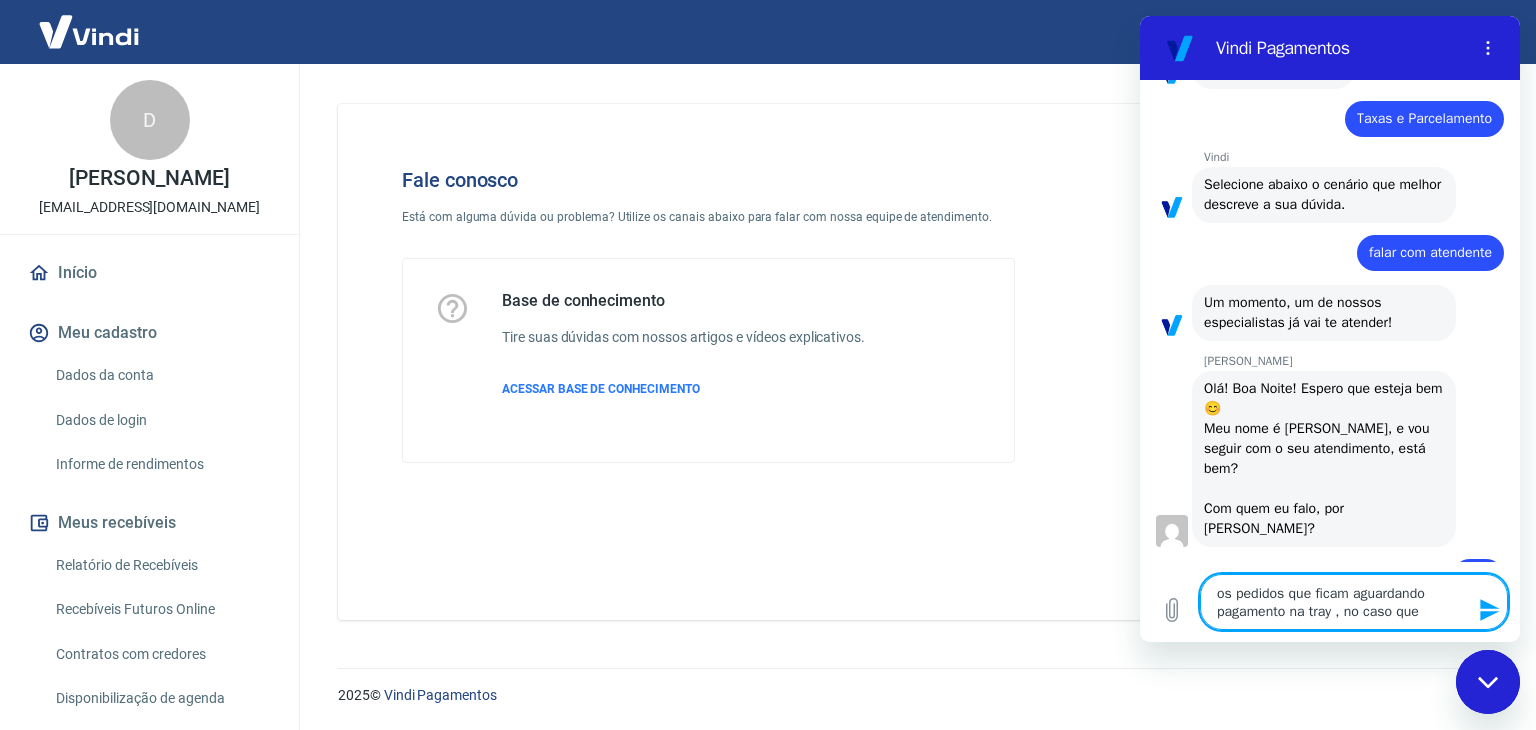 type on "os pedidos que ficam aguardando pagamento na tray , no caso que" 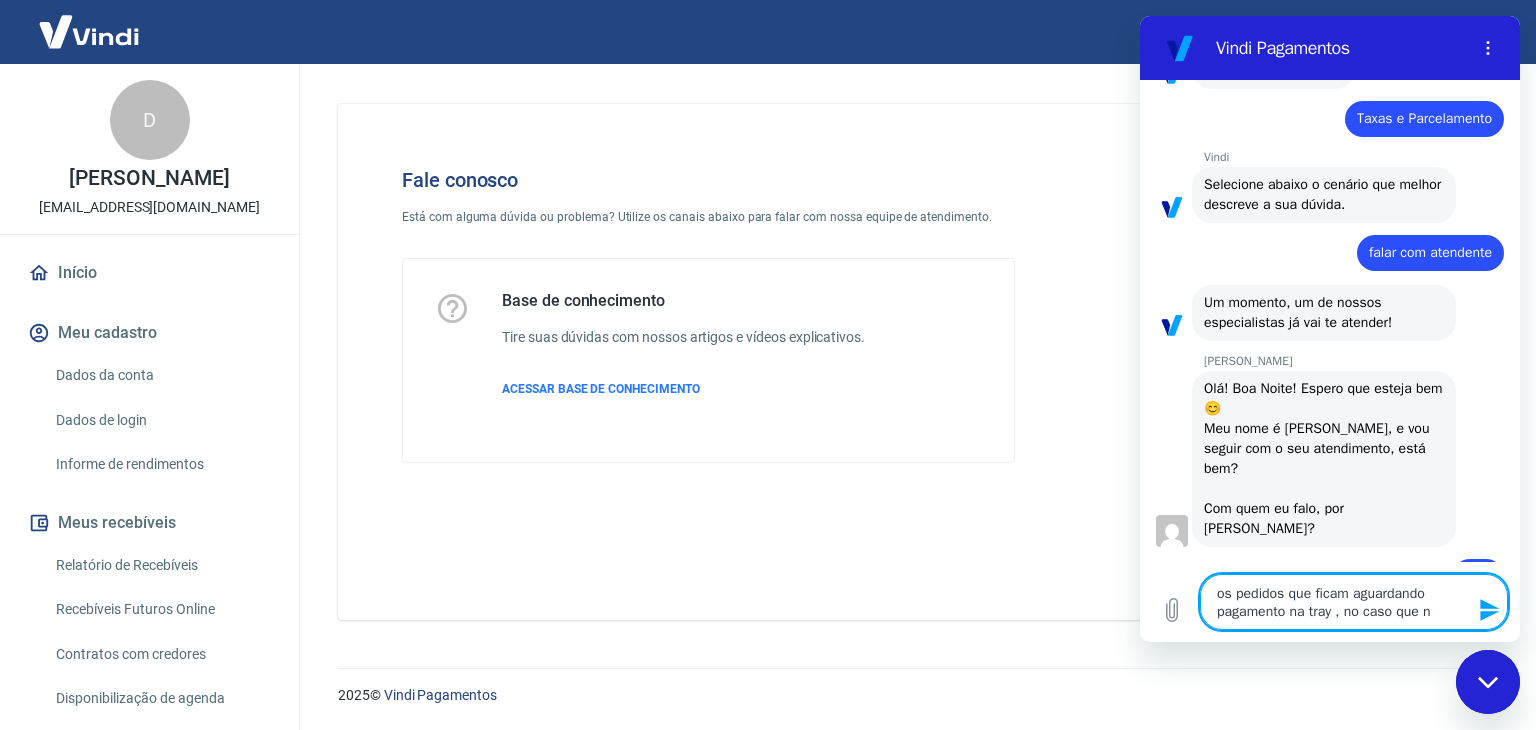 type on "os pedidos que ficam aguardando pagamento na tray , no caso que no" 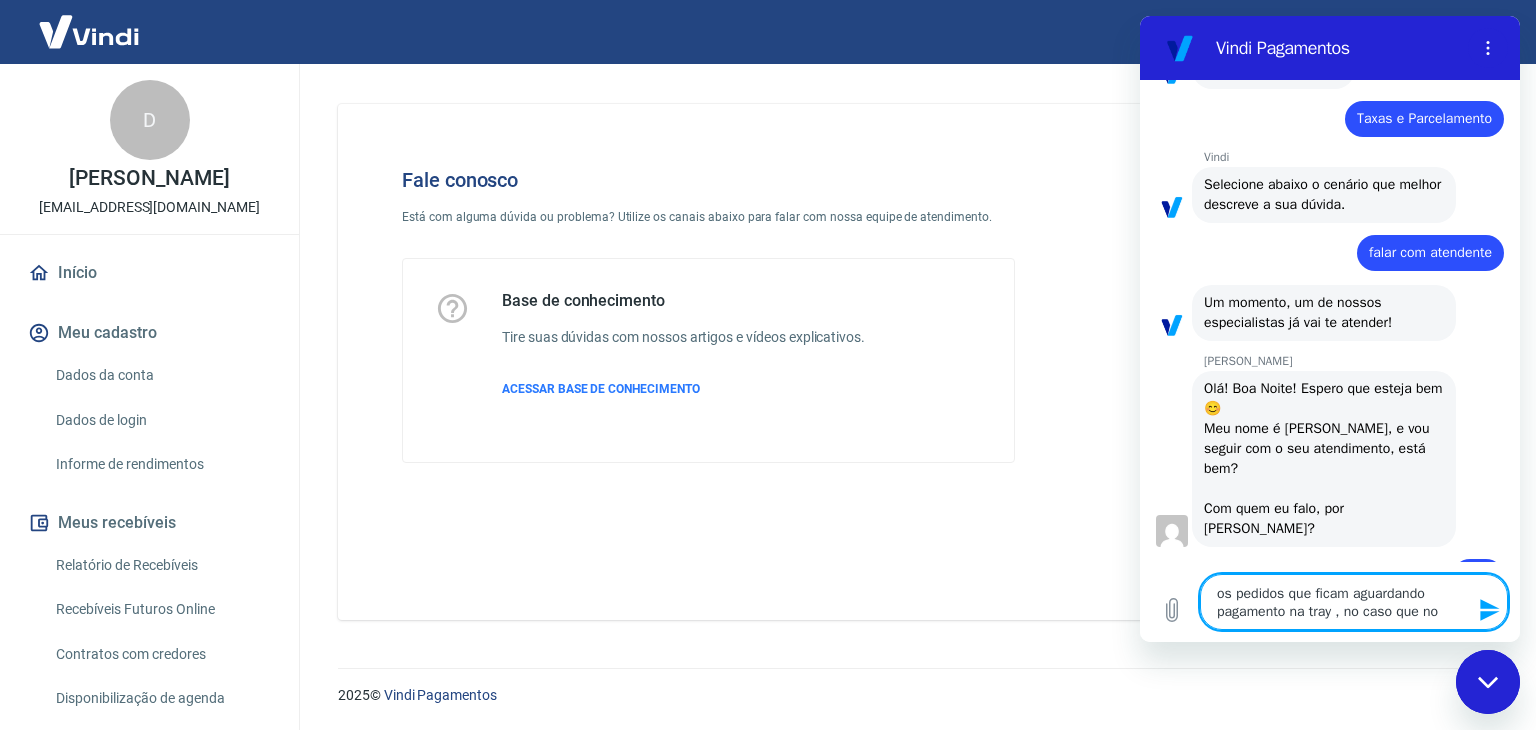 type on "os pedidos que ficam aguardando pagamento na tray , no caso que n" 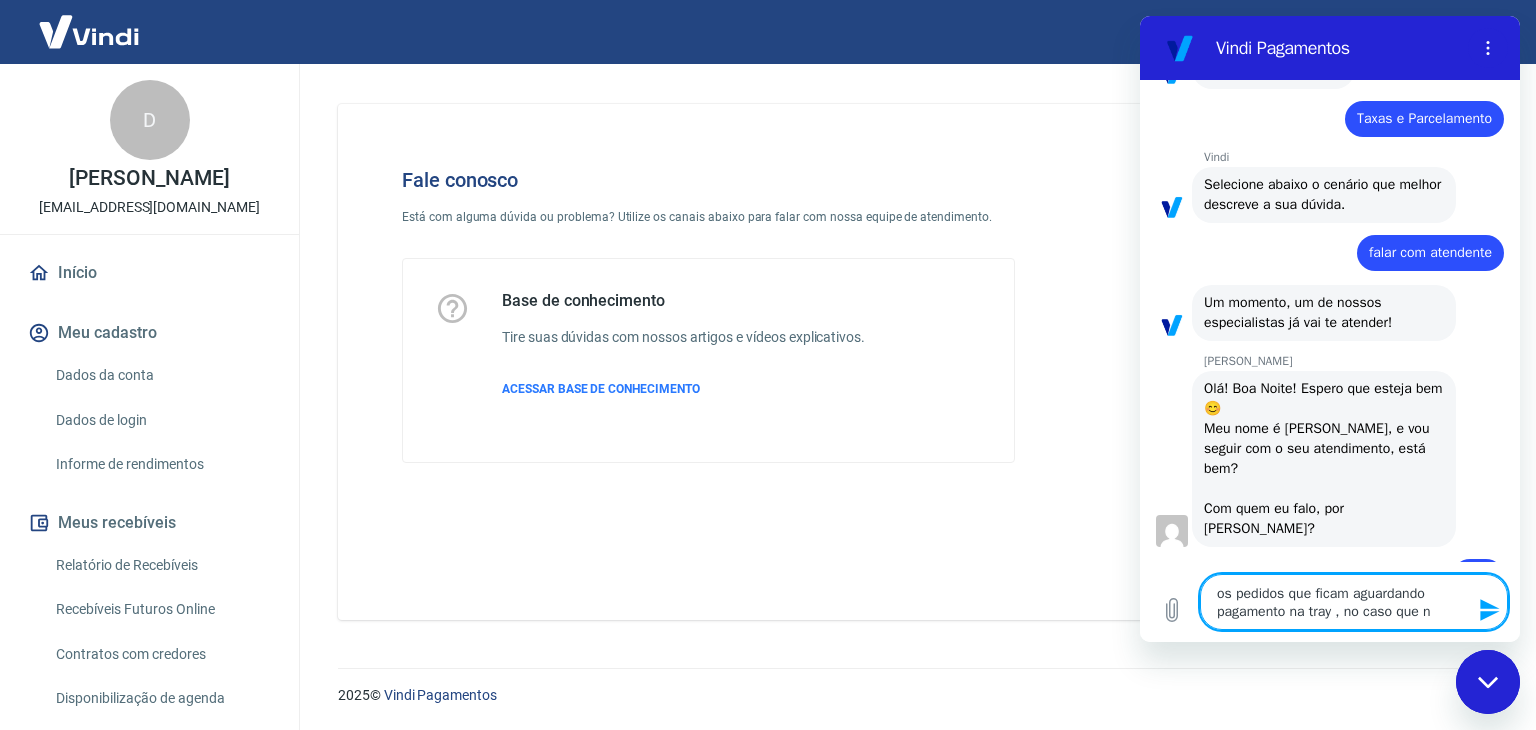 type on "os pedidos que ficam aguardando pagamento na tray , no caso que na" 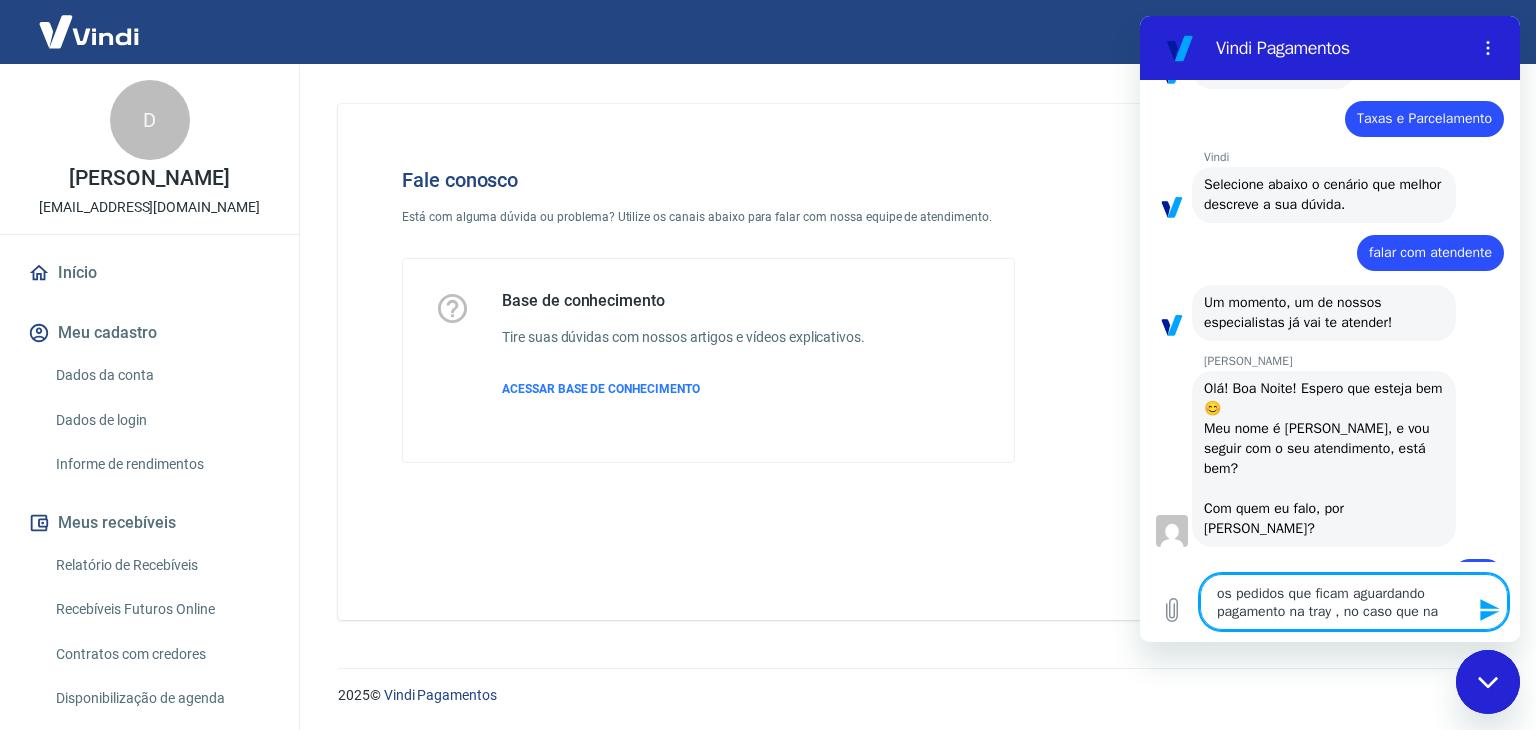 type on "os pedidos que ficam aguardando pagamento na tray , no caso que nao" 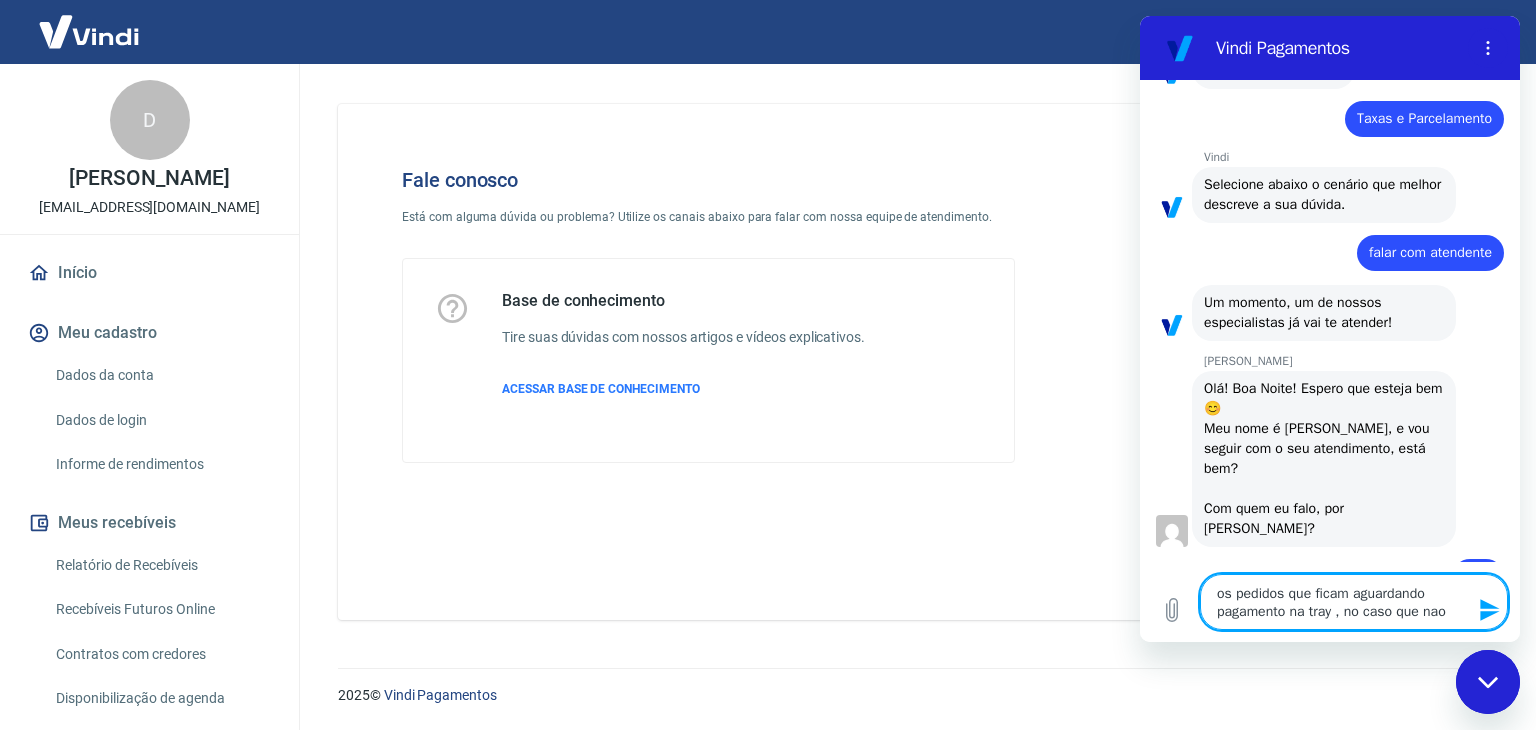 type on "os pedidos que ficam aguardando pagamento na tray , no caso que nao" 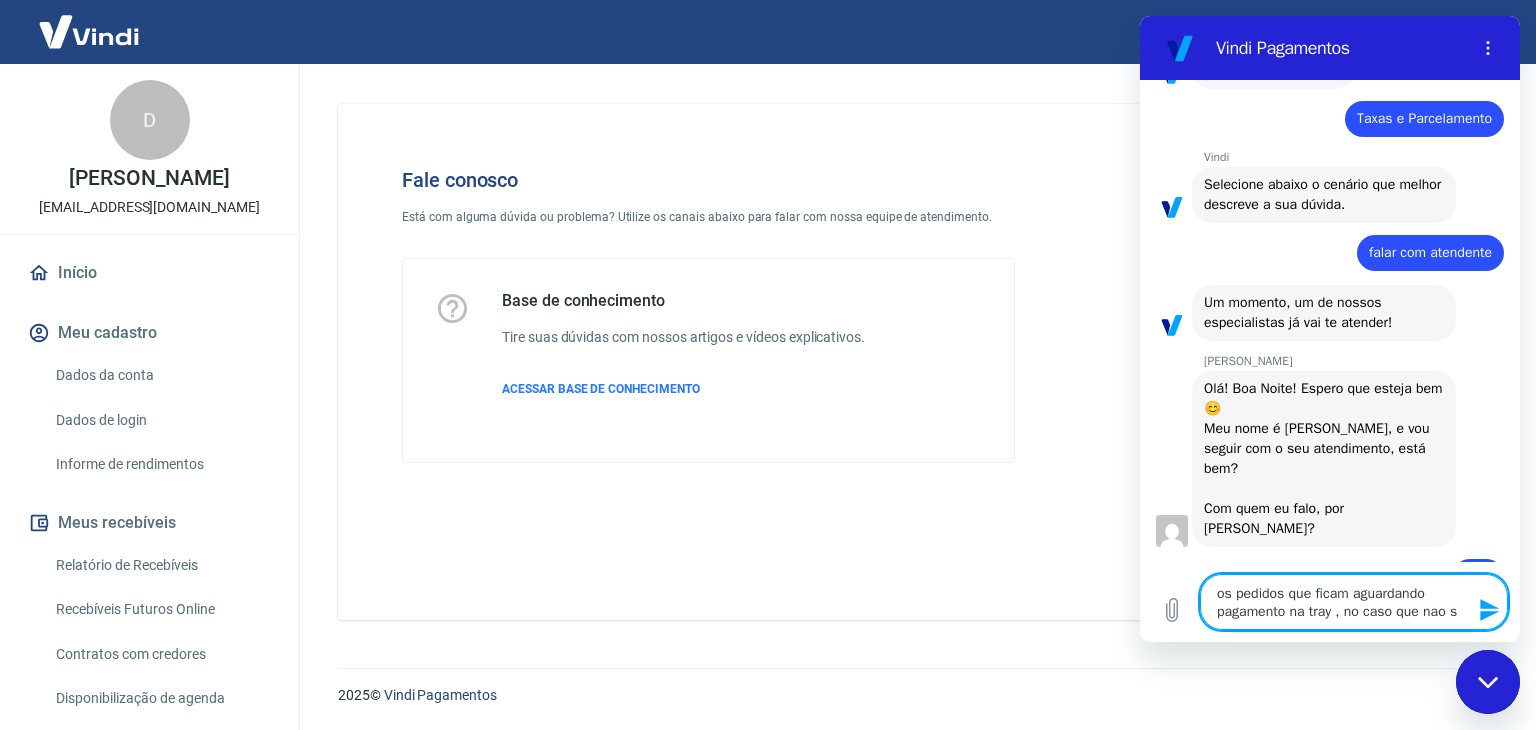 type 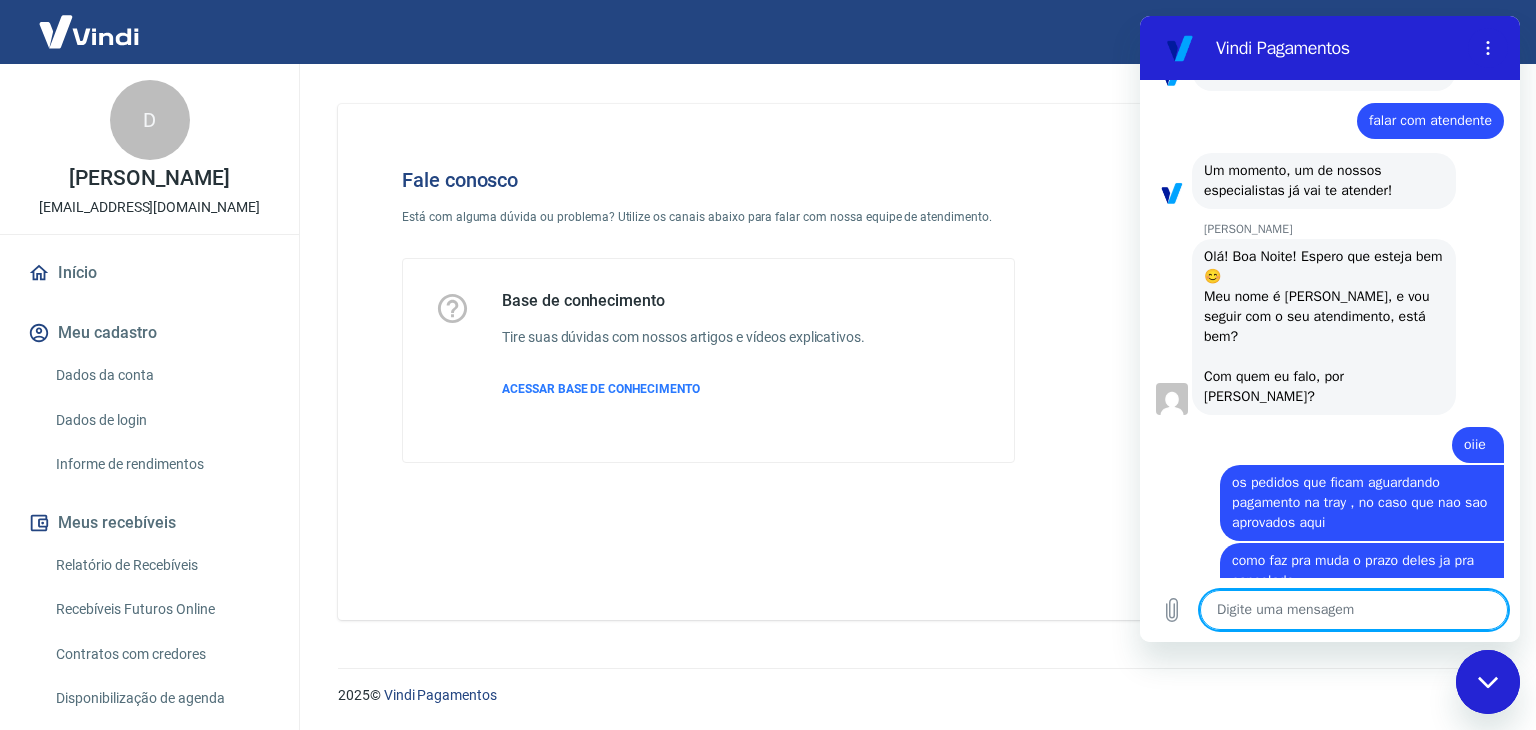 scroll, scrollTop: 309, scrollLeft: 0, axis: vertical 